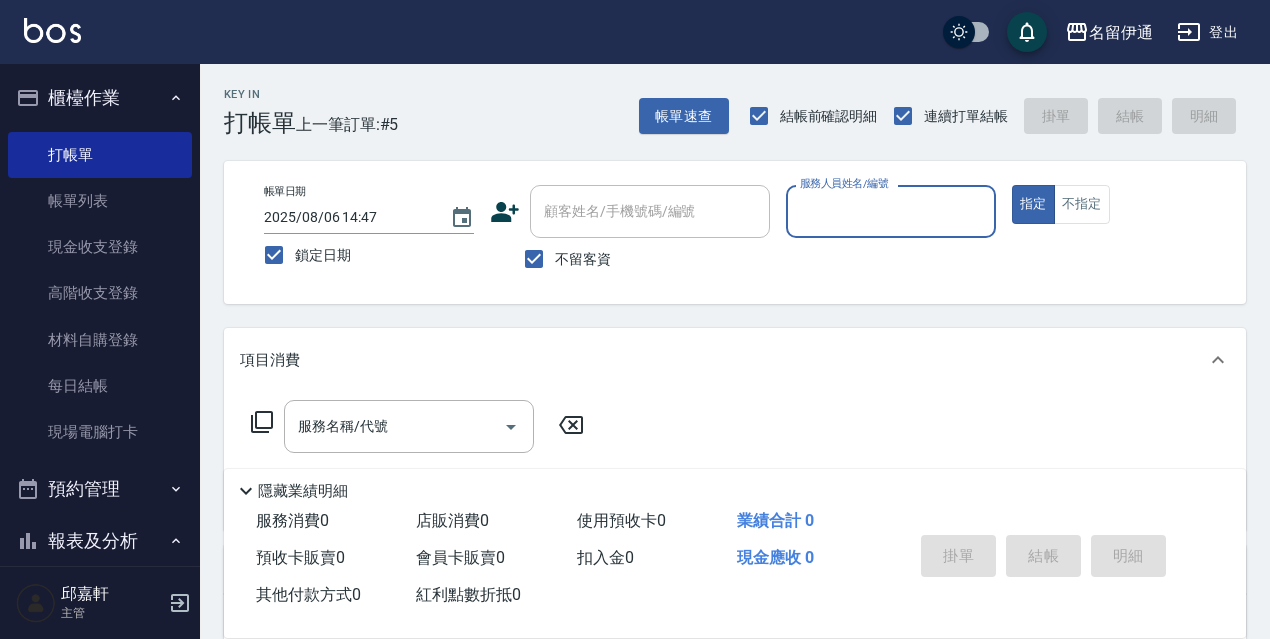 scroll, scrollTop: 40, scrollLeft: 0, axis: vertical 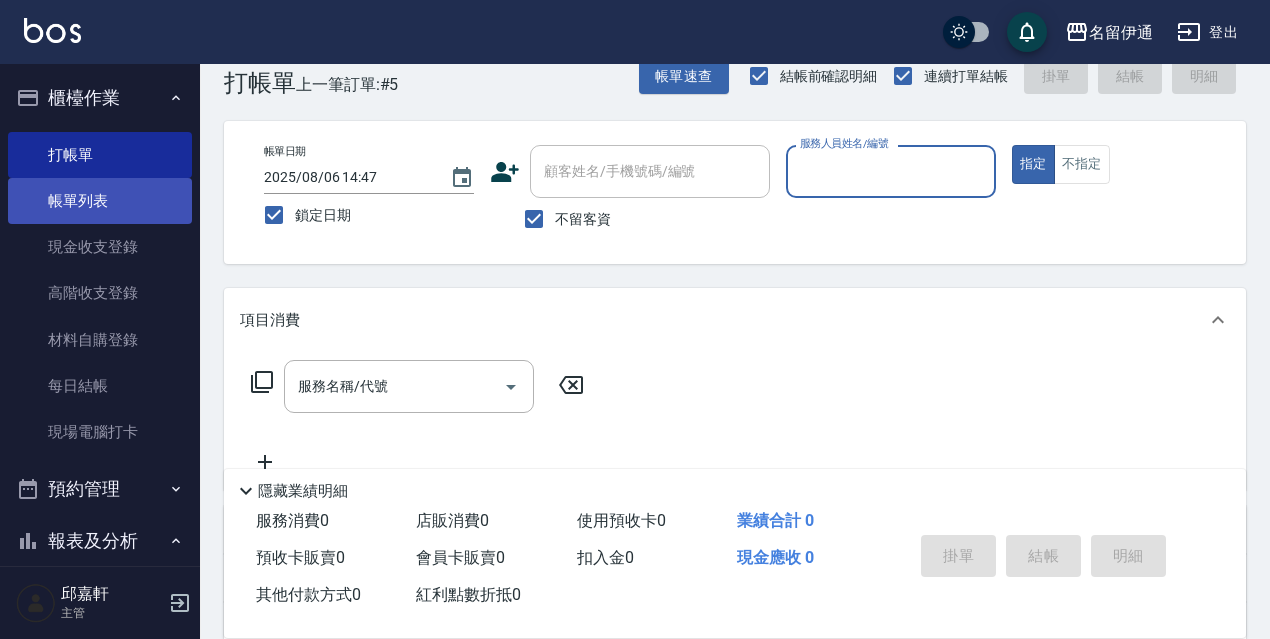 click on "帳單列表" at bounding box center [100, 201] 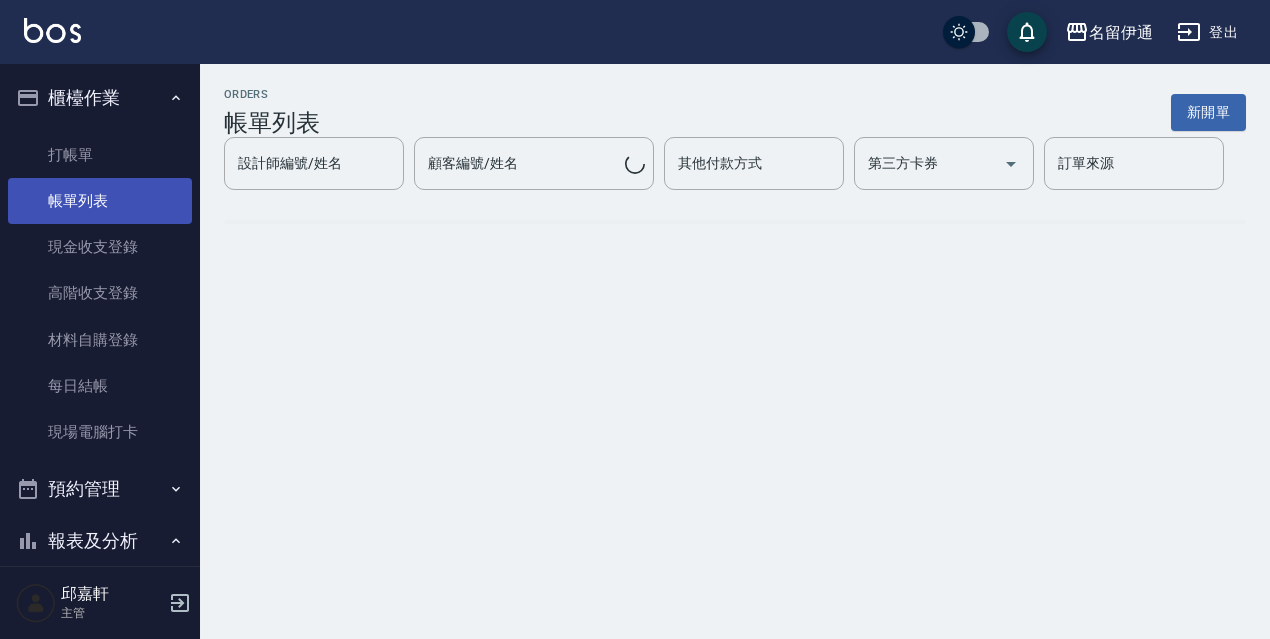 scroll, scrollTop: 0, scrollLeft: 0, axis: both 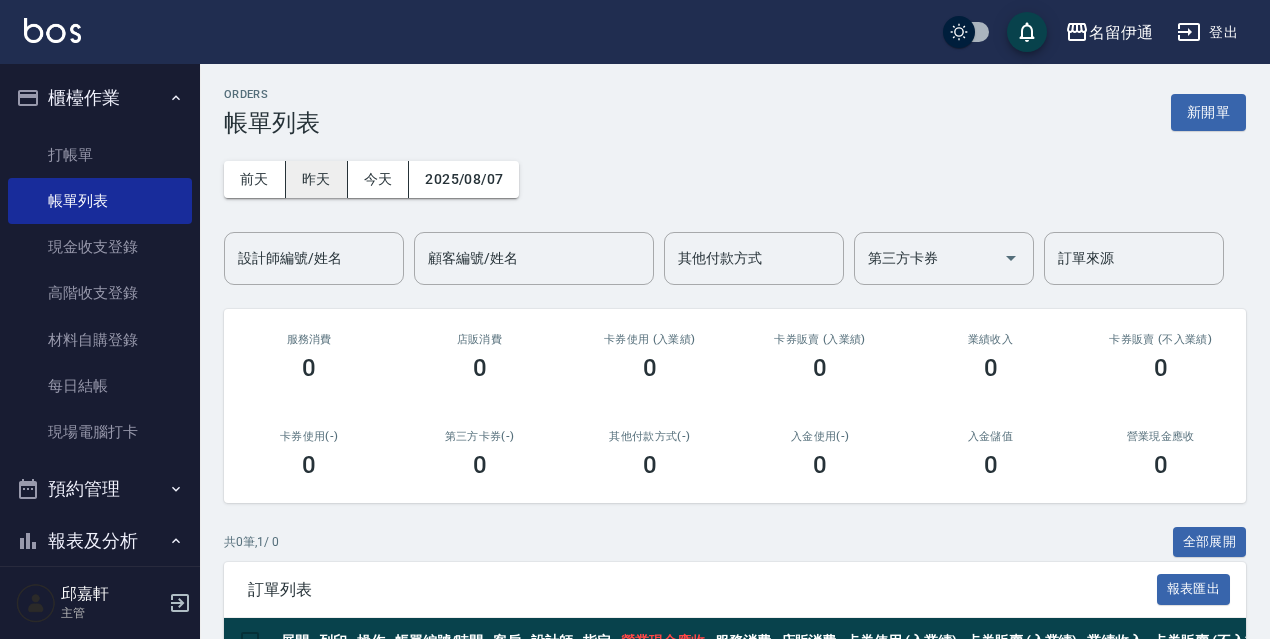 click on "昨天" at bounding box center [317, 179] 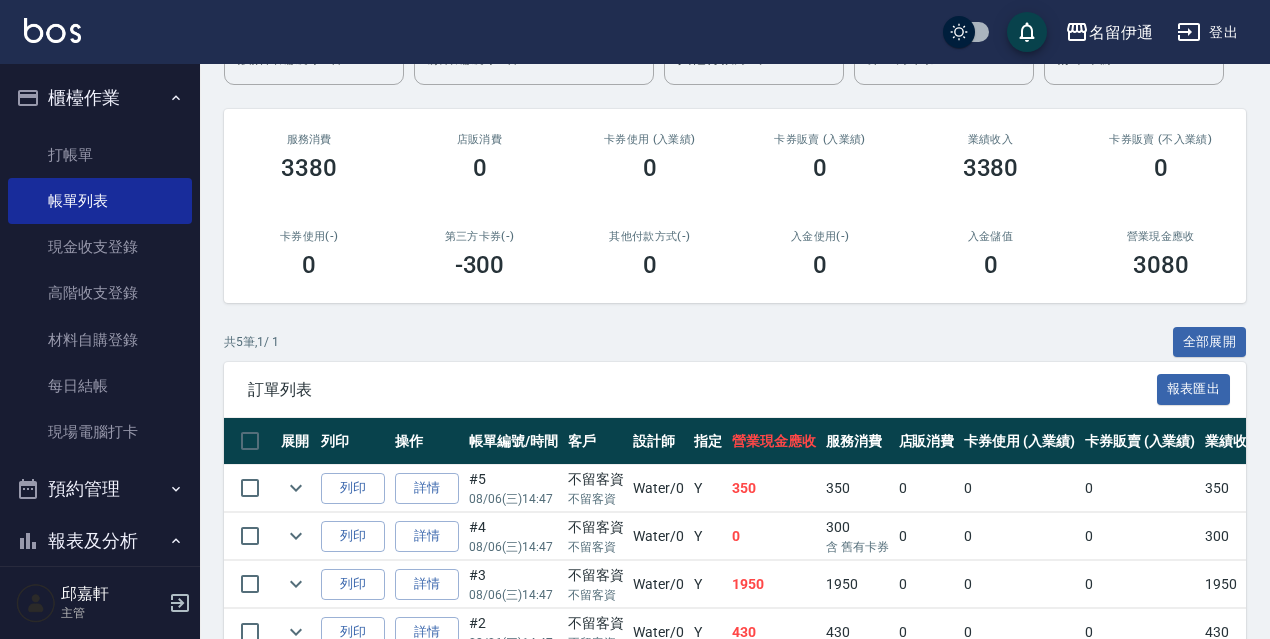 scroll, scrollTop: 0, scrollLeft: 0, axis: both 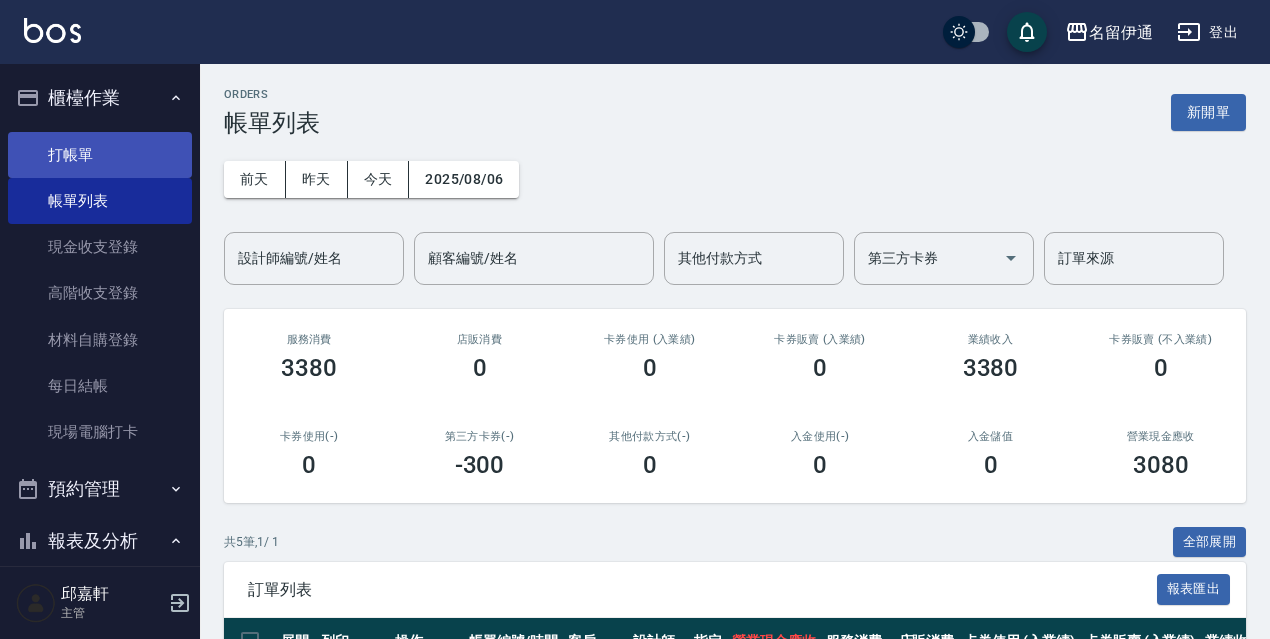 click on "打帳單" at bounding box center (100, 155) 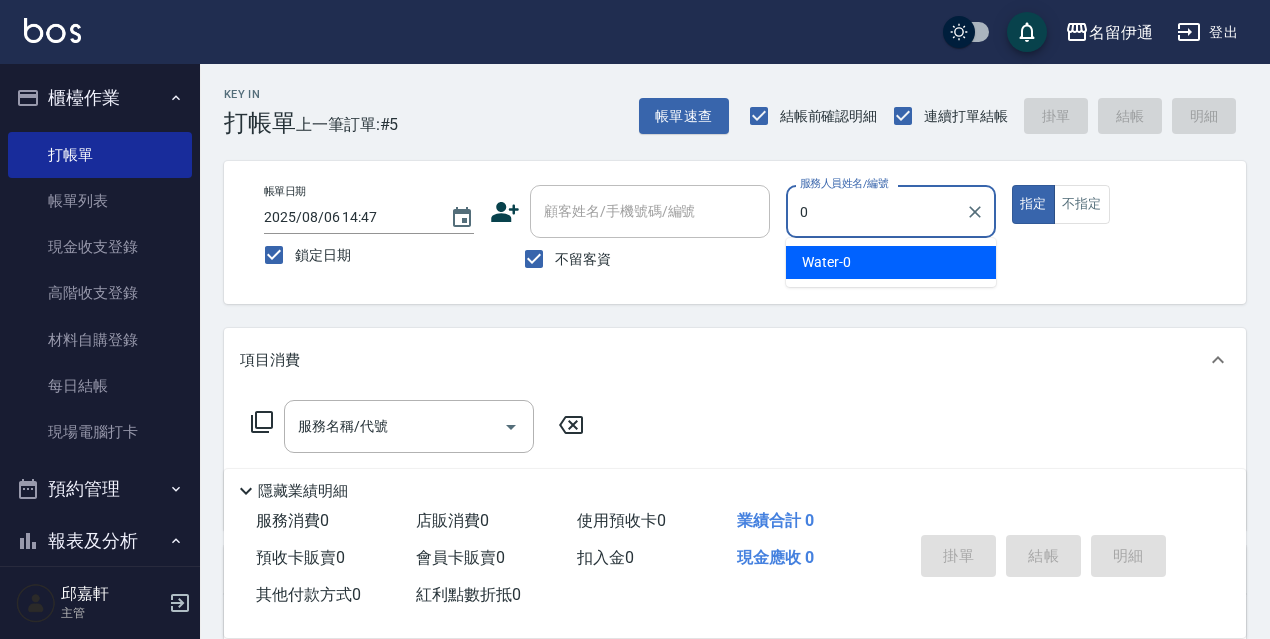 type on "Water-0" 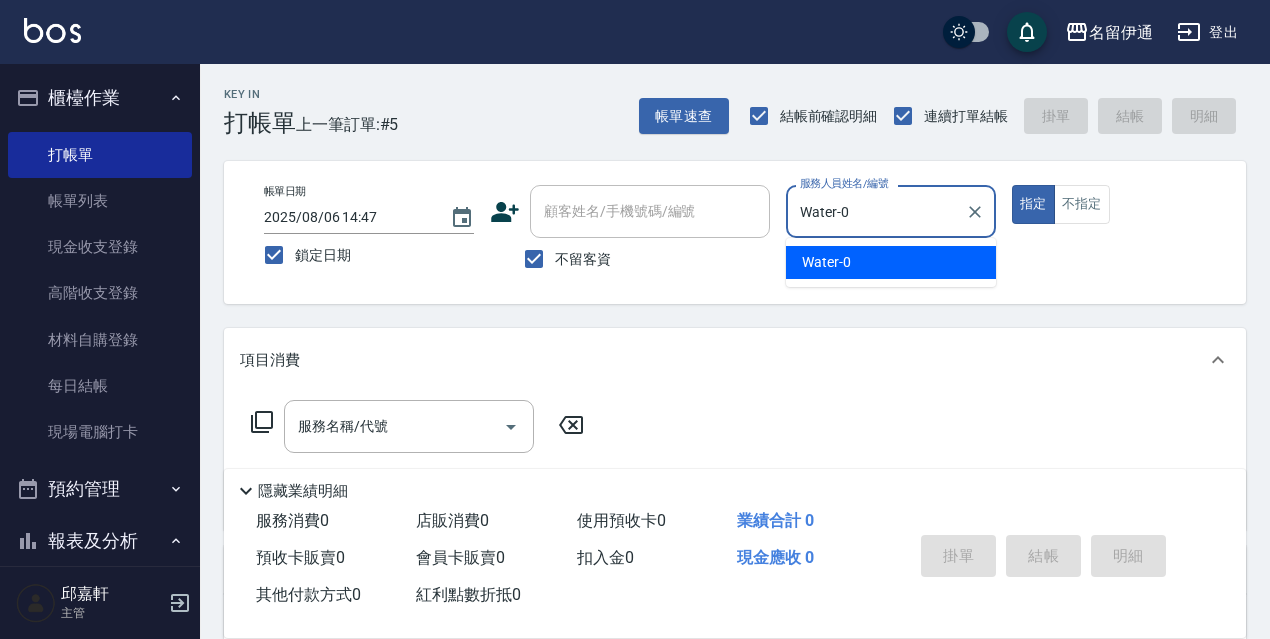 type on "true" 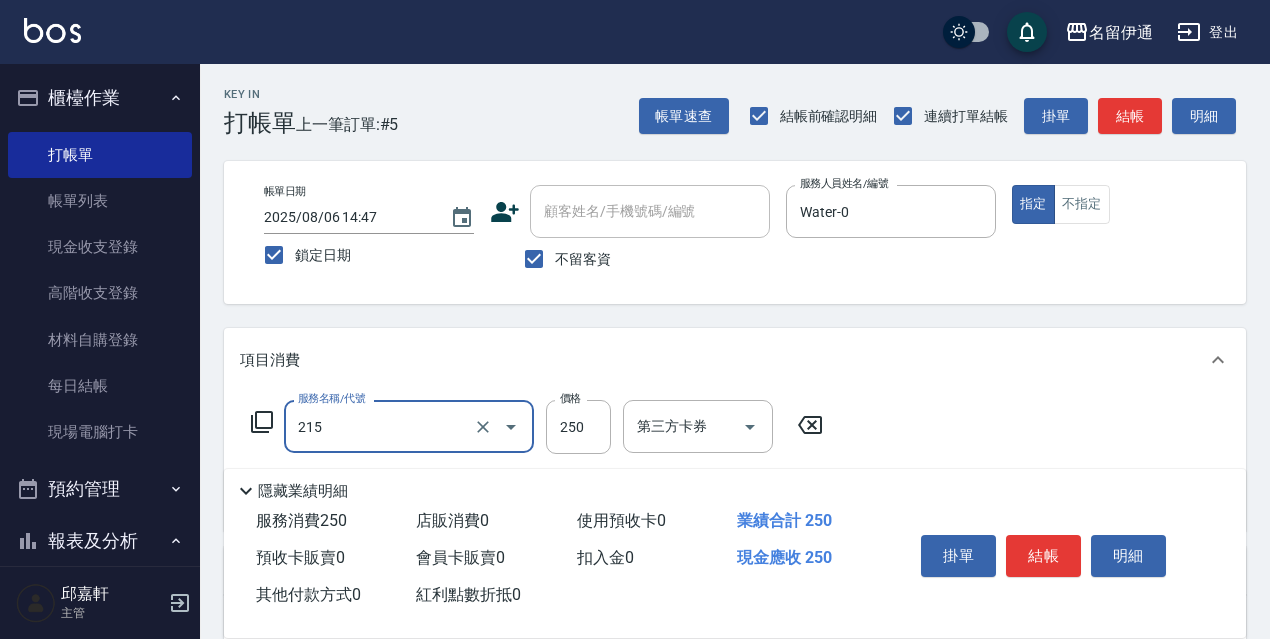 type on "215" 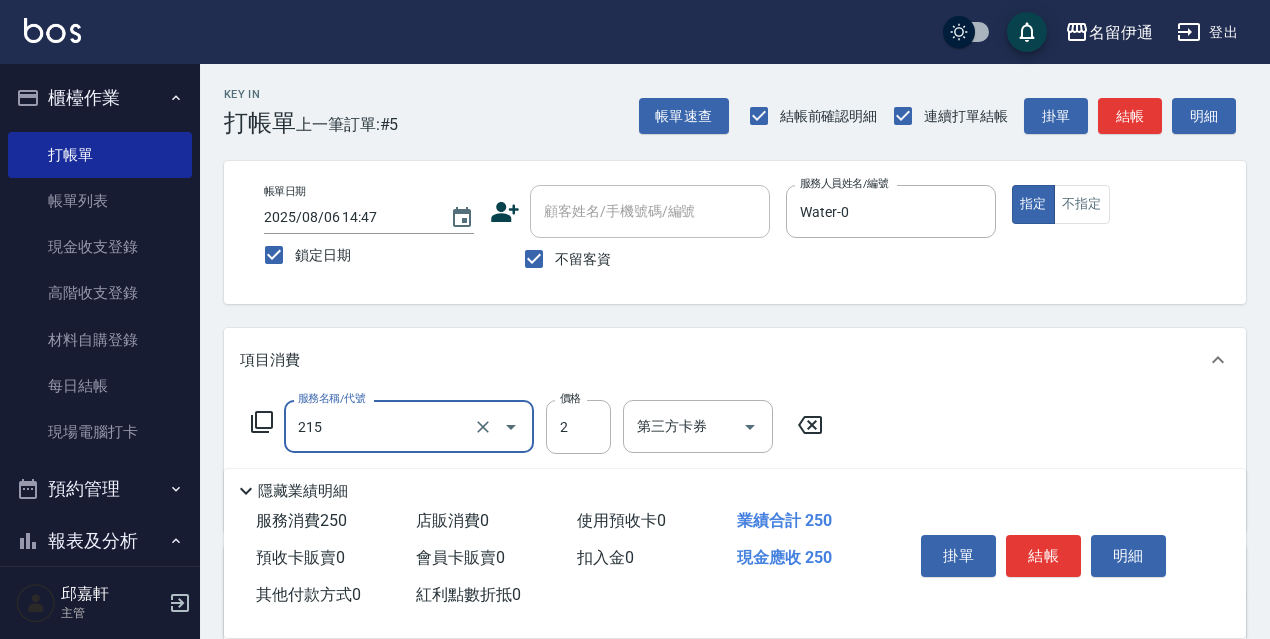 type on "洗髮卷<抵>250(215)" 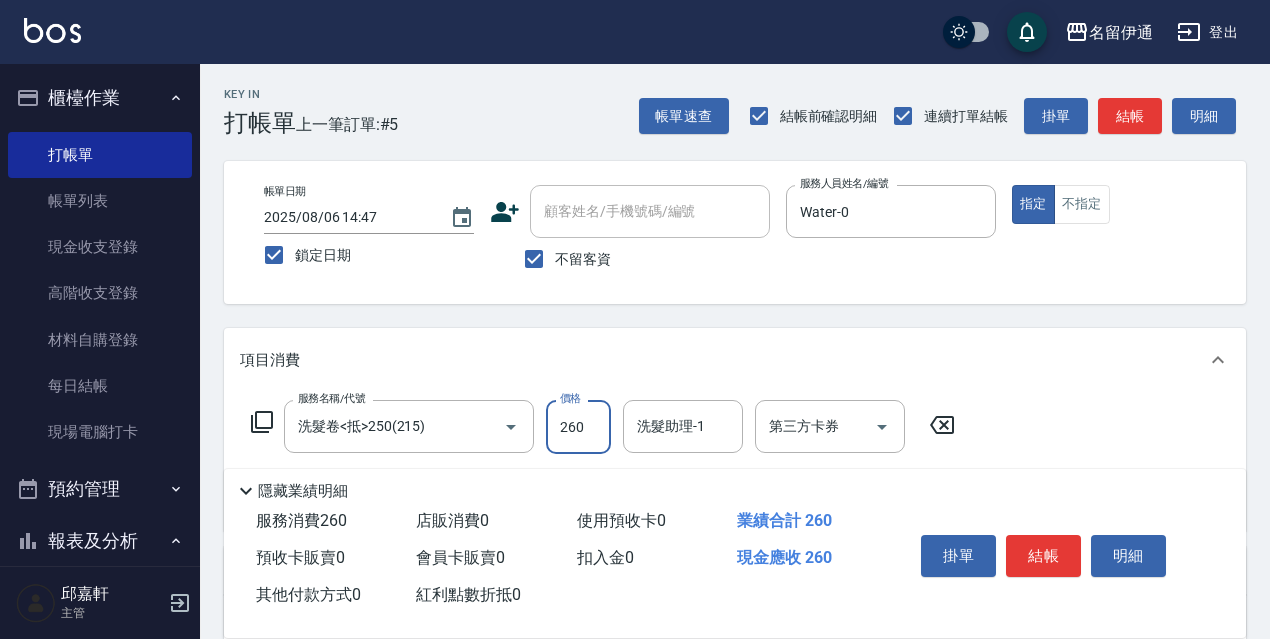 type on "260" 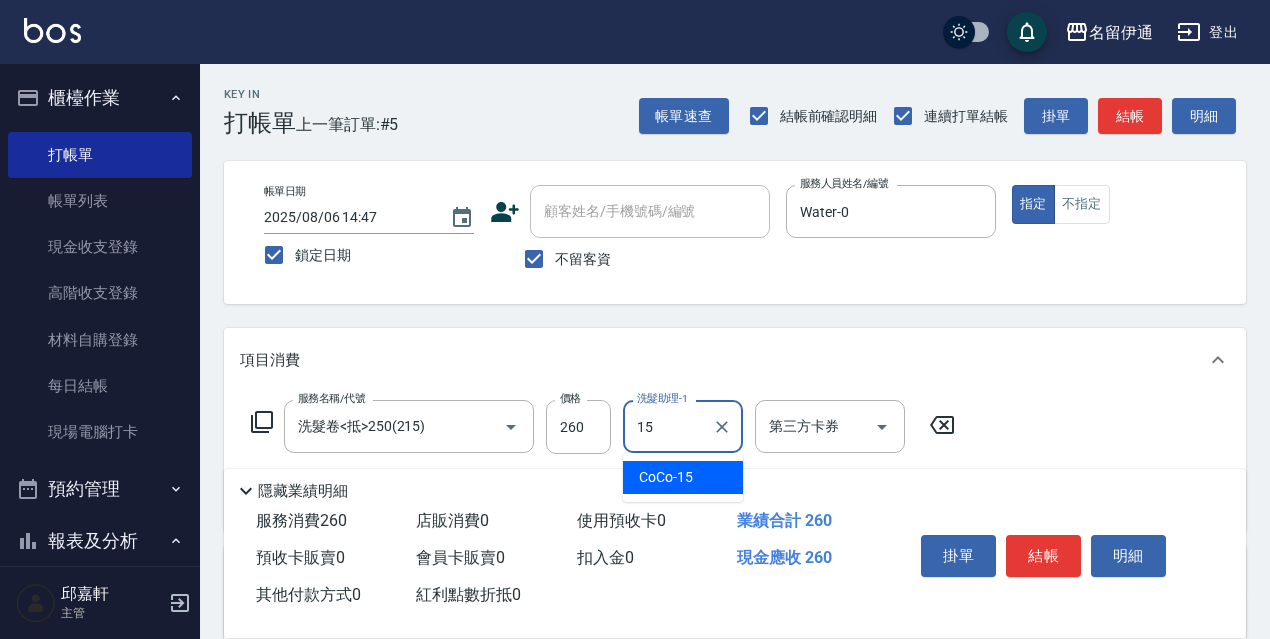 type on "CoCo-15" 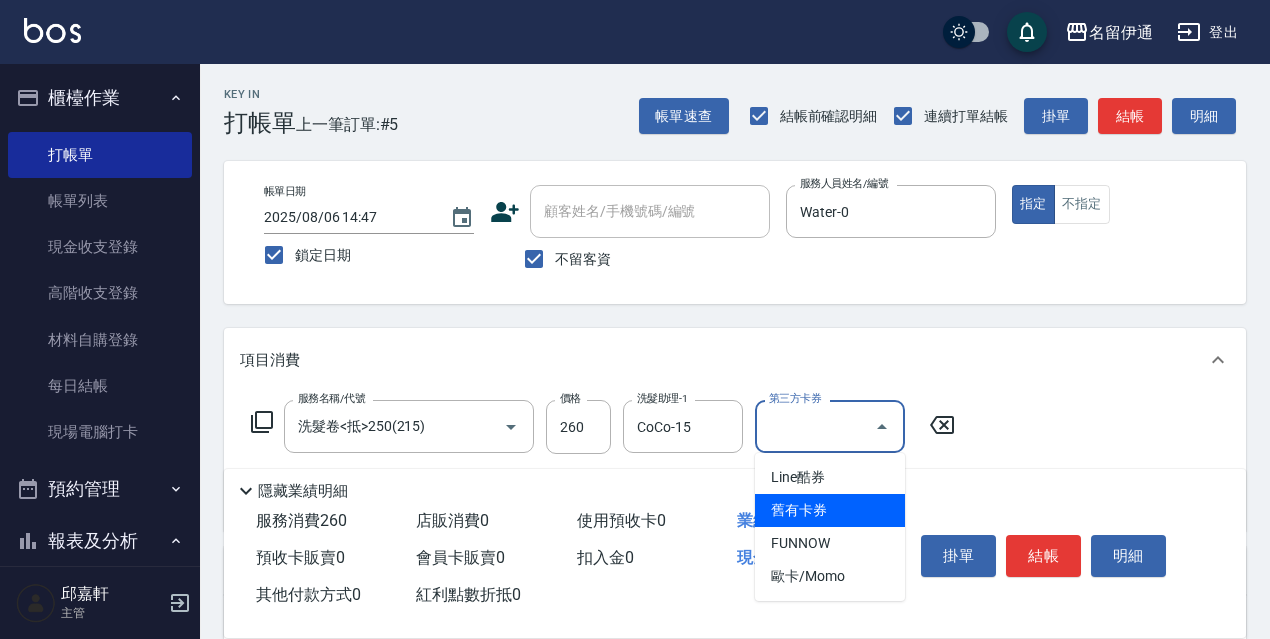 type on "舊有卡券" 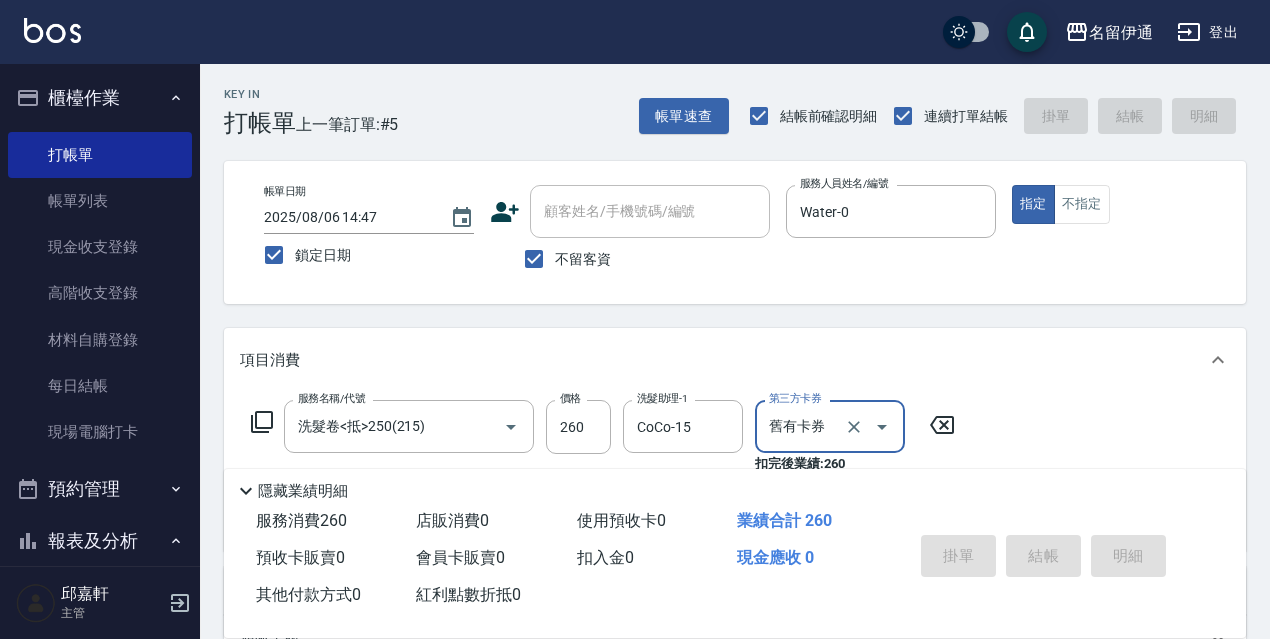 type 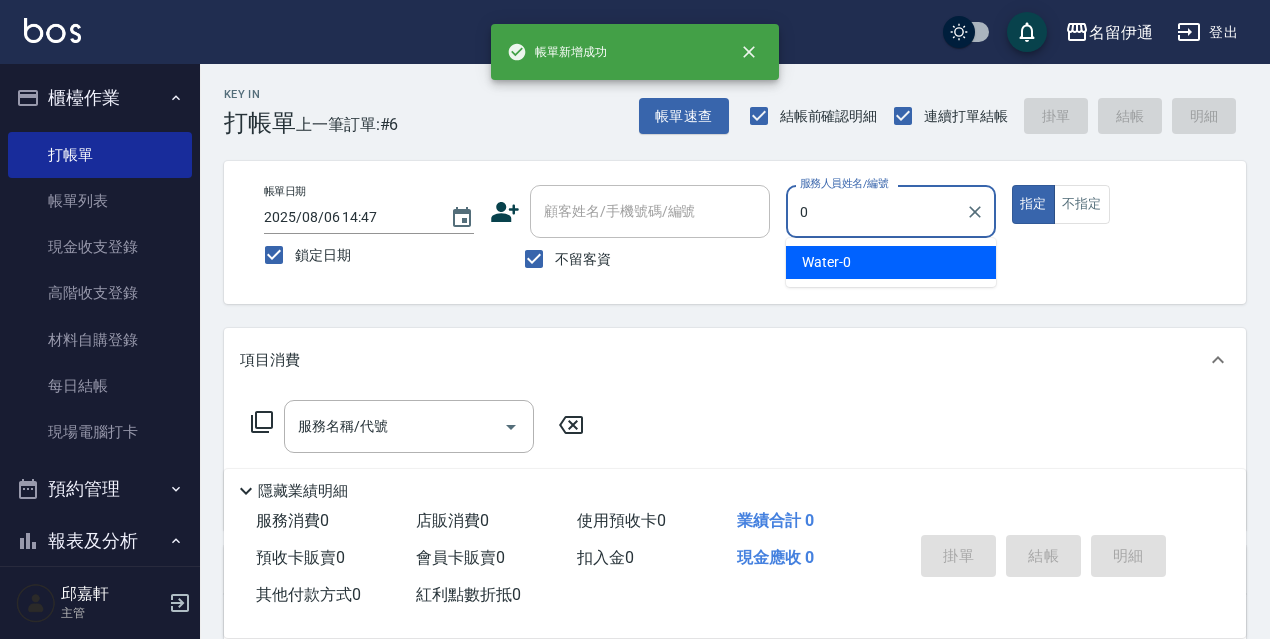 type on "Water-0" 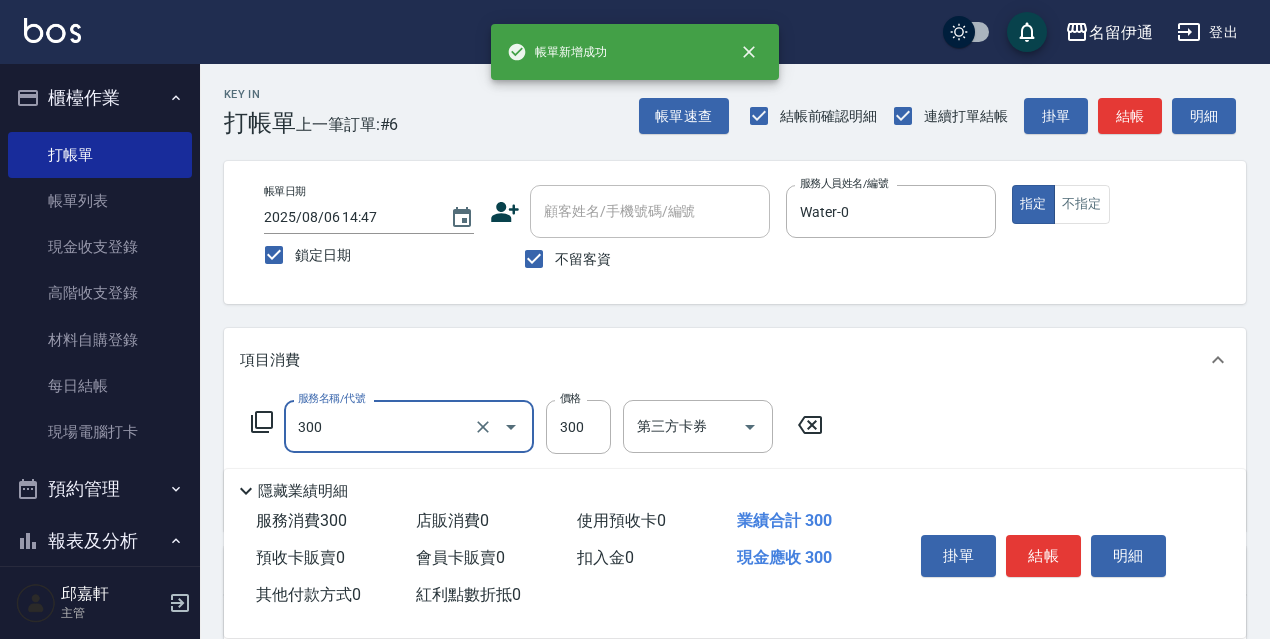 type on "洗髮300(300)" 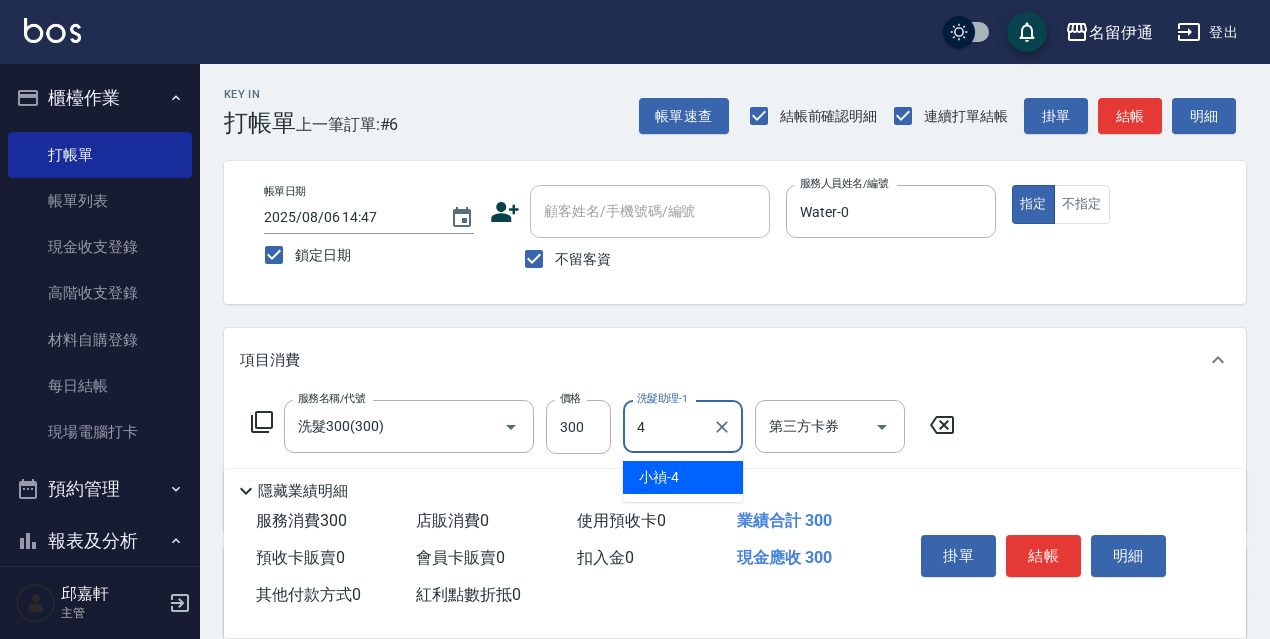 type on "小禎-4" 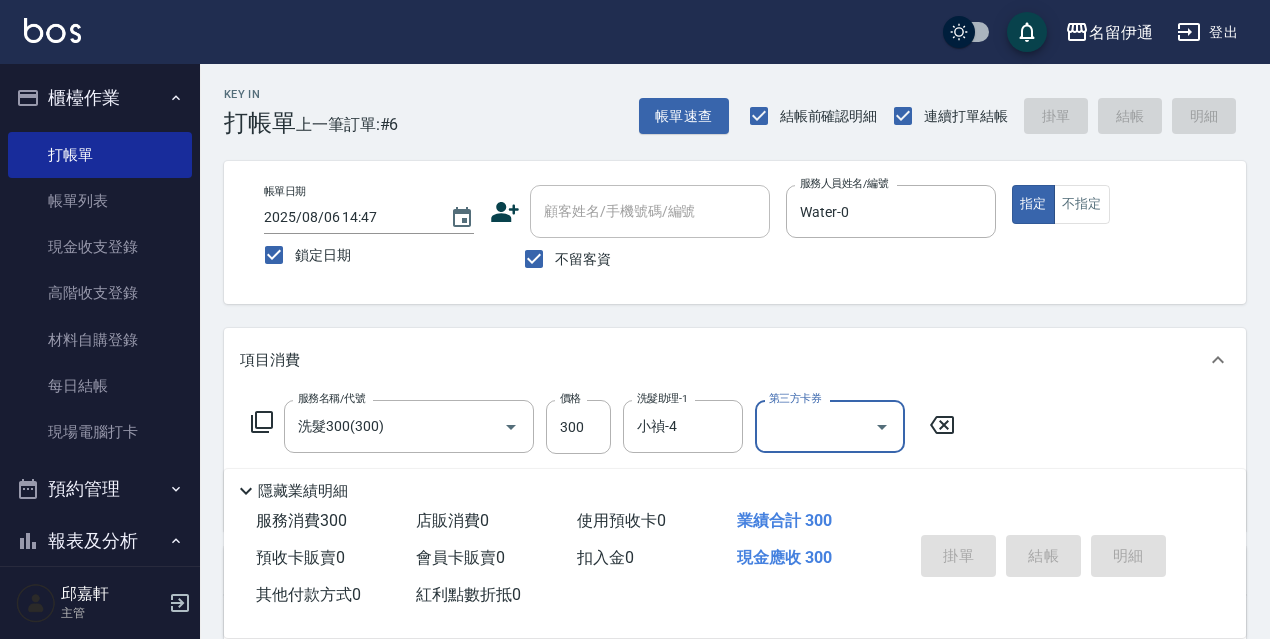 type 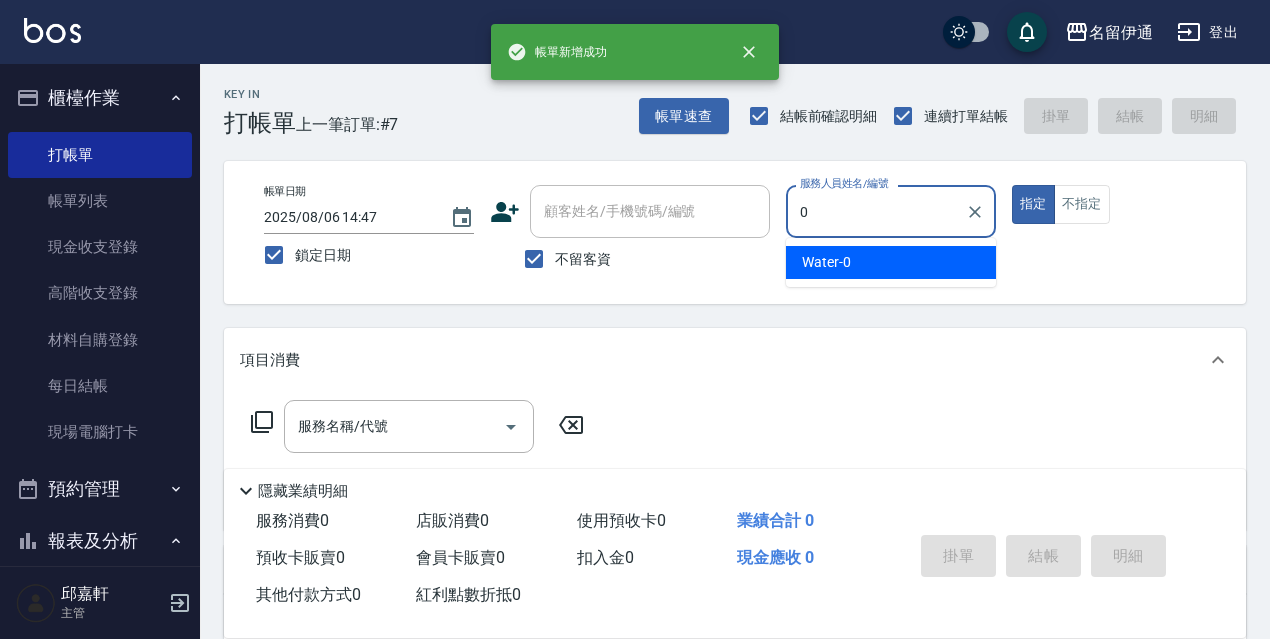 type on "Water-0" 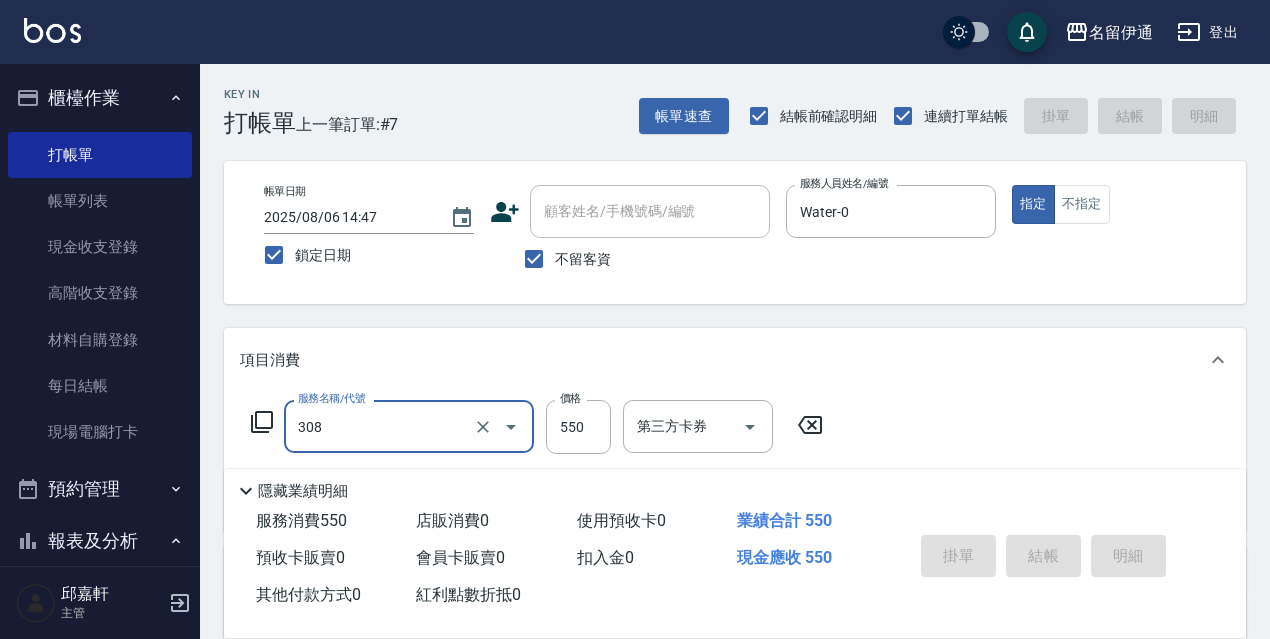 type on "308" 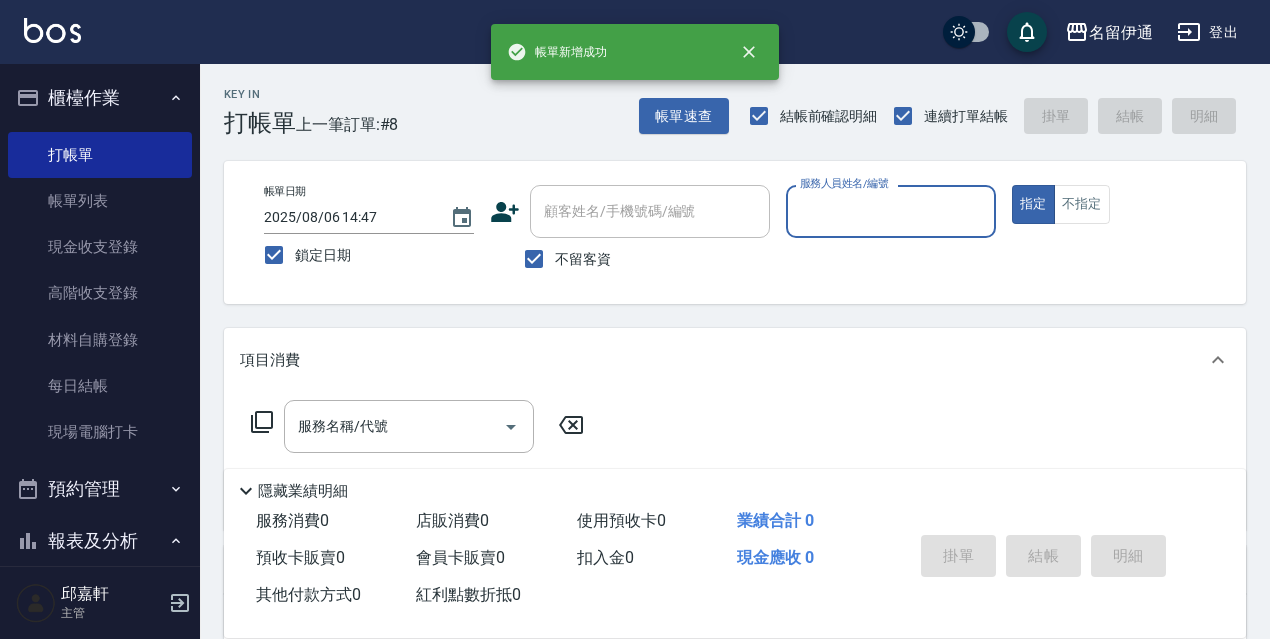 type on "0" 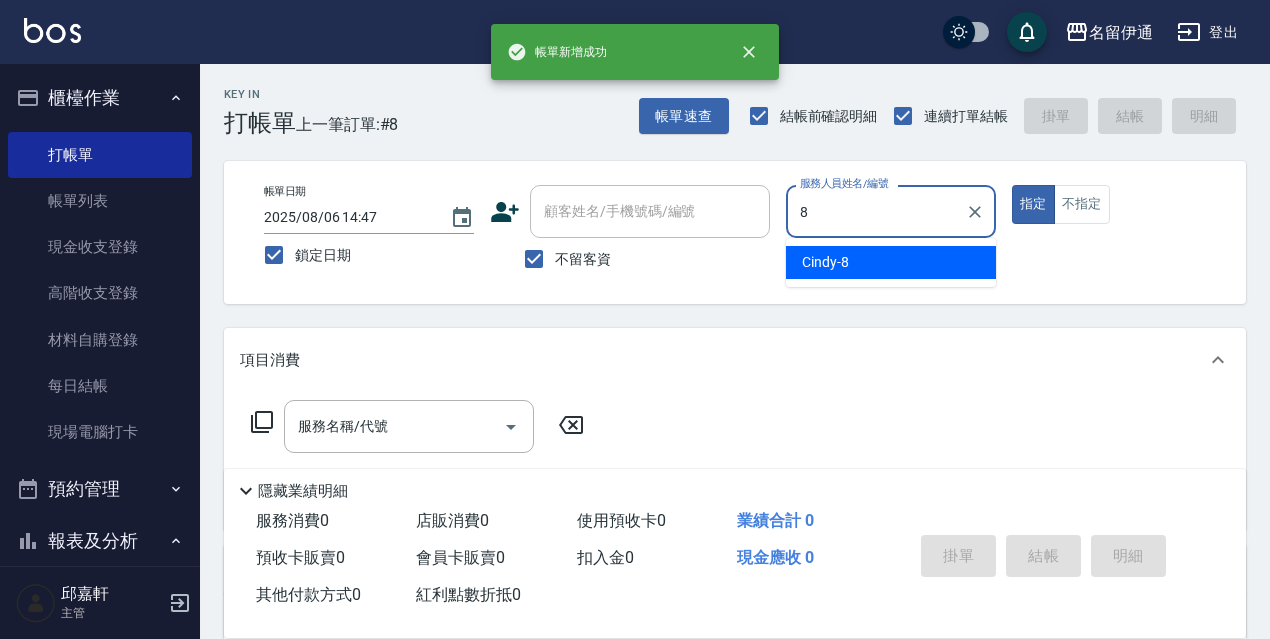 type on "Cindy-8" 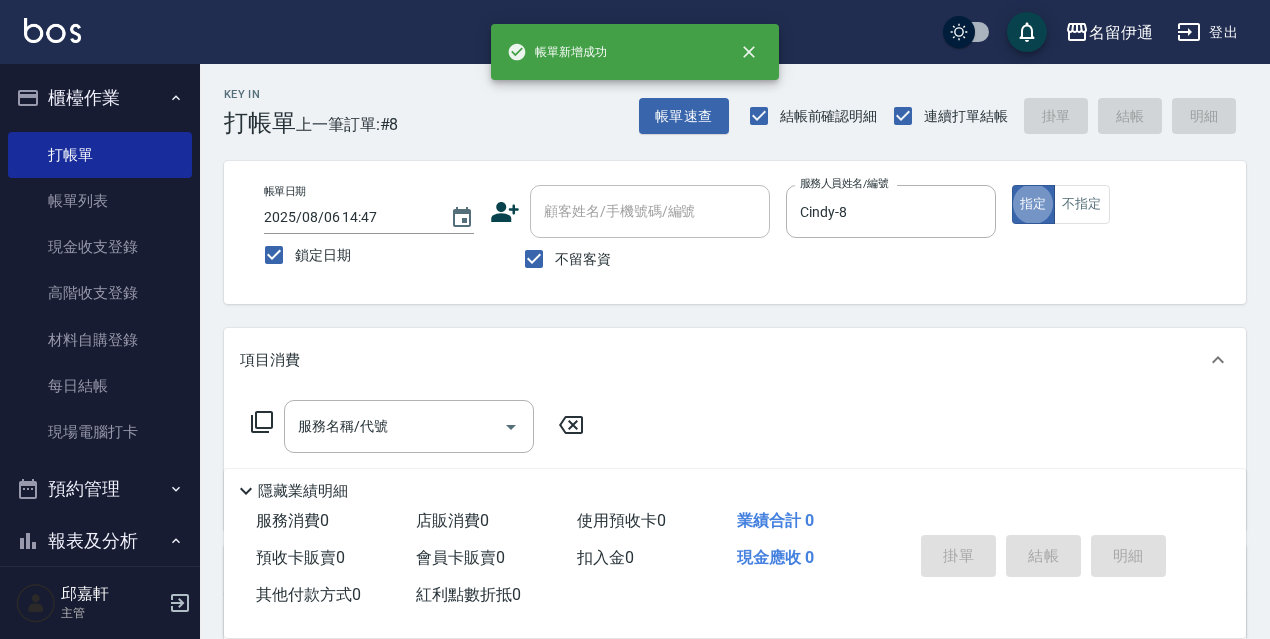 type on "." 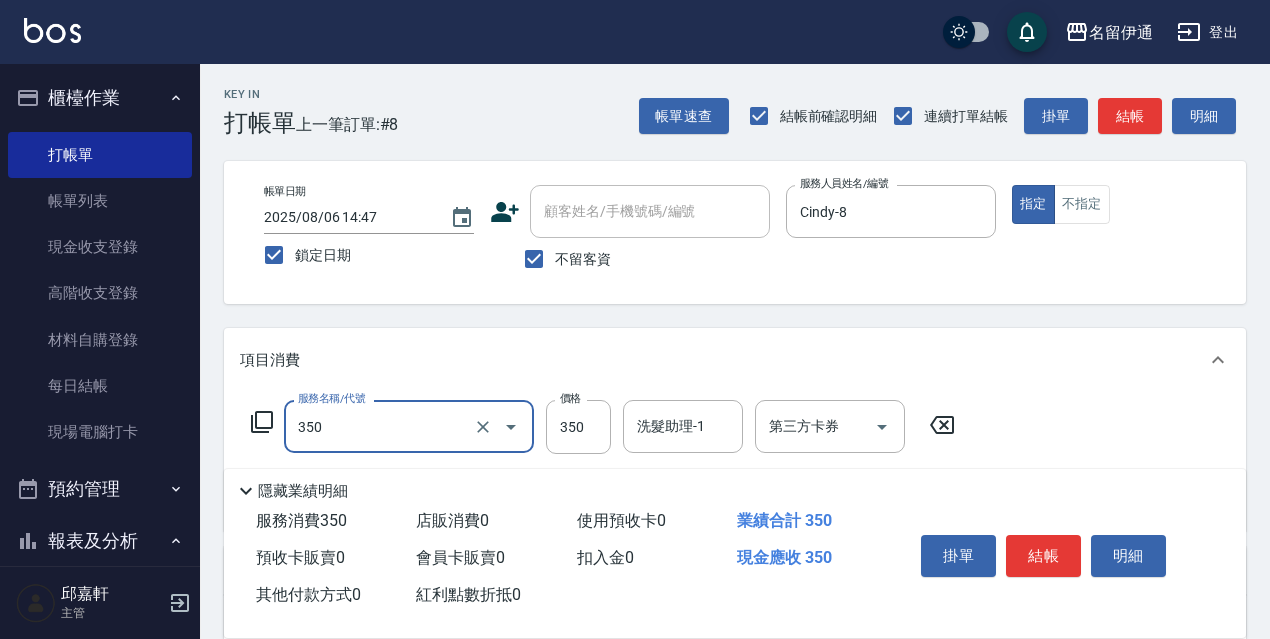 type on "洗髮350(350)" 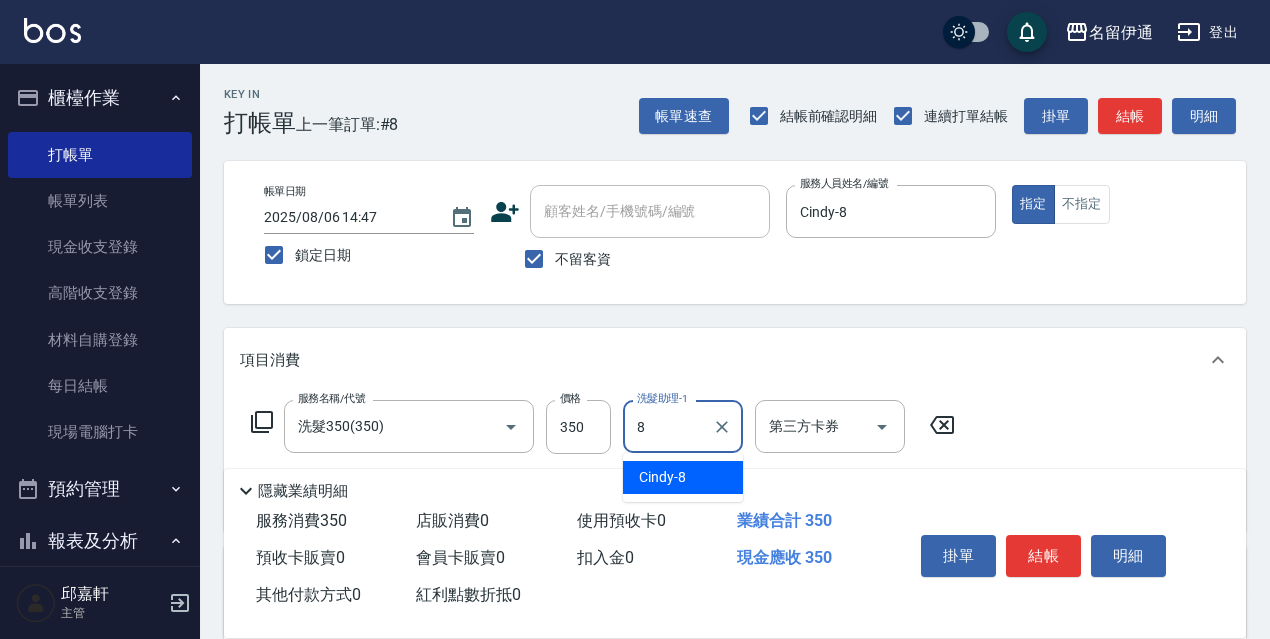 type on "Cindy-8" 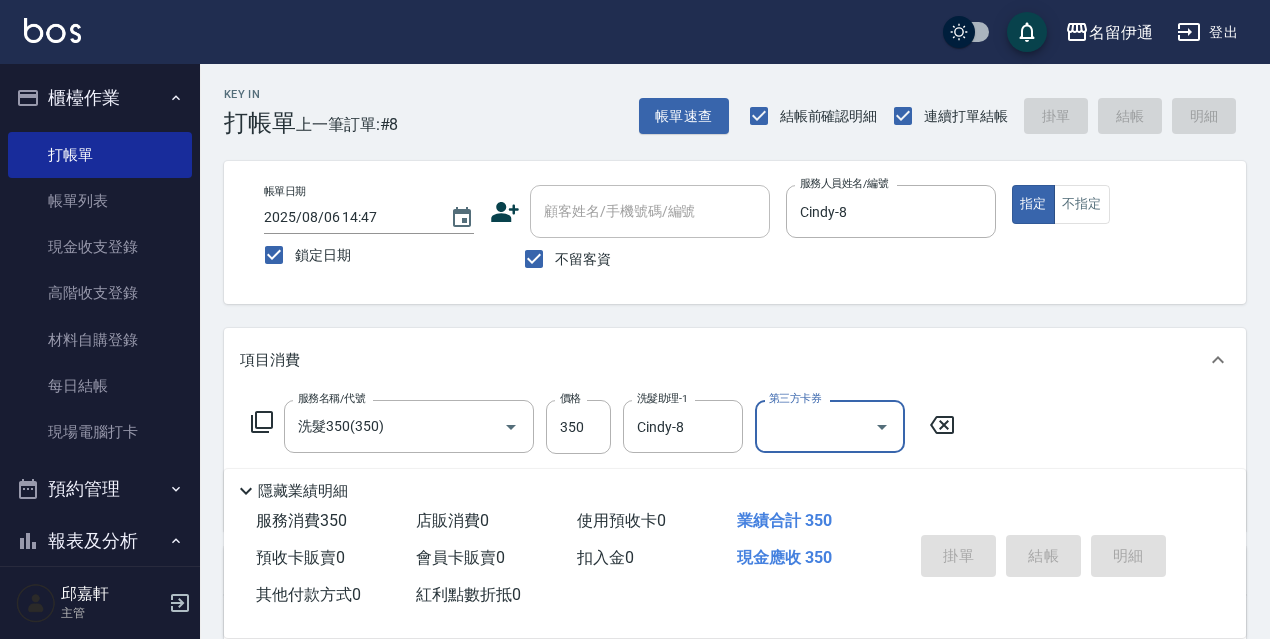 type 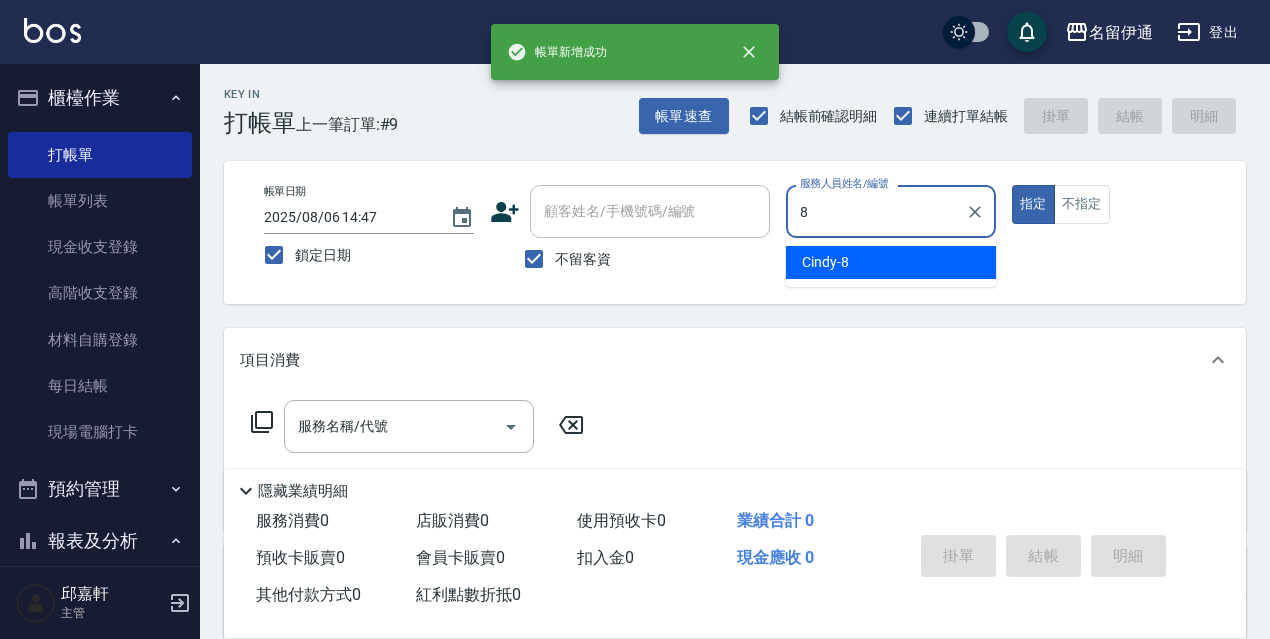 type on "Cindy-8" 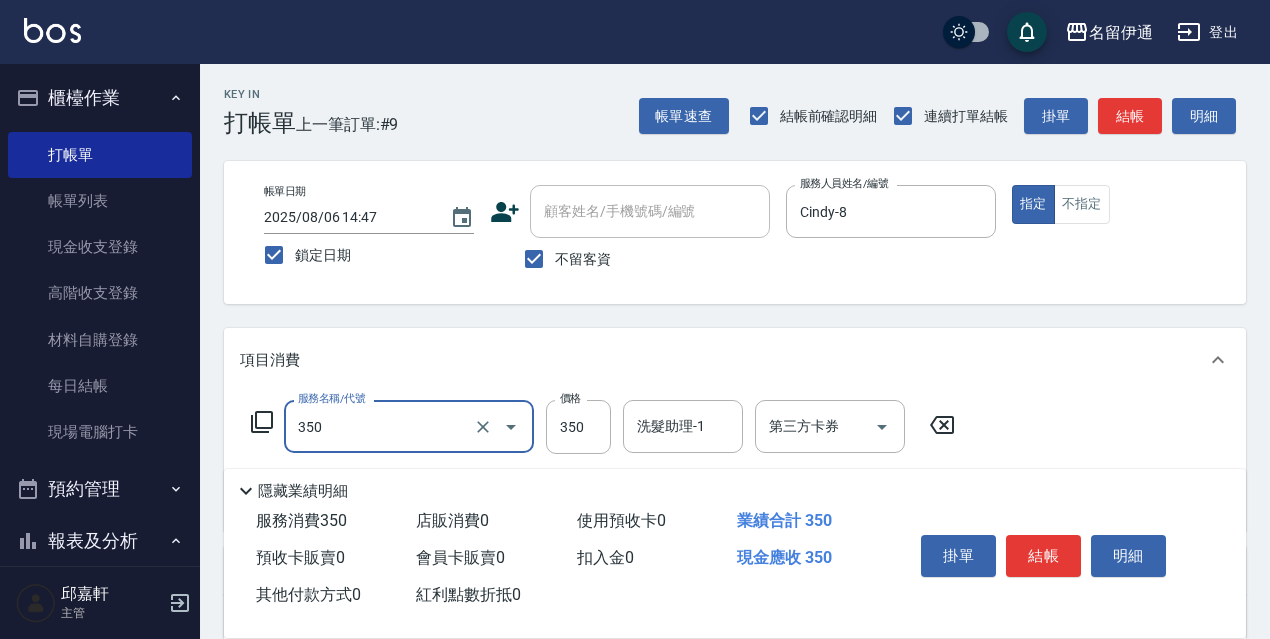 type on "洗髮350(350)" 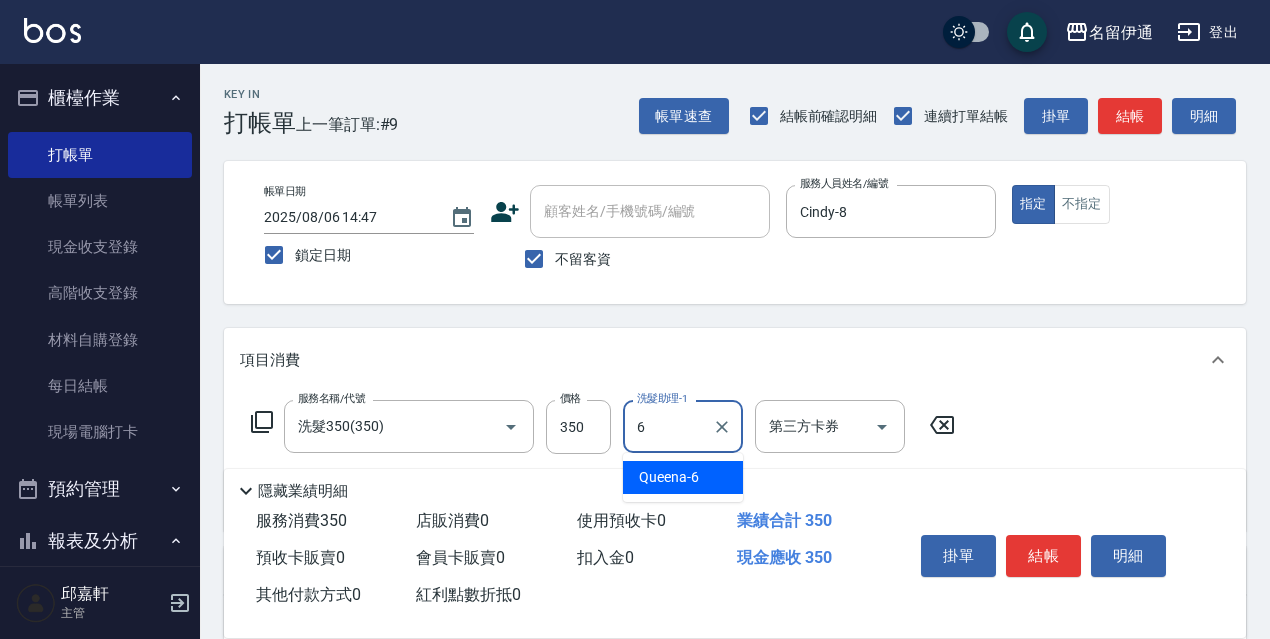 type on "Queena-6" 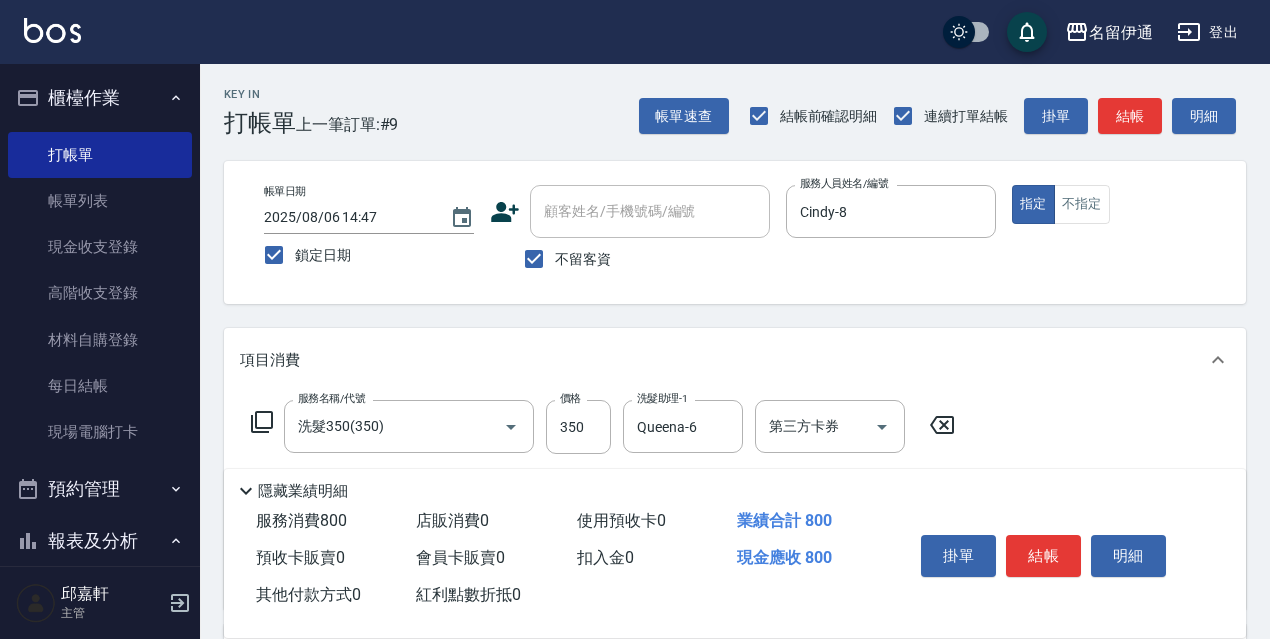 type on "剪髮450(306)" 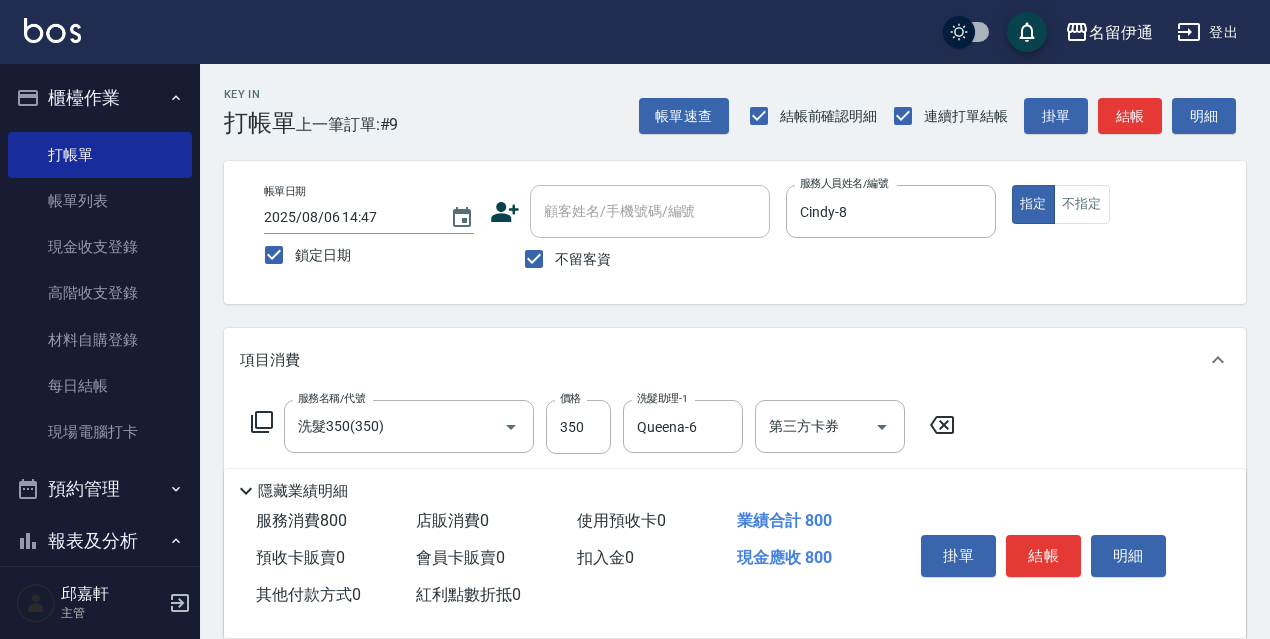 scroll, scrollTop: 300, scrollLeft: 0, axis: vertical 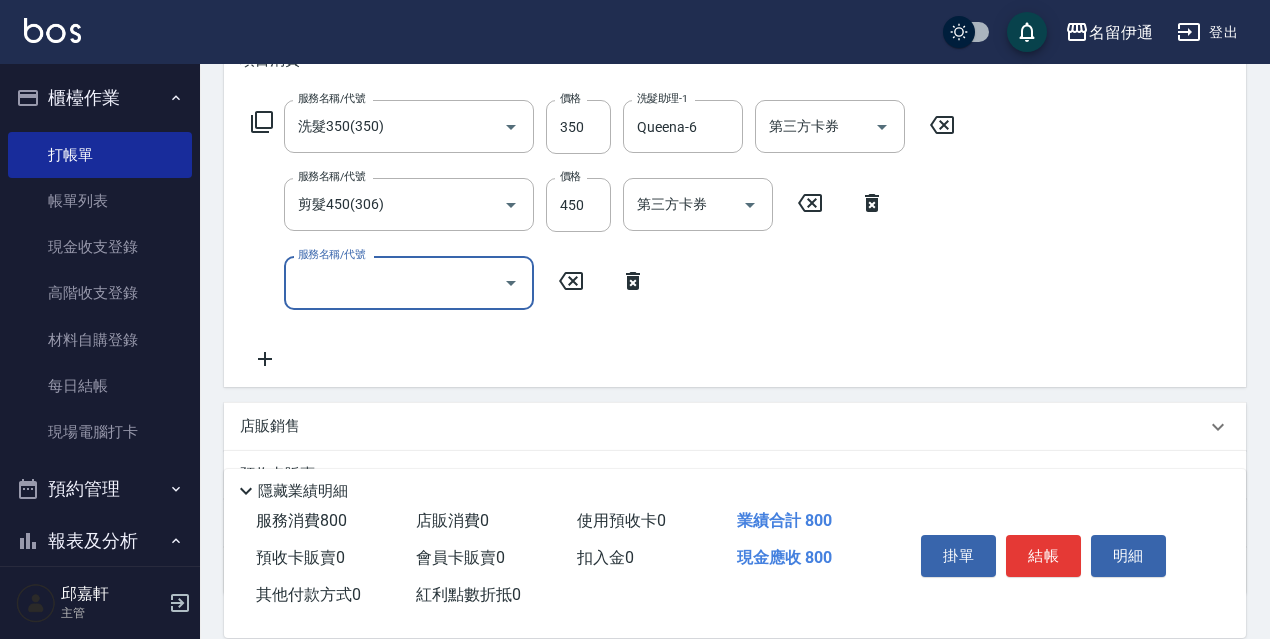 click on "店販銷售" at bounding box center [270, 426] 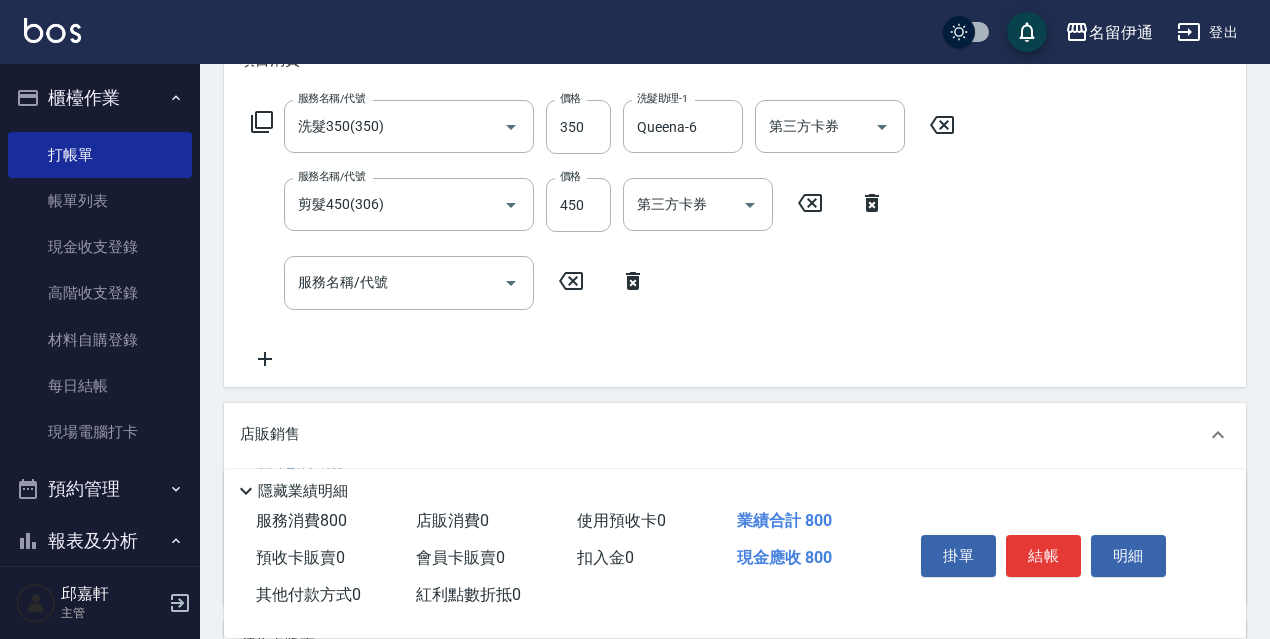scroll, scrollTop: 0, scrollLeft: 0, axis: both 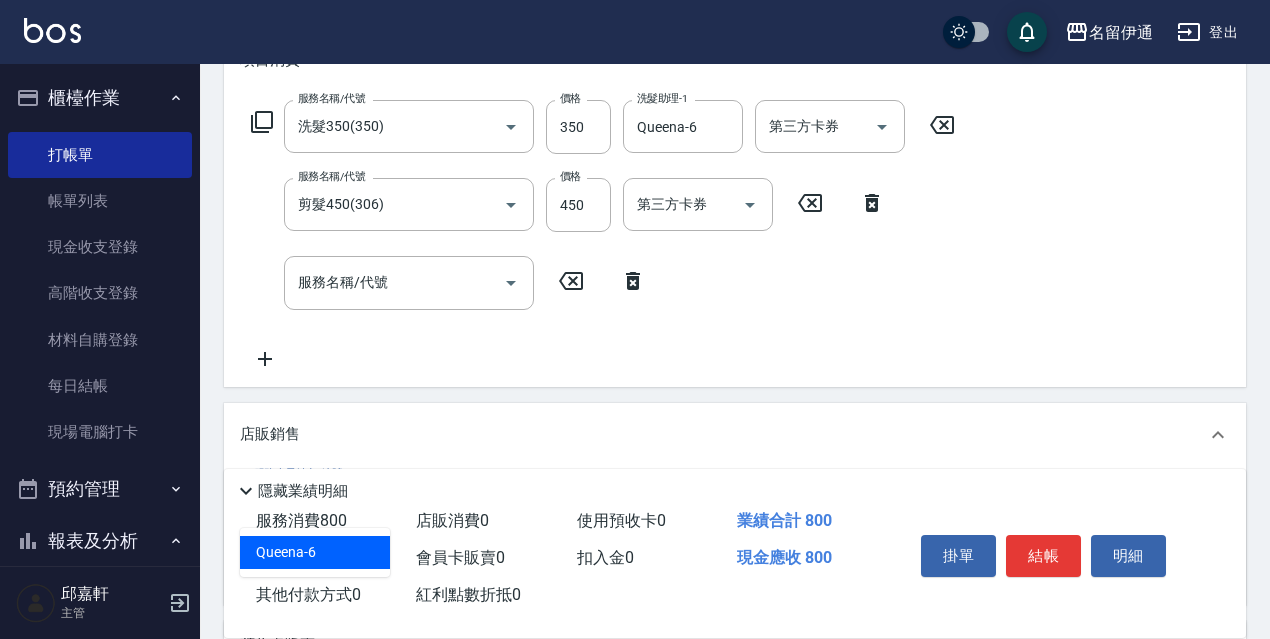 type on "Queena-6" 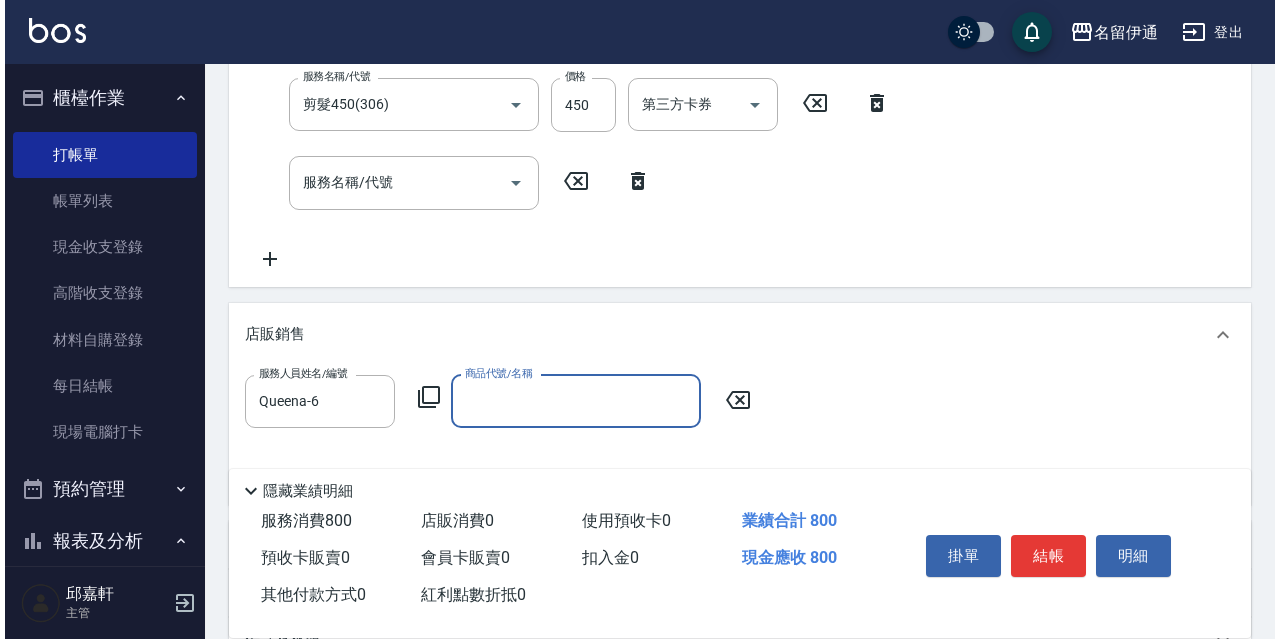 scroll, scrollTop: 500, scrollLeft: 0, axis: vertical 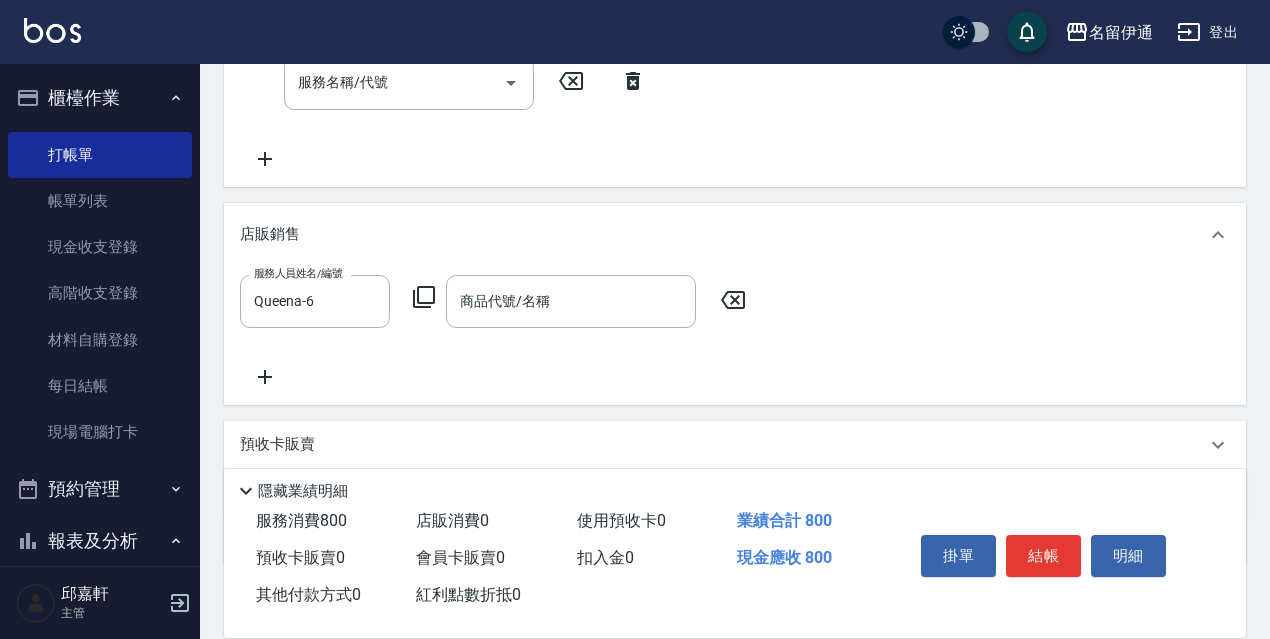 click 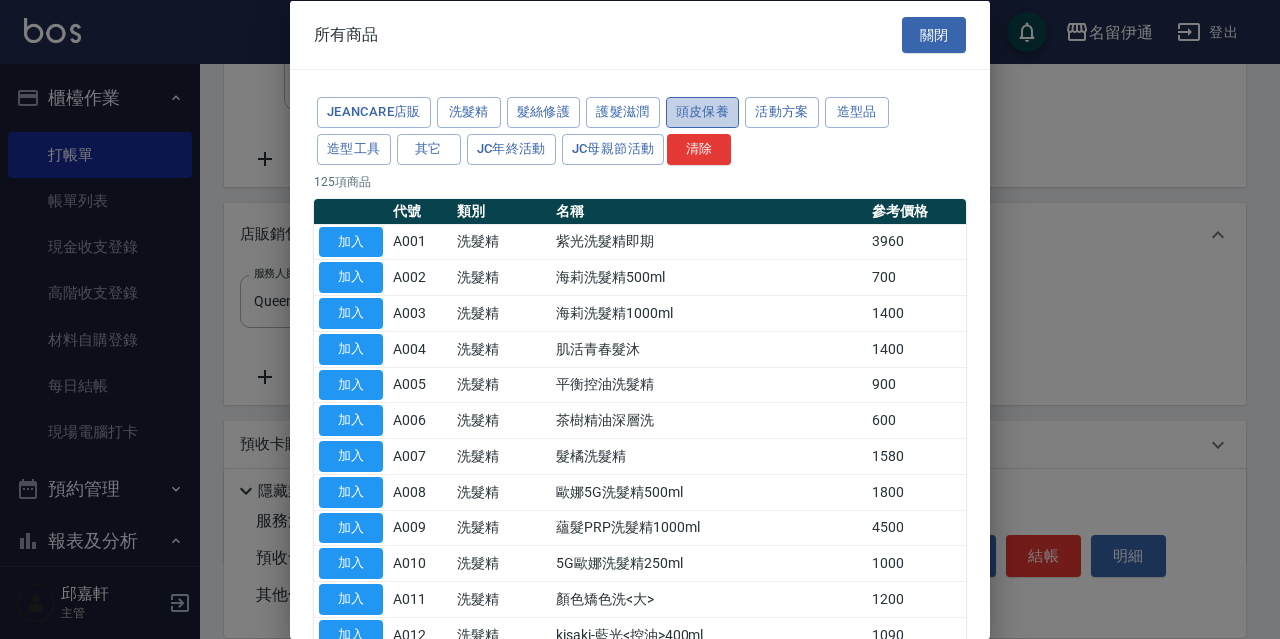 click on "頭皮保養" at bounding box center [703, 112] 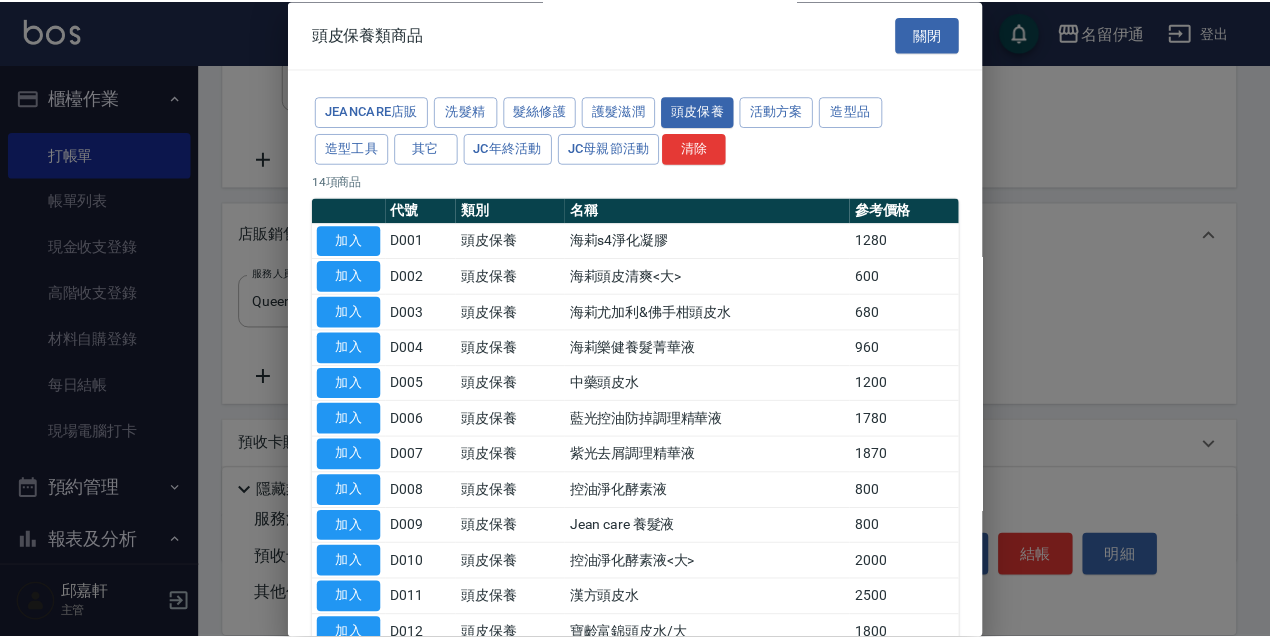 scroll, scrollTop: 195, scrollLeft: 0, axis: vertical 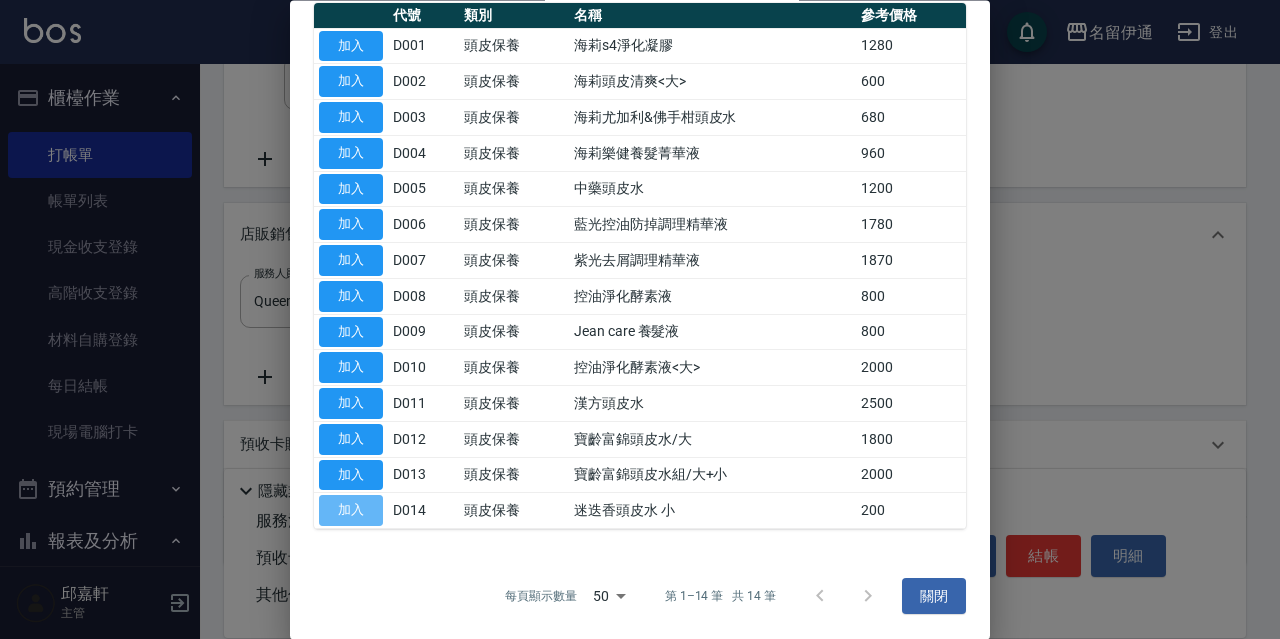 click on "加入" at bounding box center (351, 511) 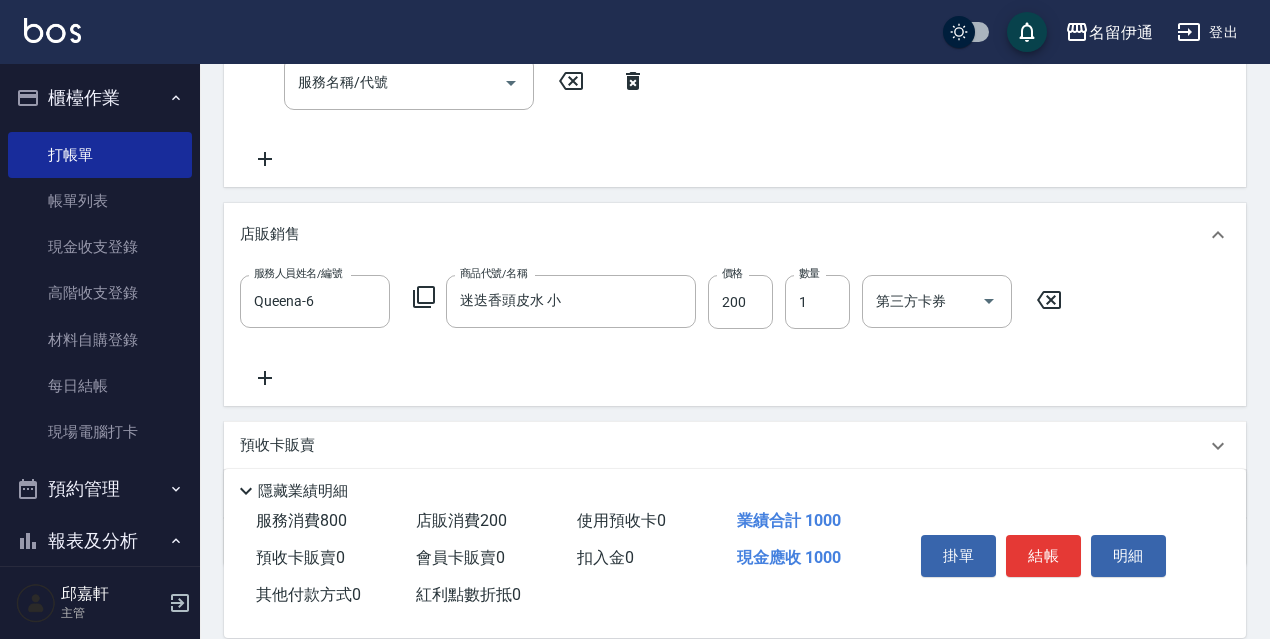 scroll, scrollTop: 600, scrollLeft: 0, axis: vertical 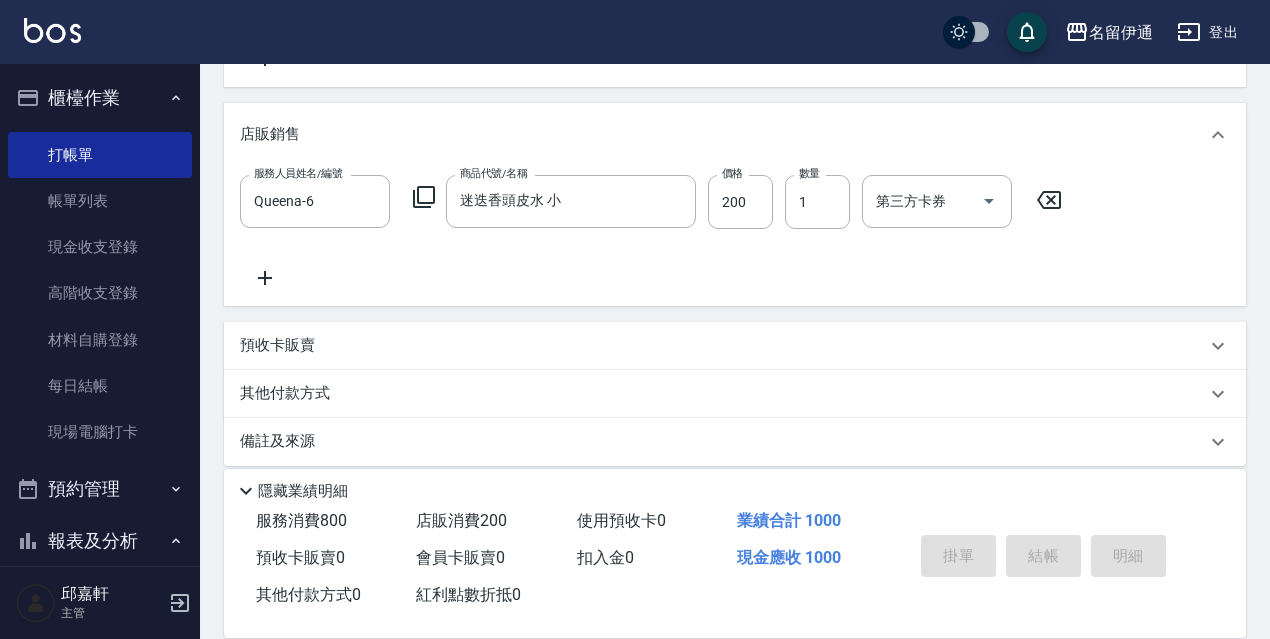 type 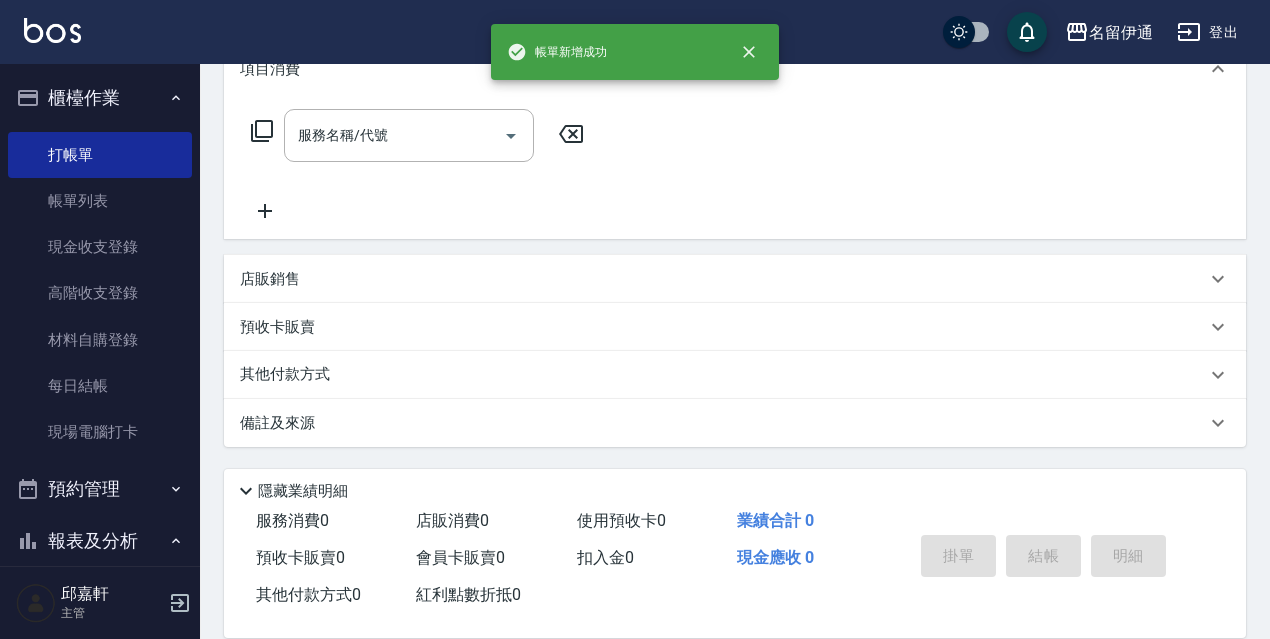 scroll, scrollTop: 0, scrollLeft: 0, axis: both 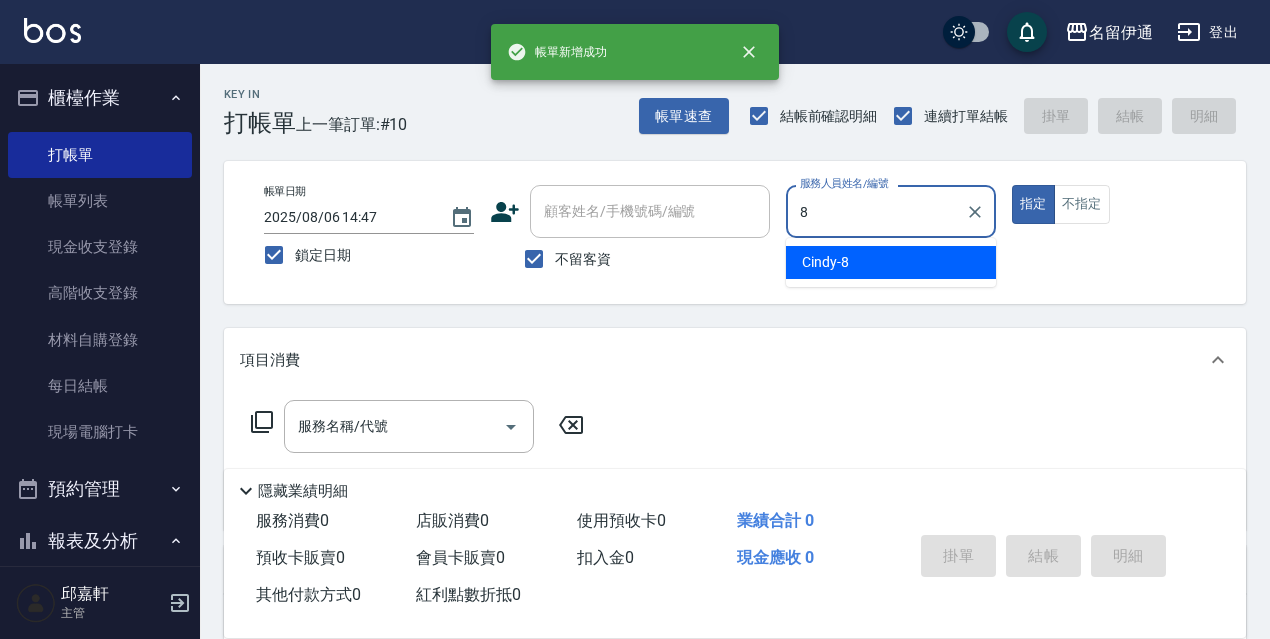 type on "Cindy-8" 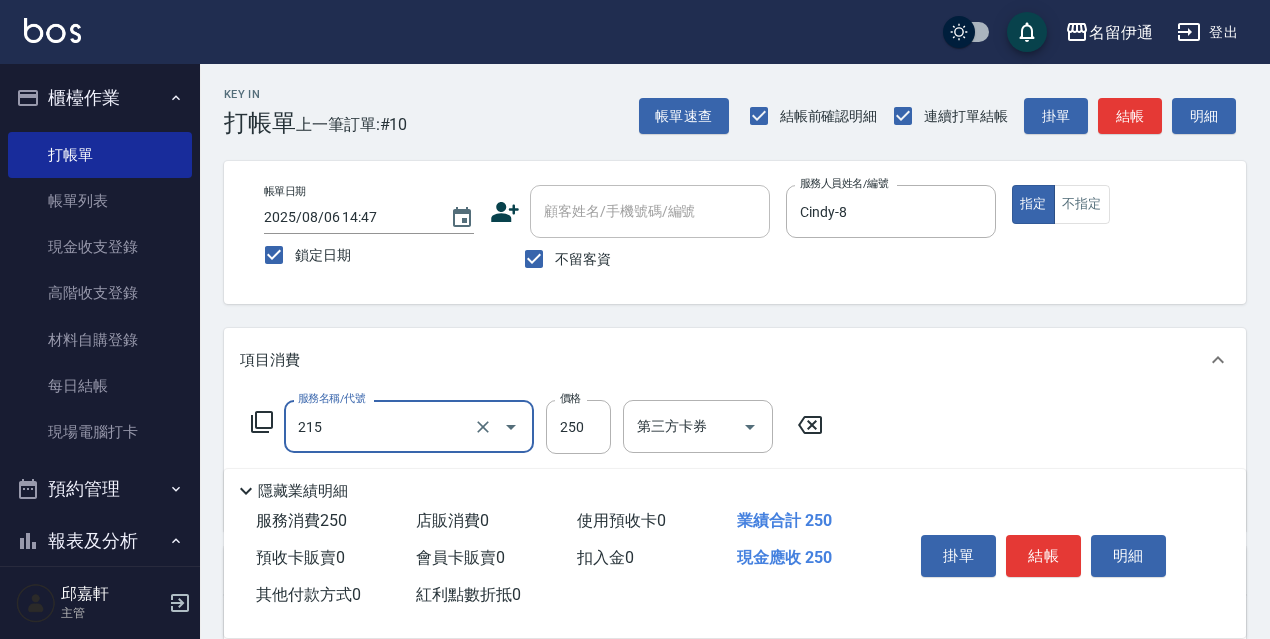 type on "洗髮卷<抵>250(215)" 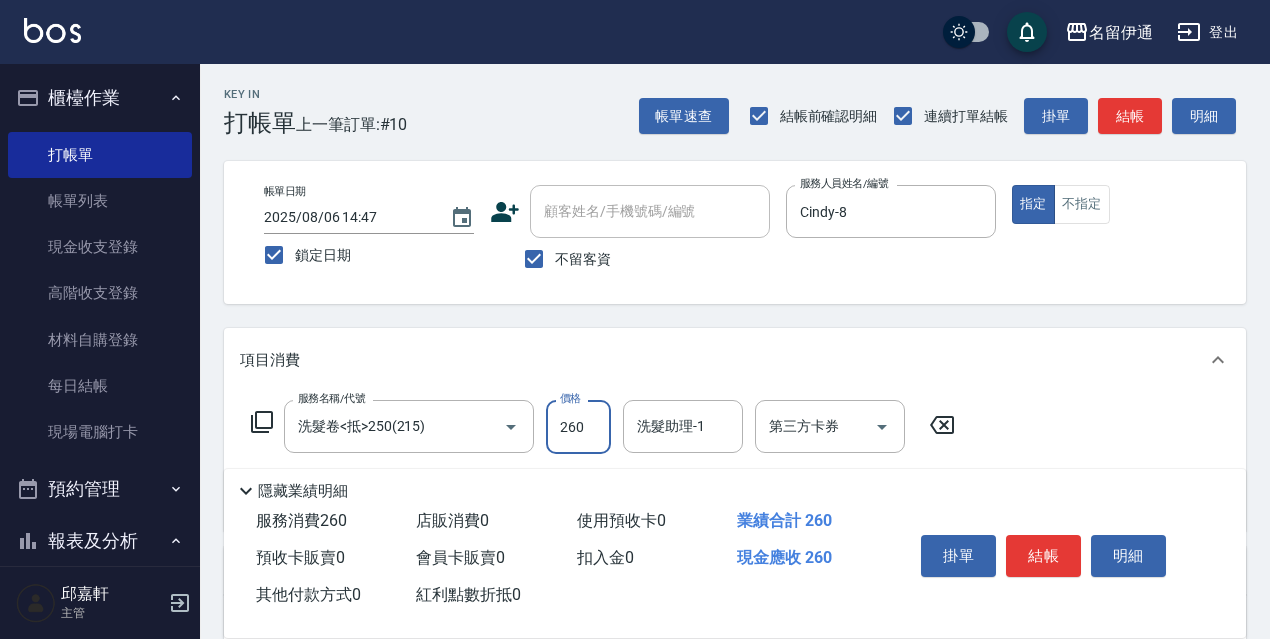 type on "260" 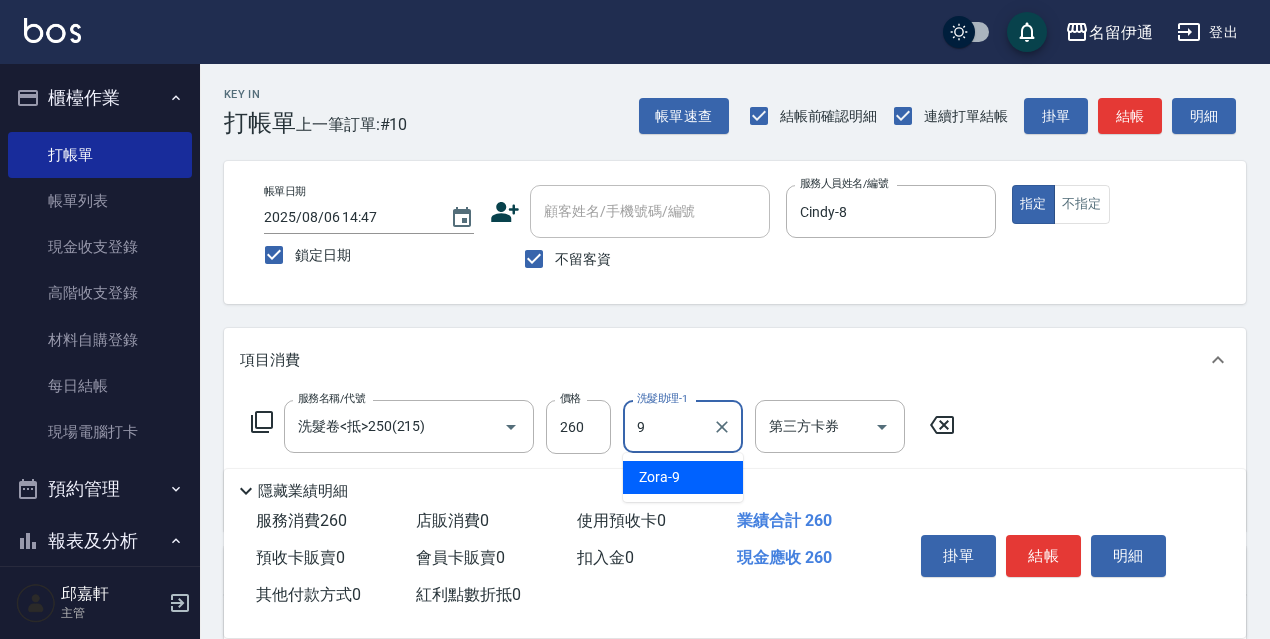 type on "Zora-9" 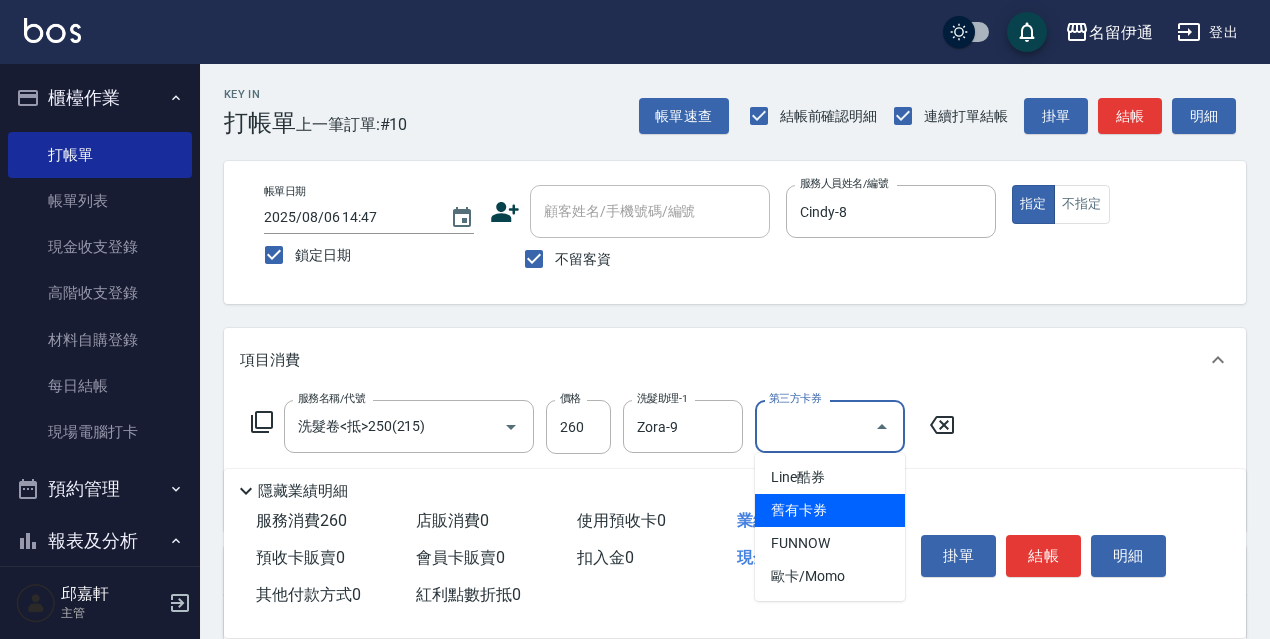 type on "舊有卡券" 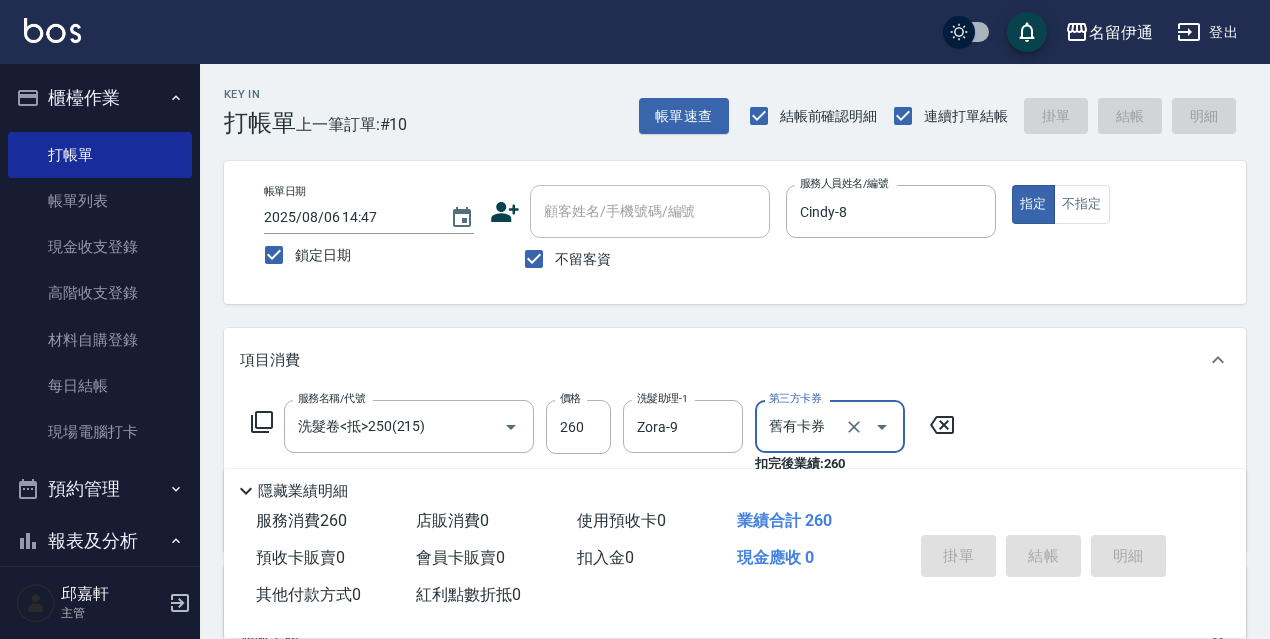 type 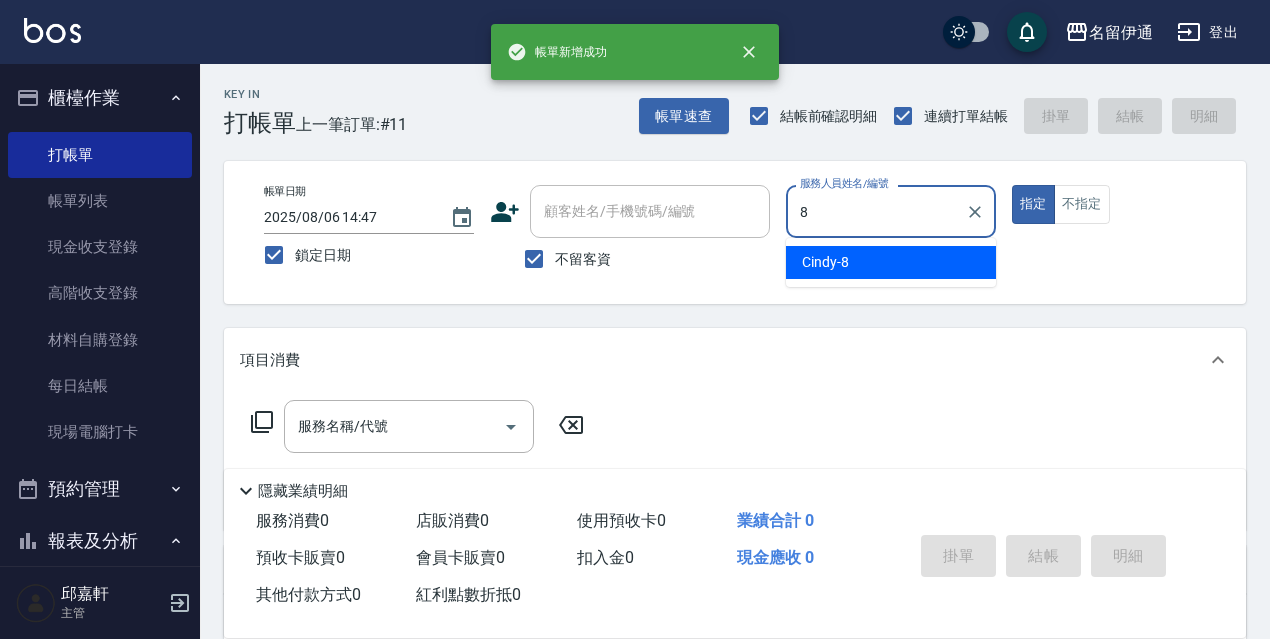 type on "Cindy-8" 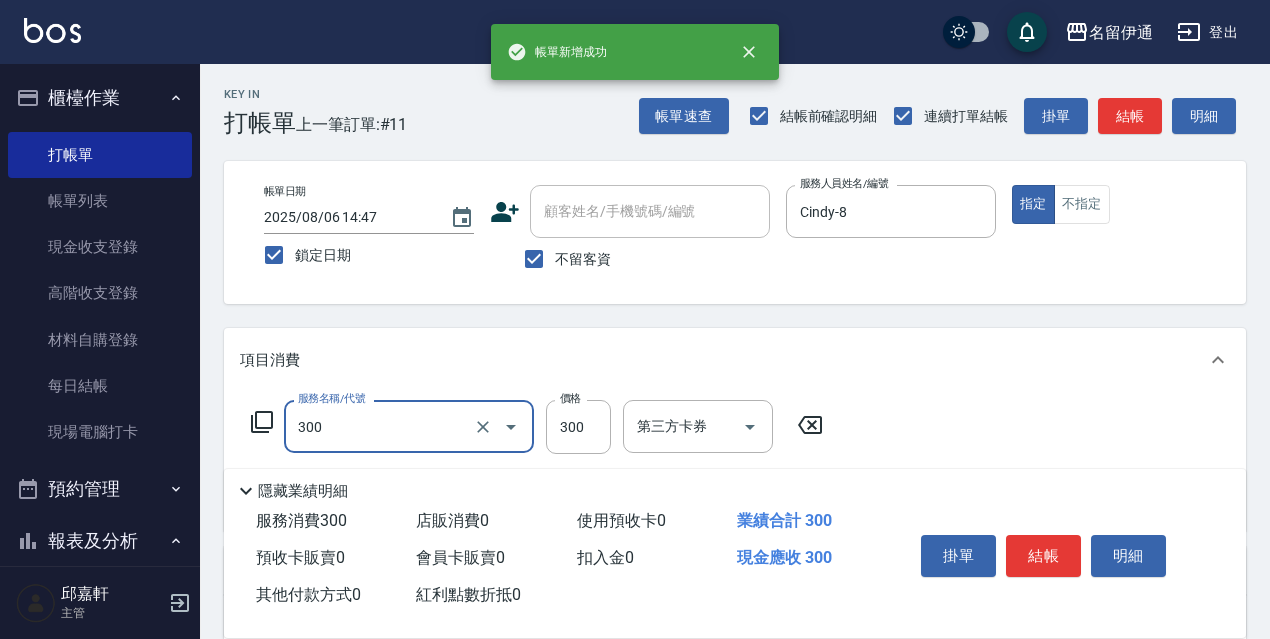 type on "洗髮300(300)" 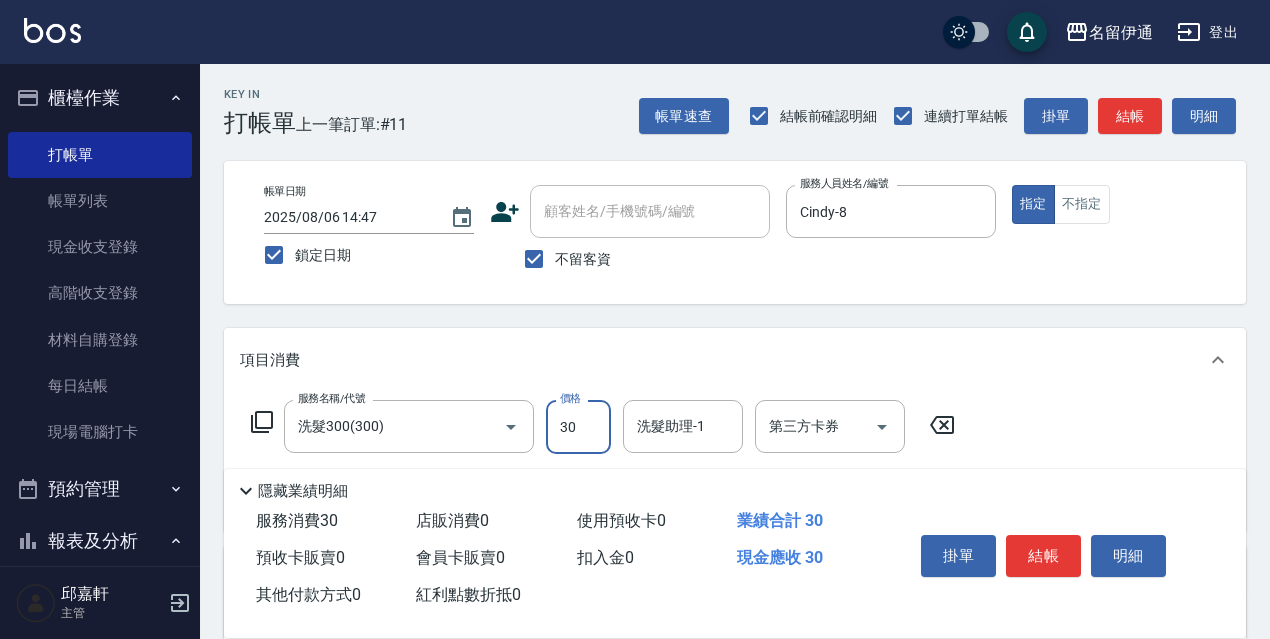type on "300" 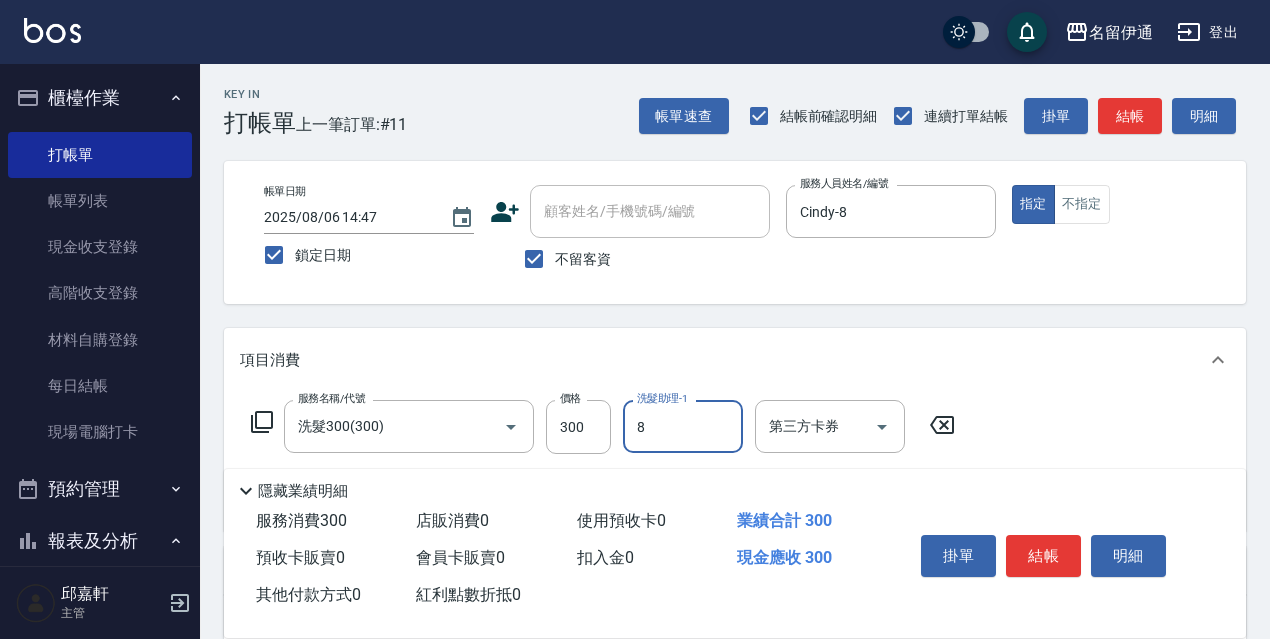 type on "Cindy-8" 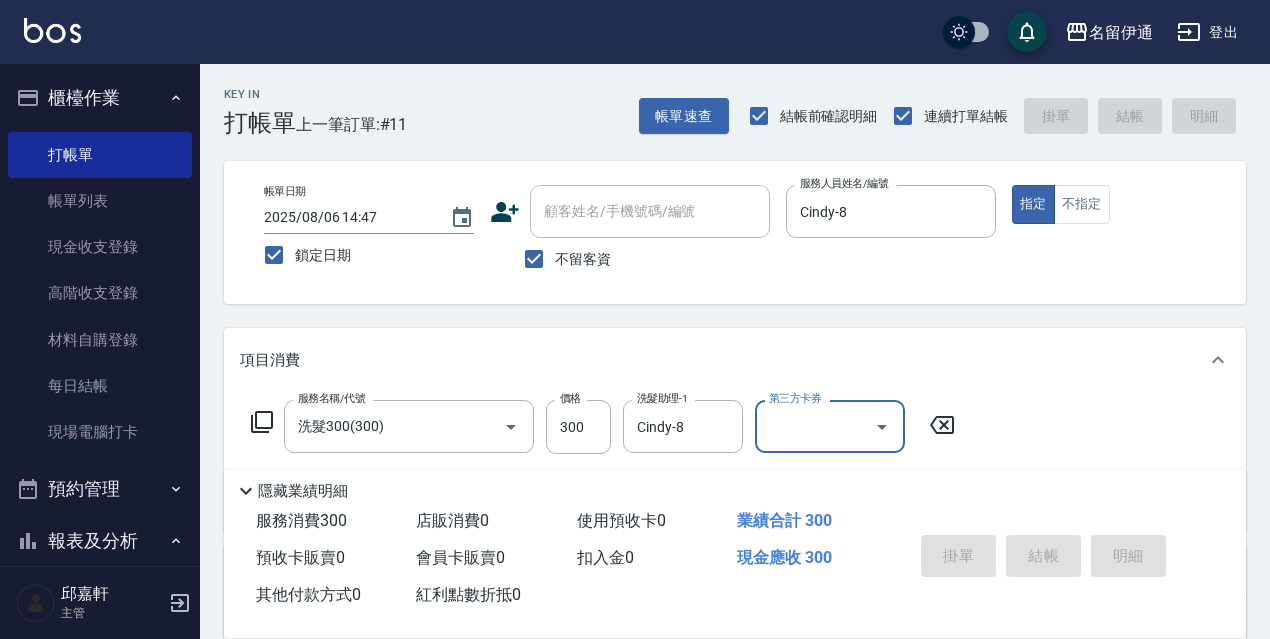 type 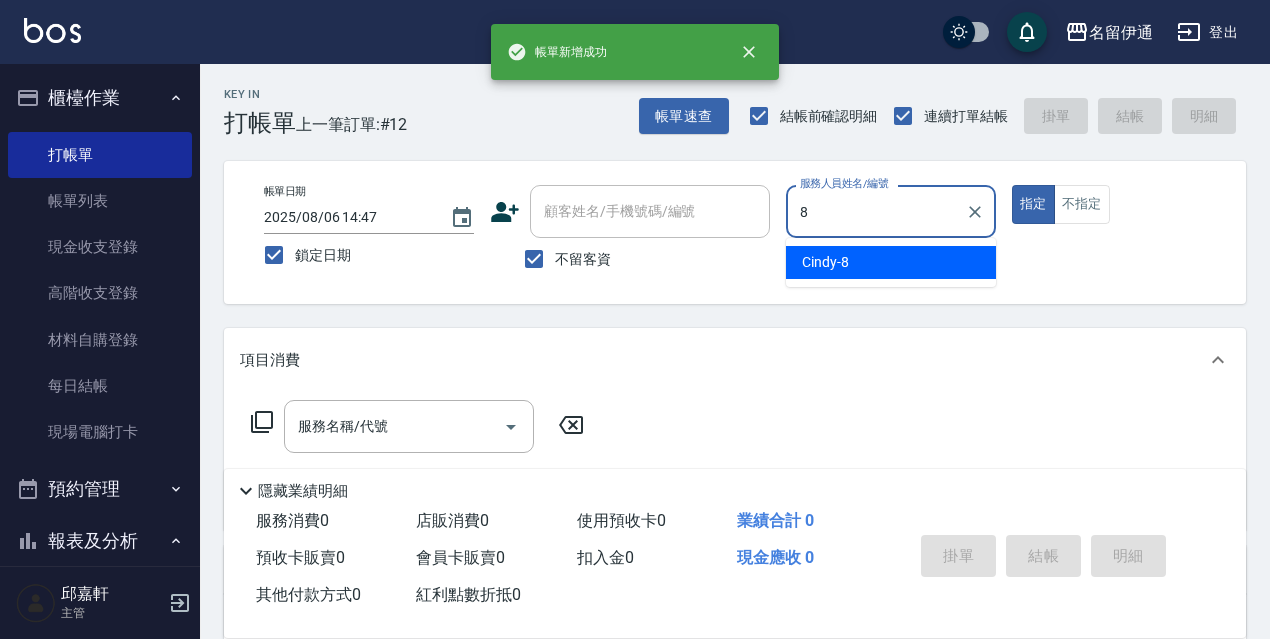 type on "Cindy-8" 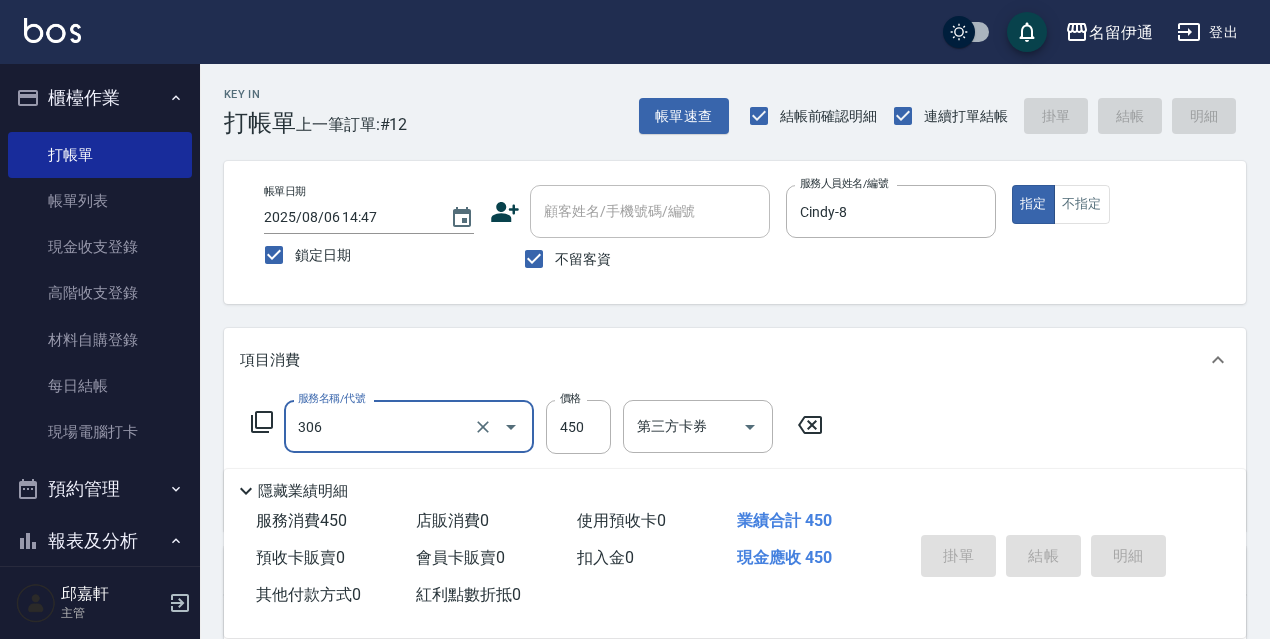 type on "306" 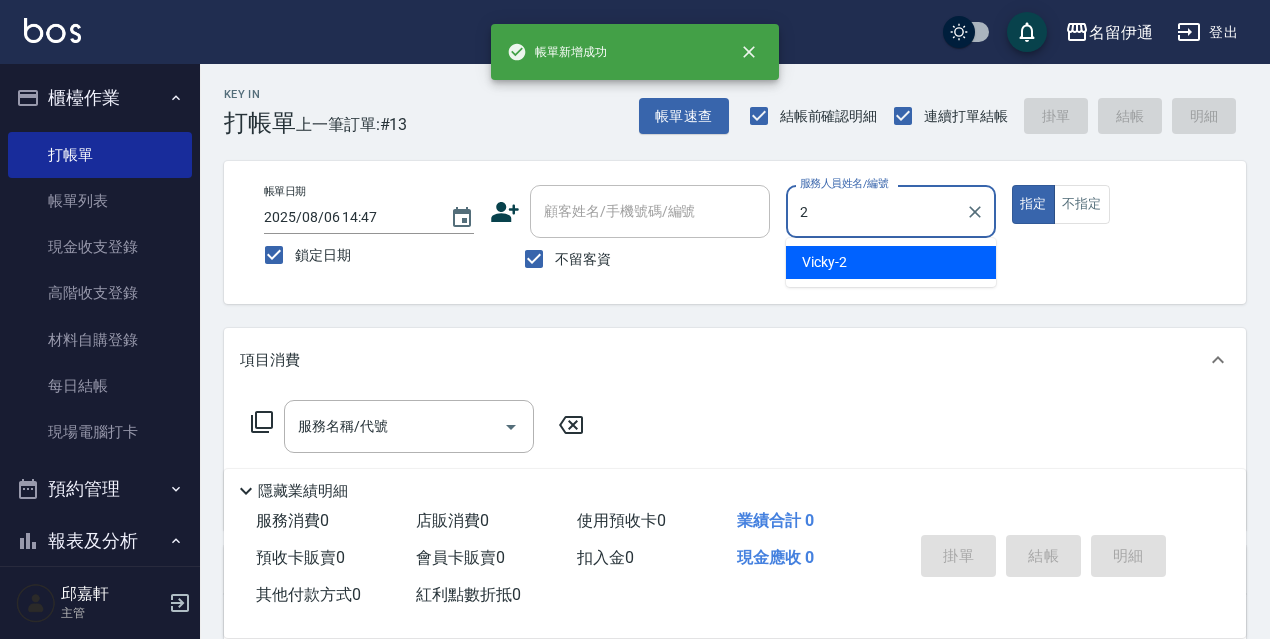 type on "Vicky-2" 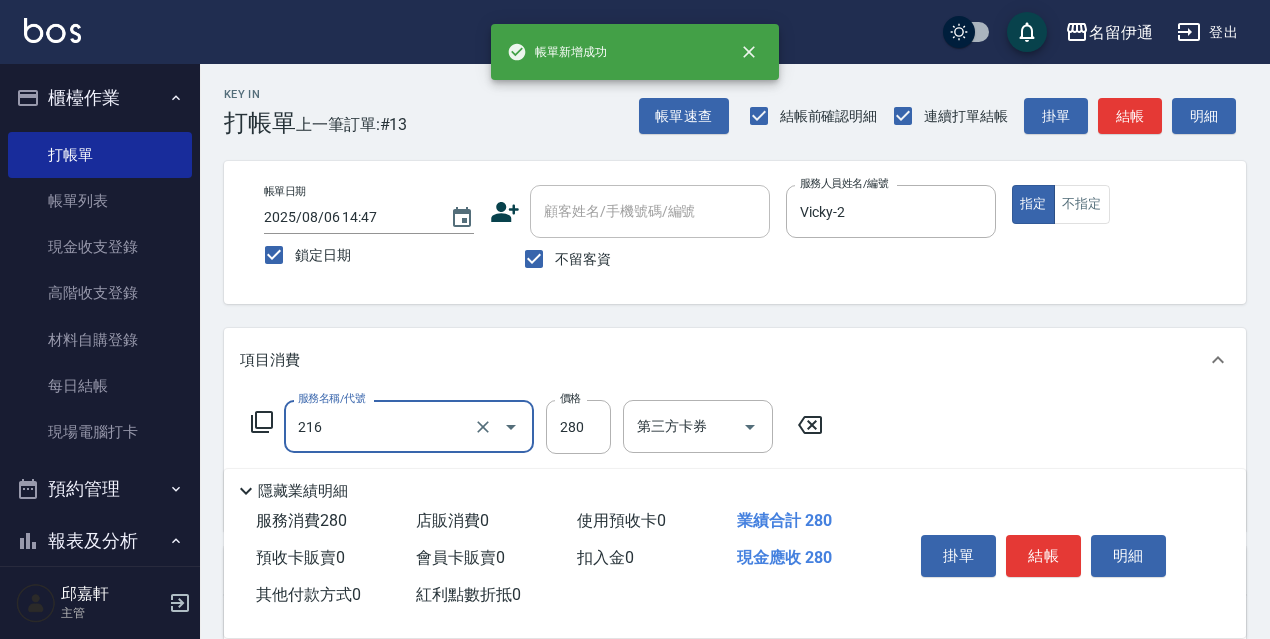 type on "洗髮卷<抵>280(216)" 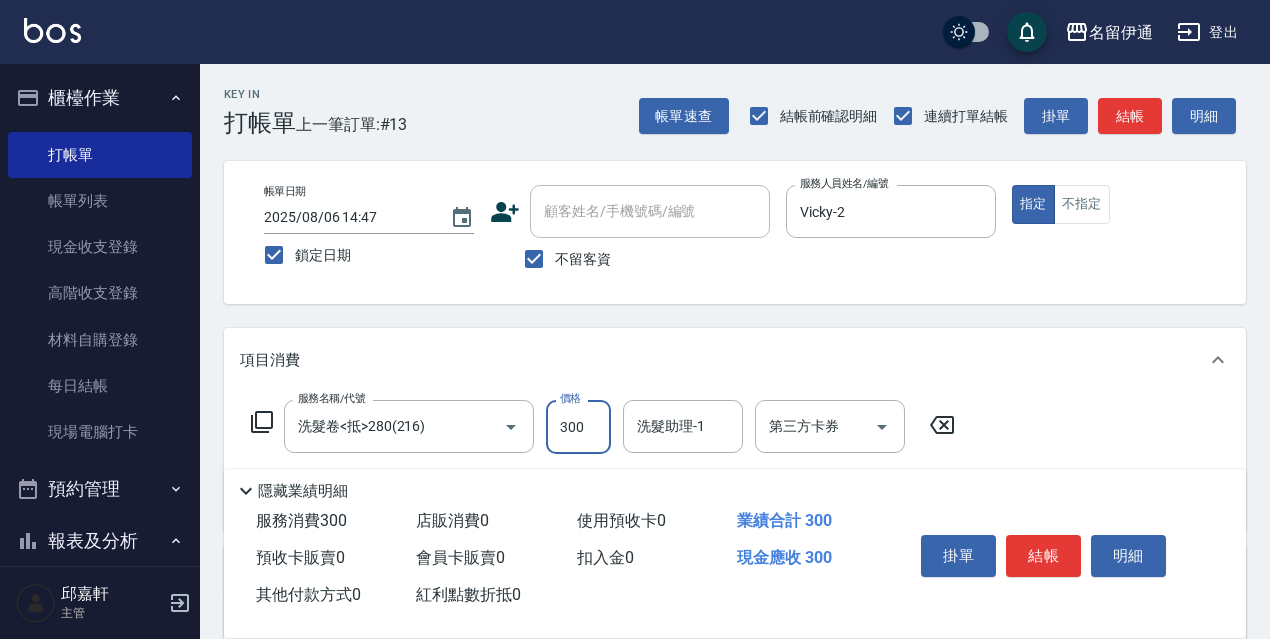 type on "300" 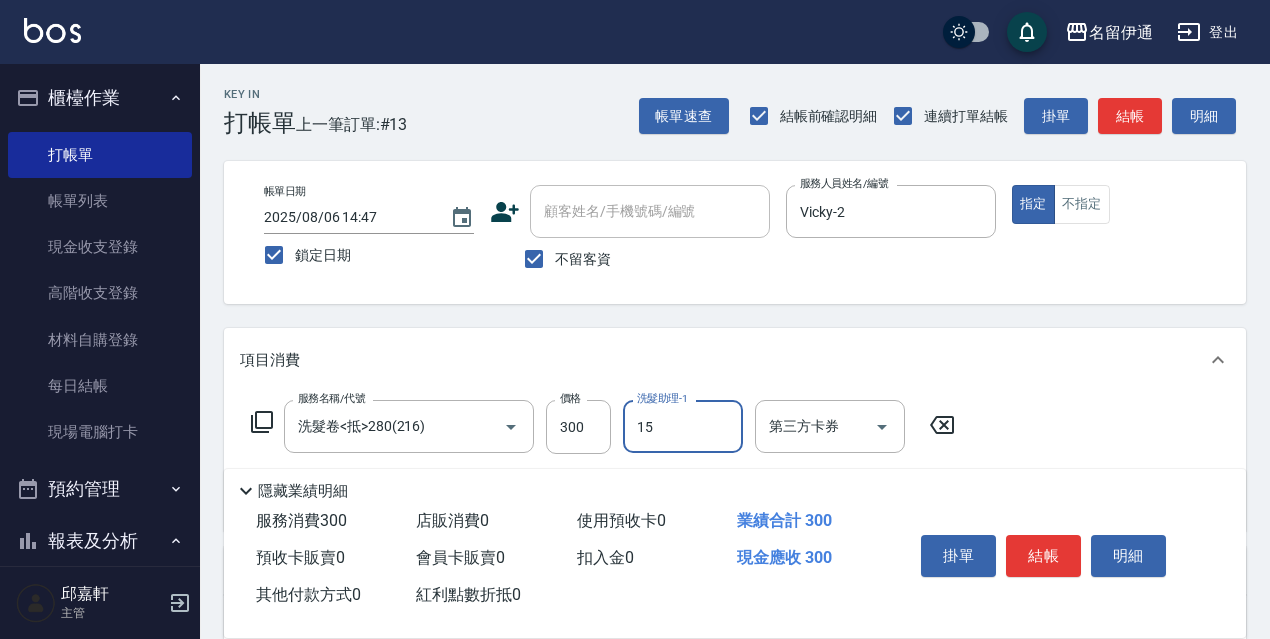 type on "CoCo-15" 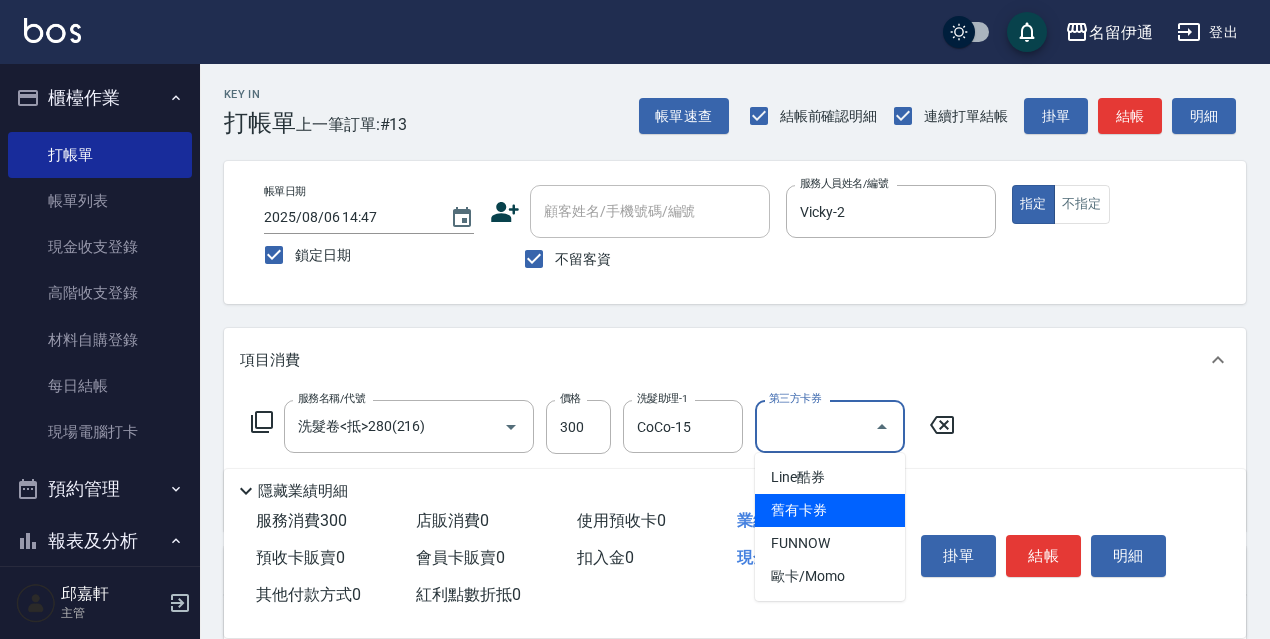 type on "舊有卡券" 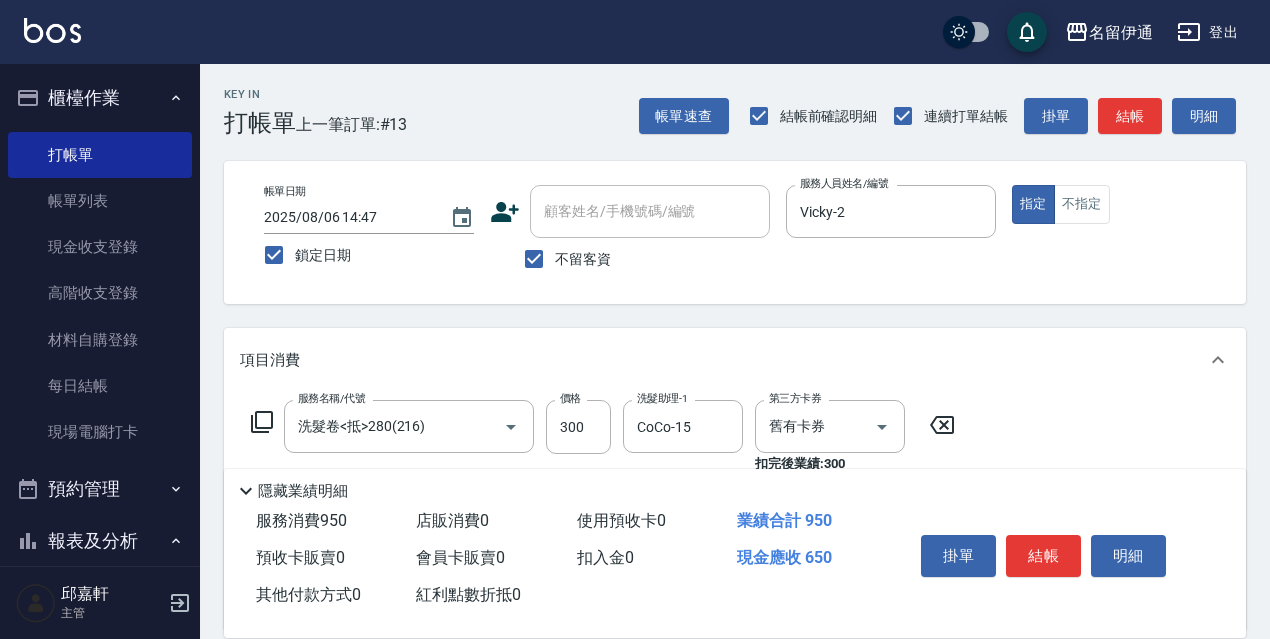type on "剪髮650(309)" 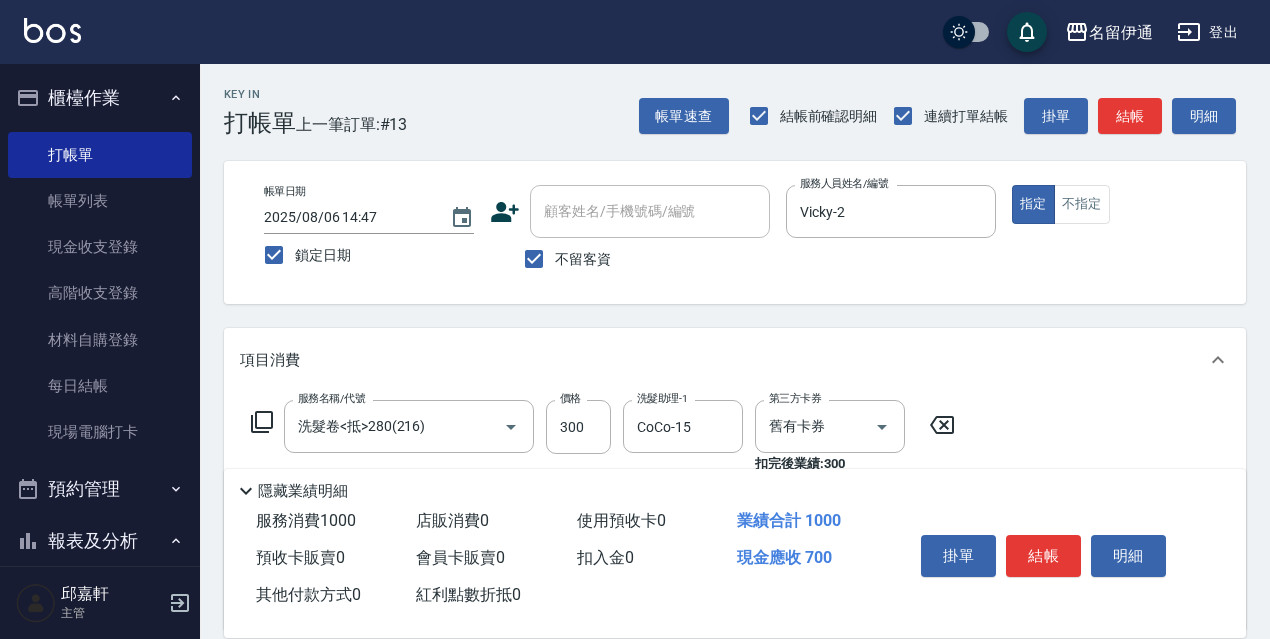 type on "700" 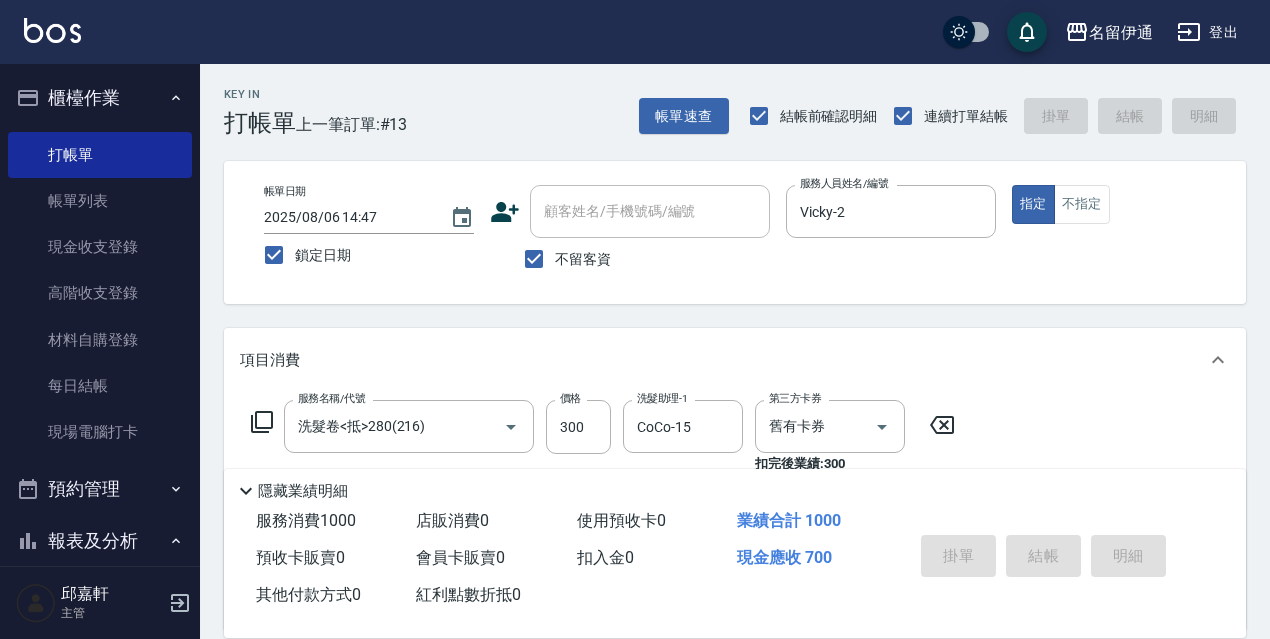 type 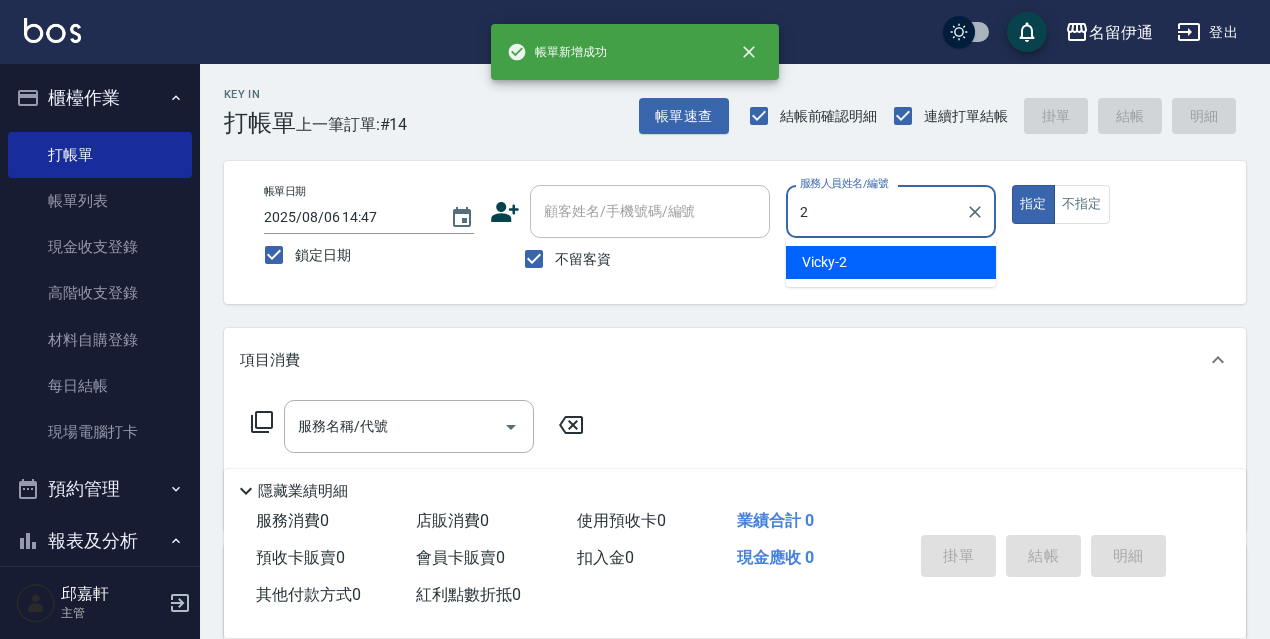 type on "Vicky-2" 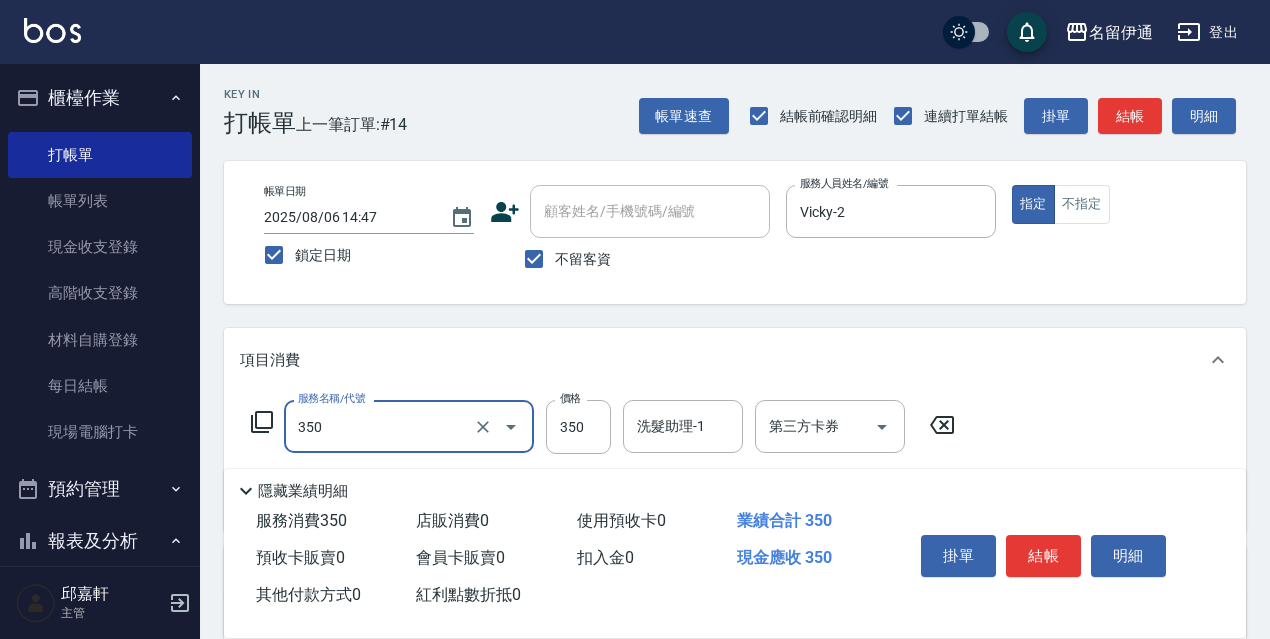 type on "洗髮350(350)" 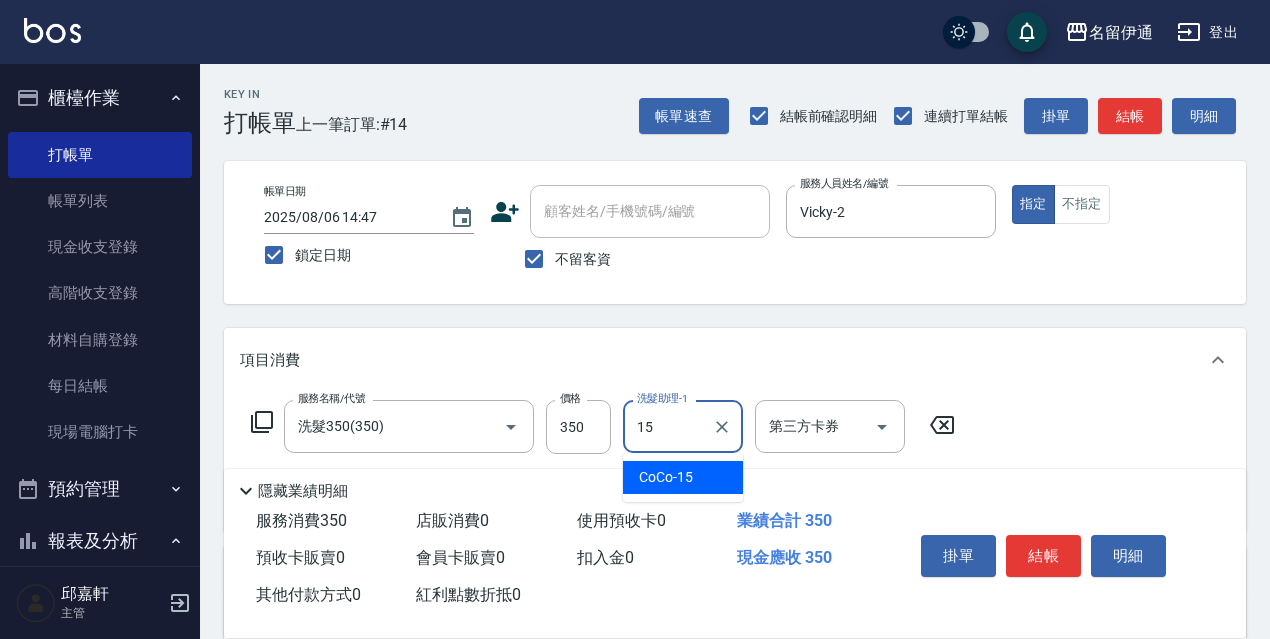 type on "CoCo-15" 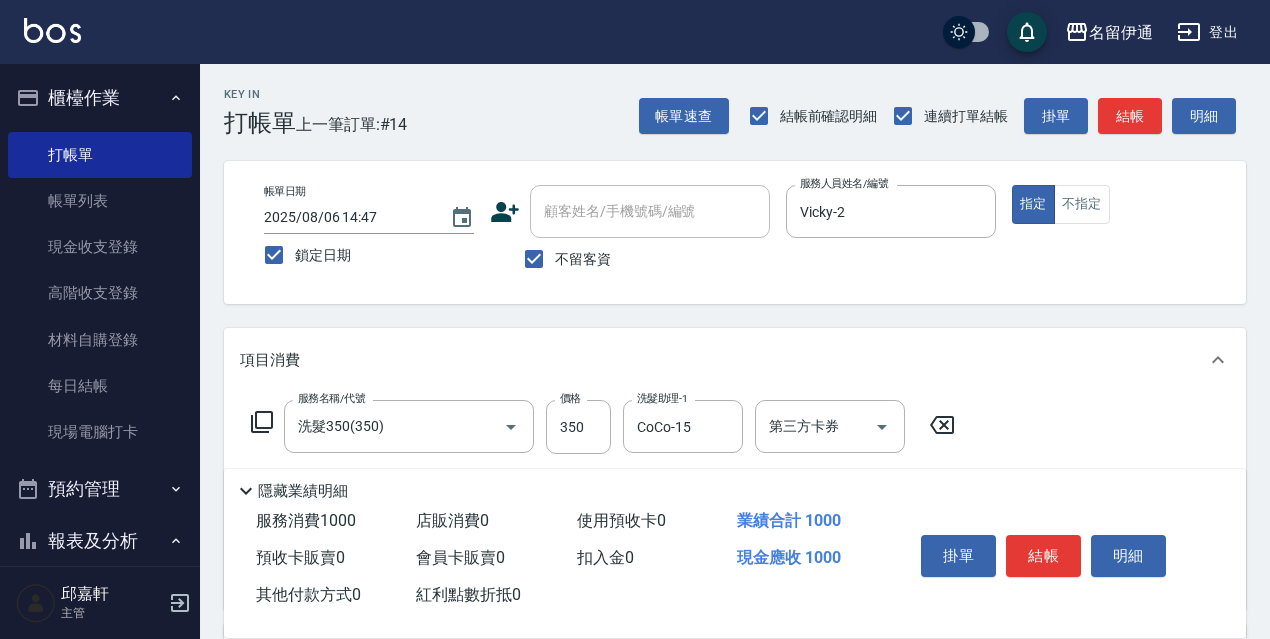 type on "剪髮650(309)" 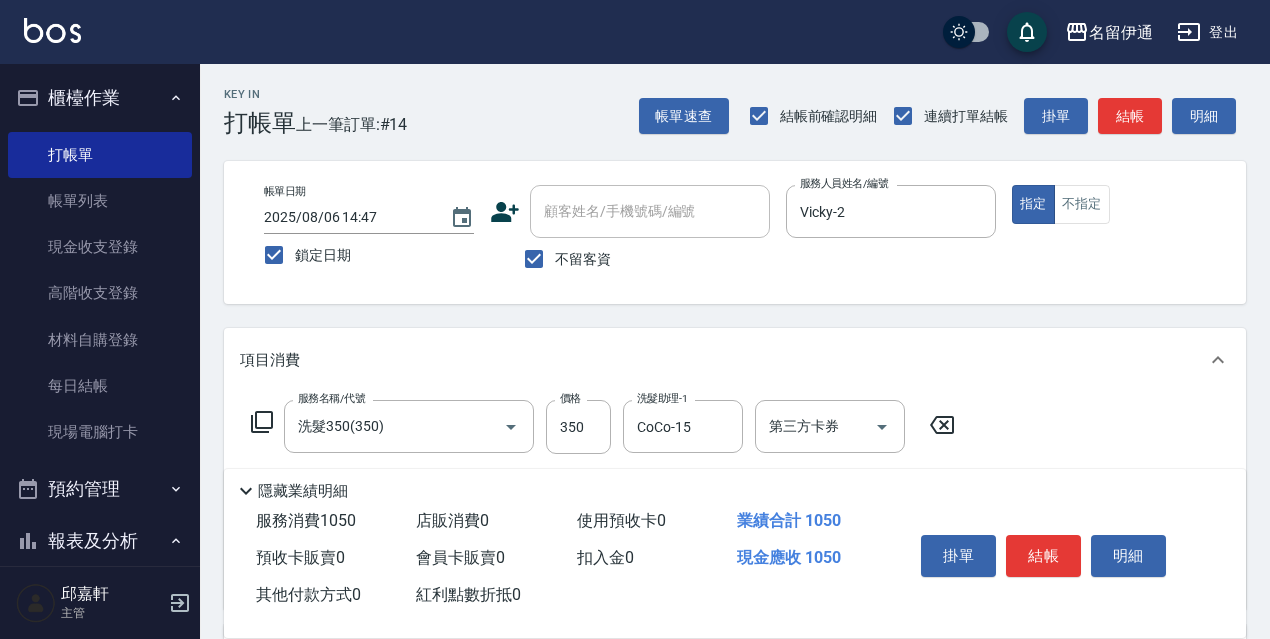 type on "700" 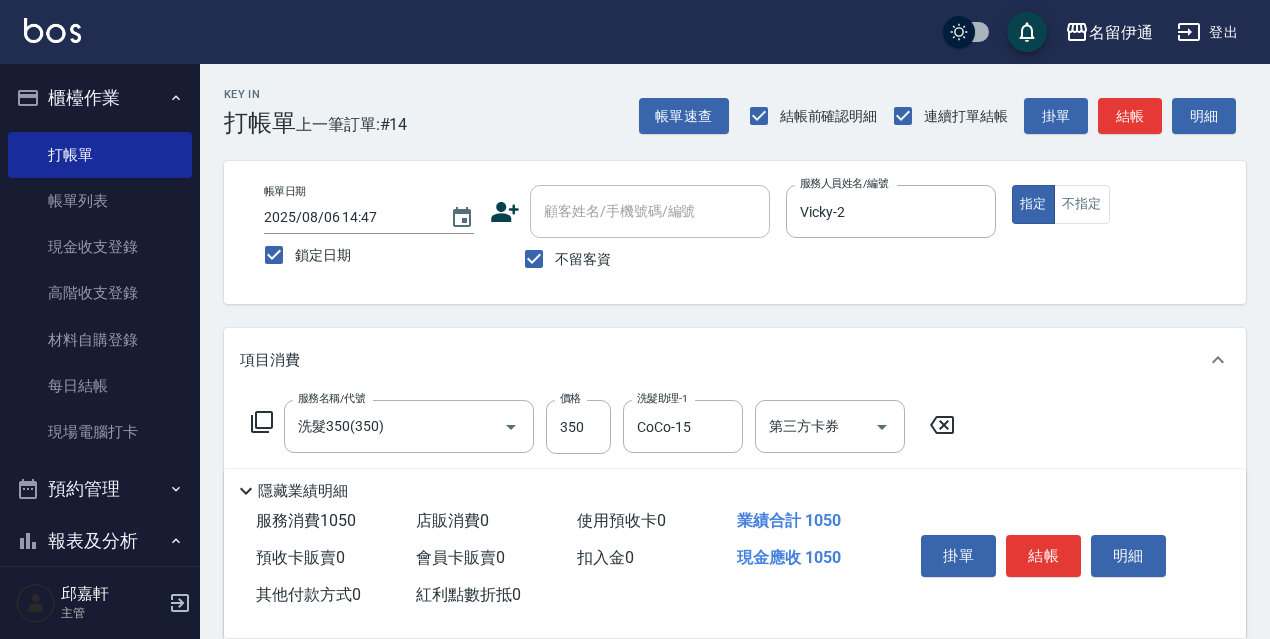 type on "保濕護髮(809)" 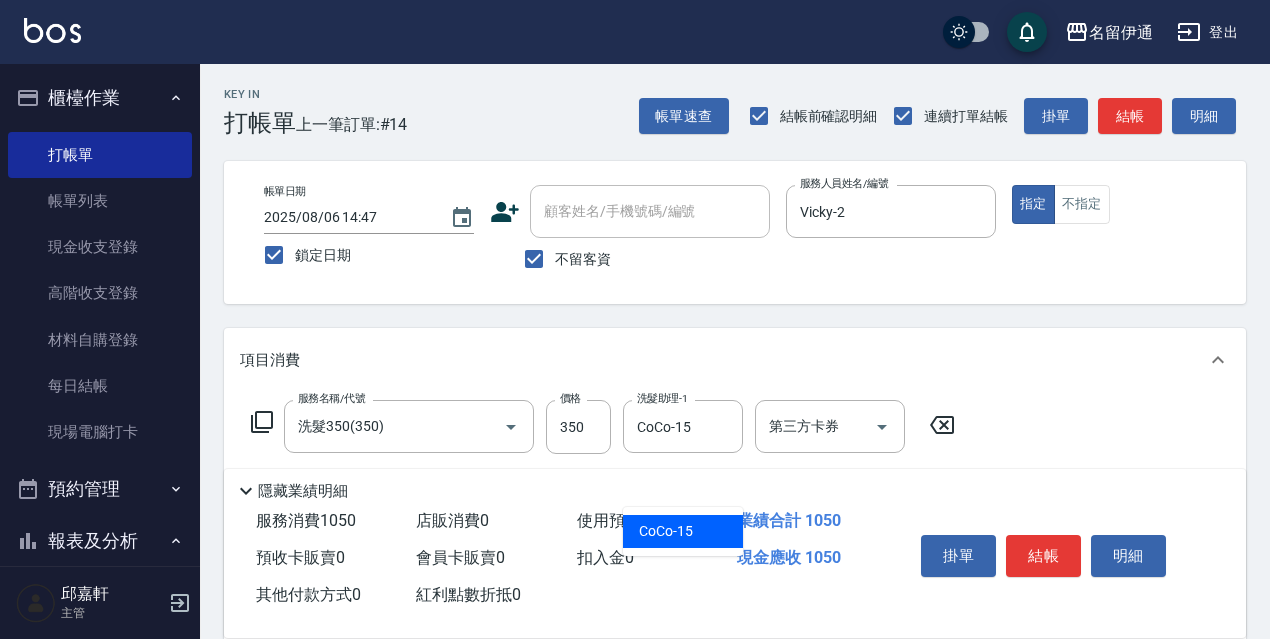type on "CoCo-15" 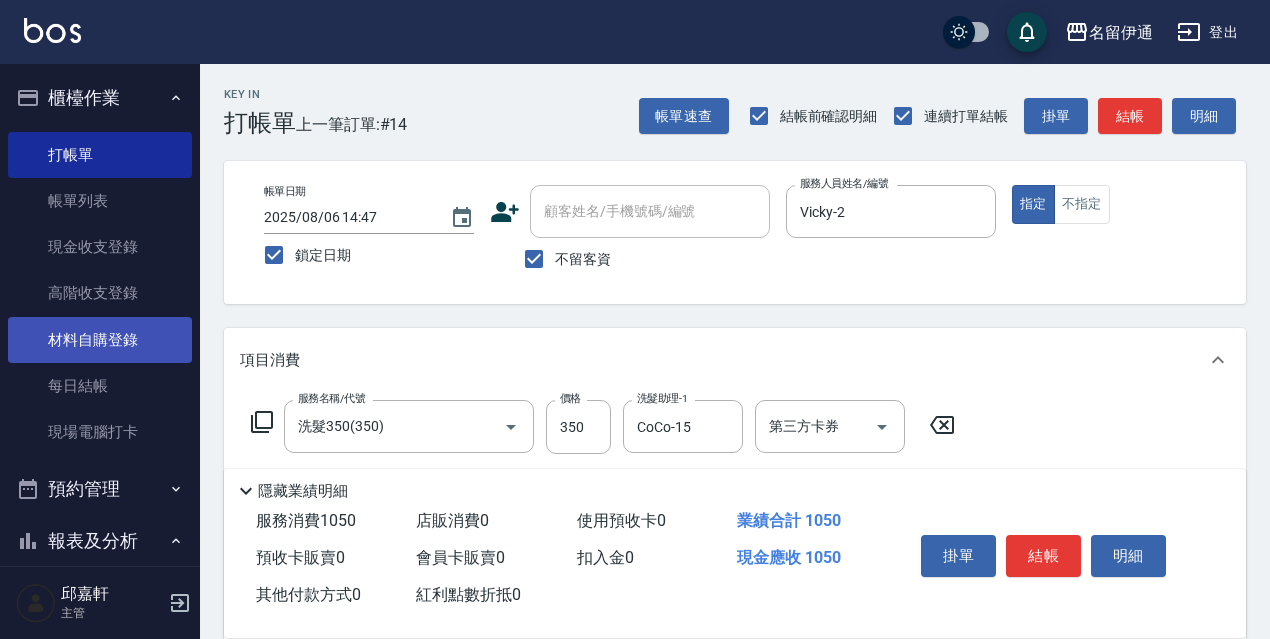scroll, scrollTop: 400, scrollLeft: 0, axis: vertical 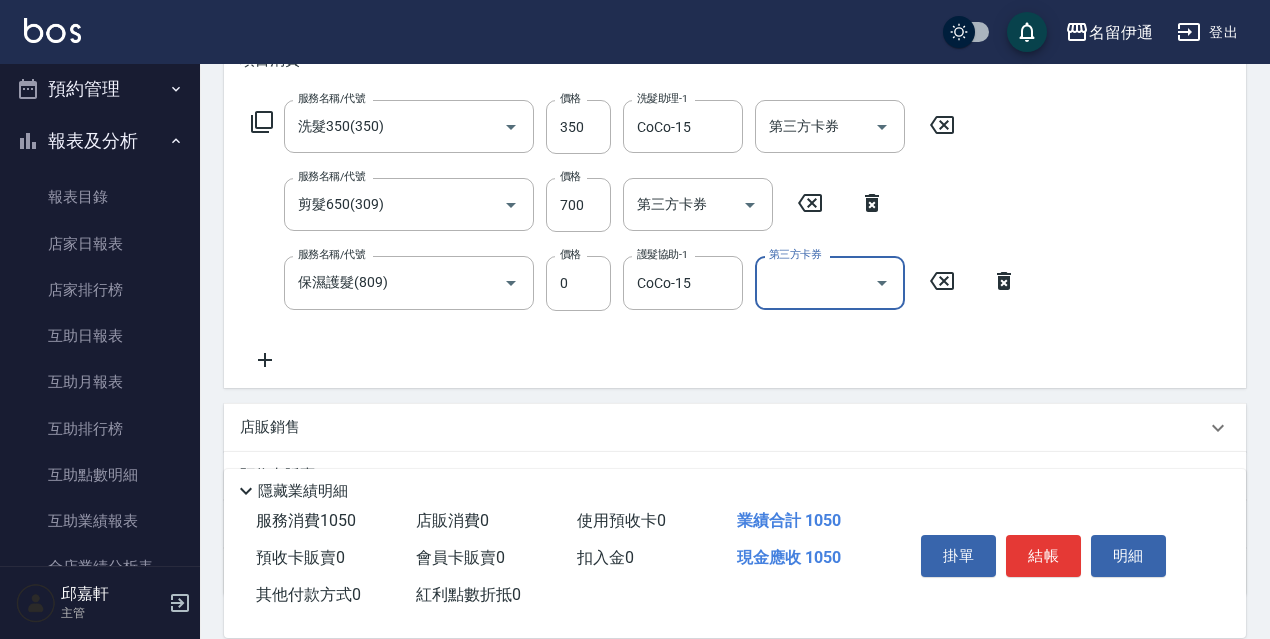 click on "店販銷售" at bounding box center (723, 427) 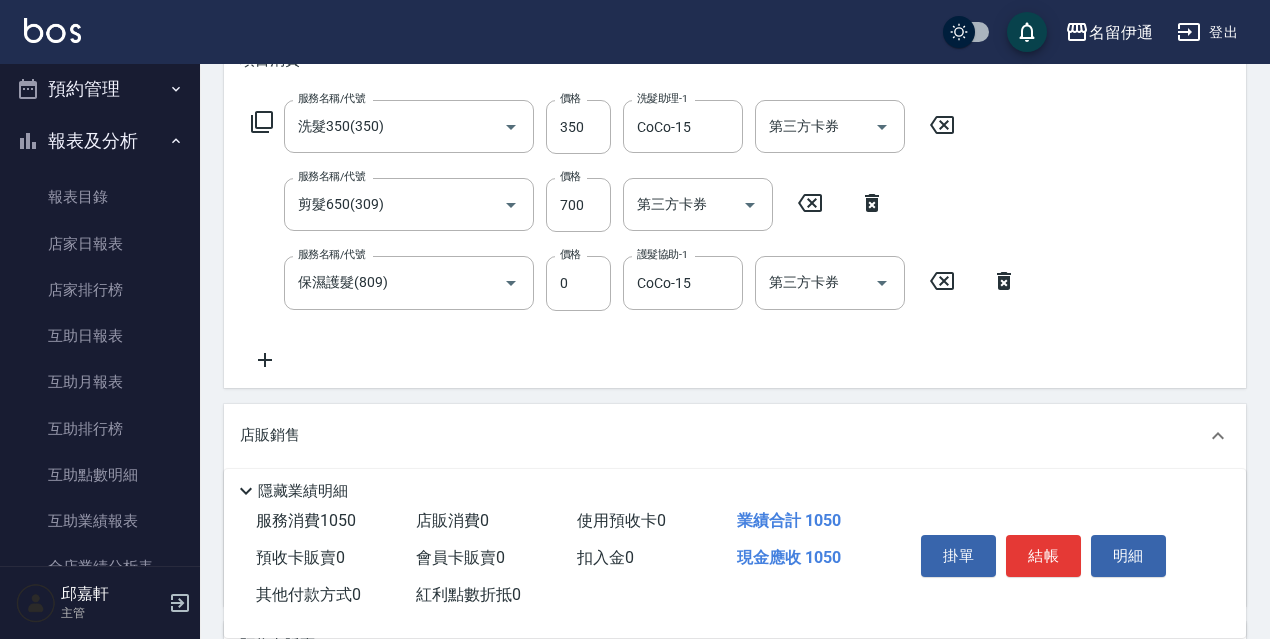 scroll, scrollTop: 0, scrollLeft: 0, axis: both 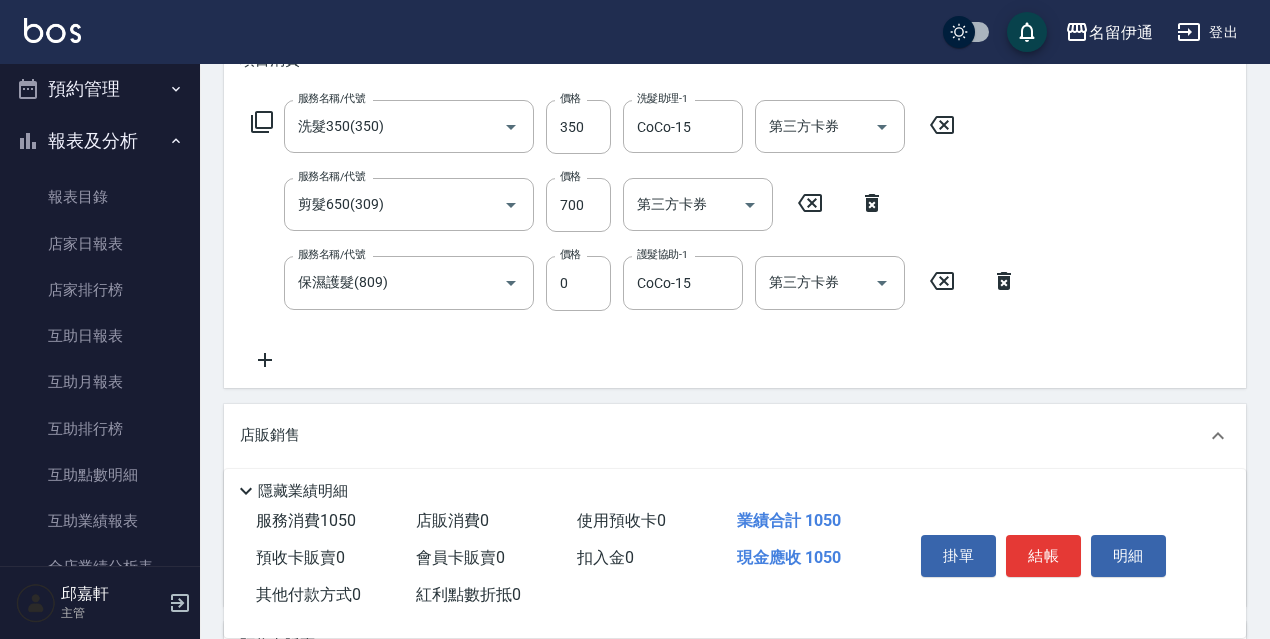 type on "Vicky-2" 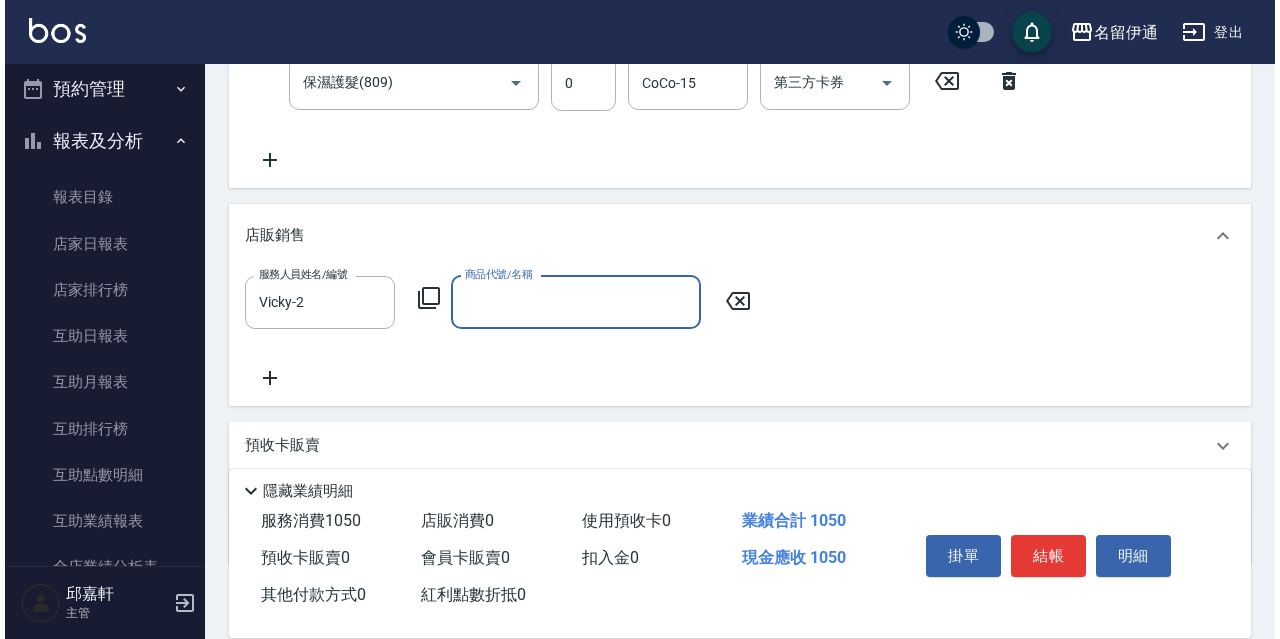 scroll, scrollTop: 600, scrollLeft: 0, axis: vertical 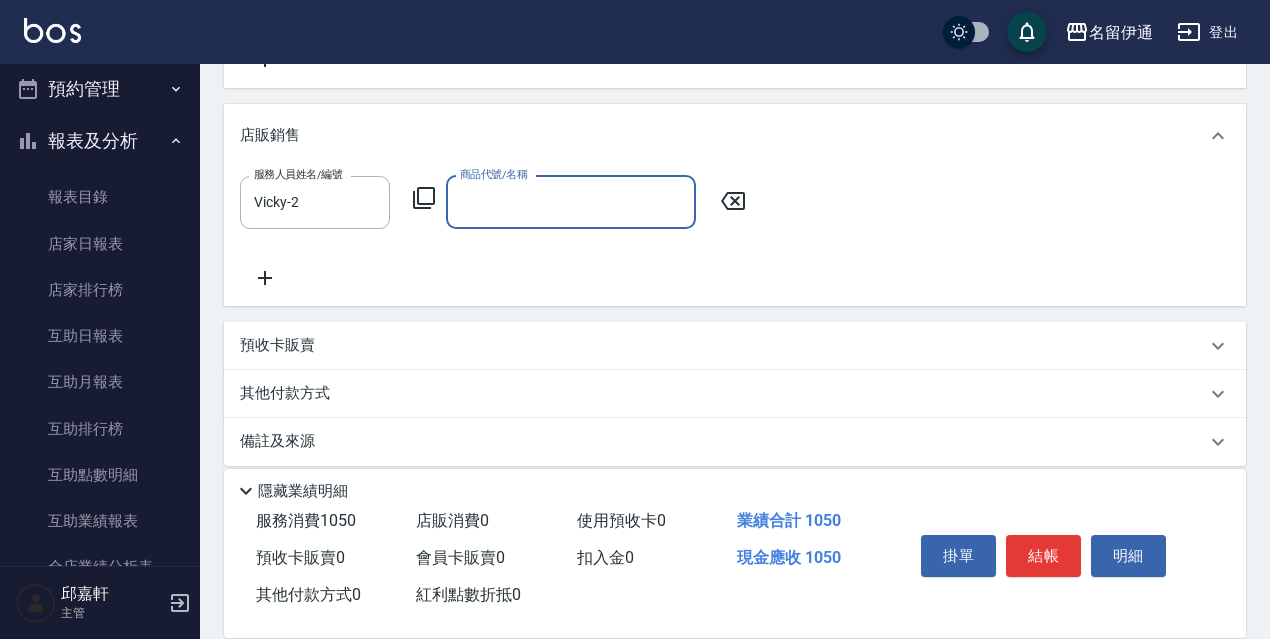 drag, startPoint x: 430, startPoint y: 193, endPoint x: 430, endPoint y: 207, distance: 14 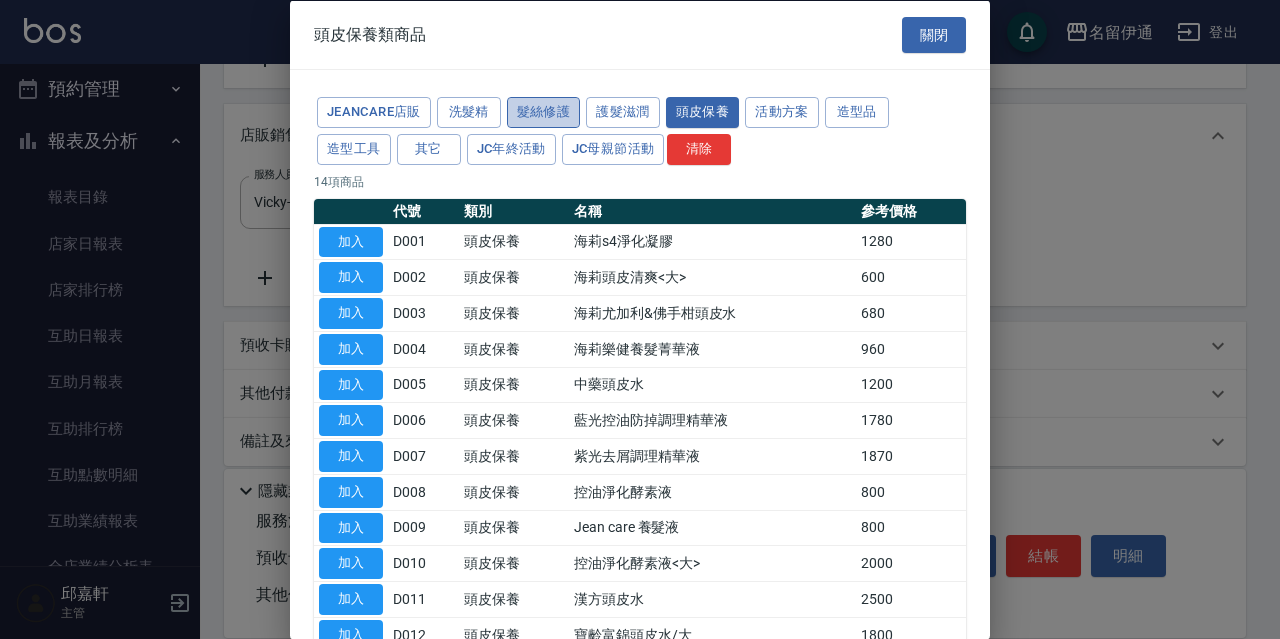 click on "髮絲修護" at bounding box center (544, 112) 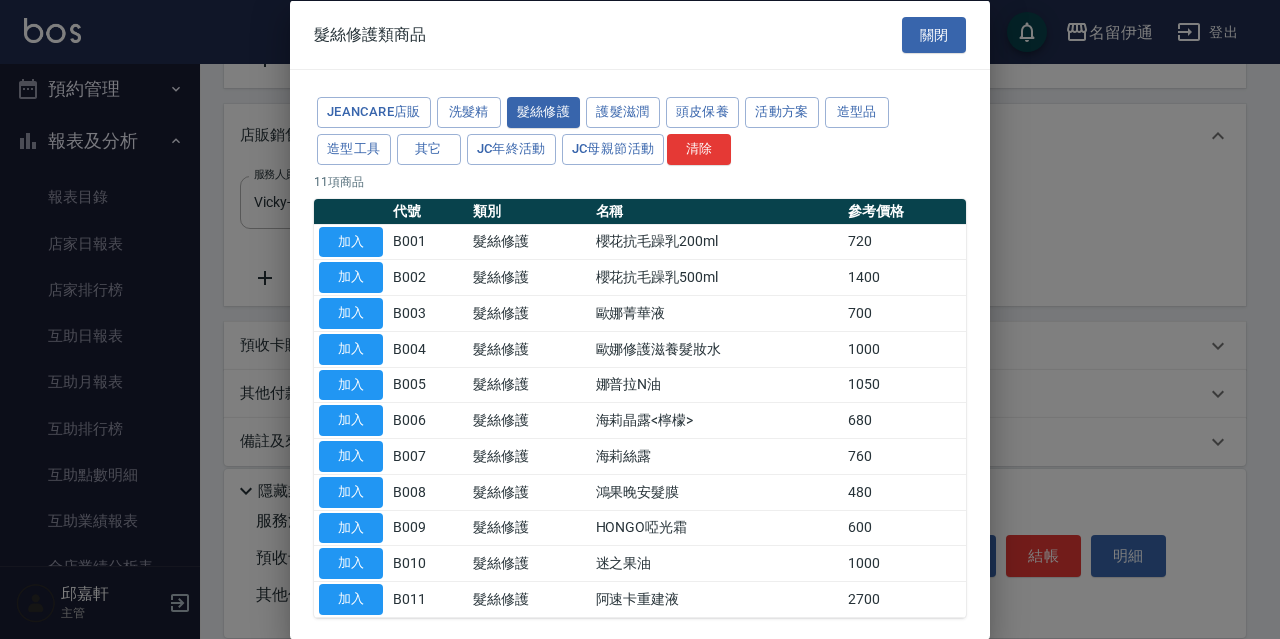 scroll, scrollTop: 88, scrollLeft: 0, axis: vertical 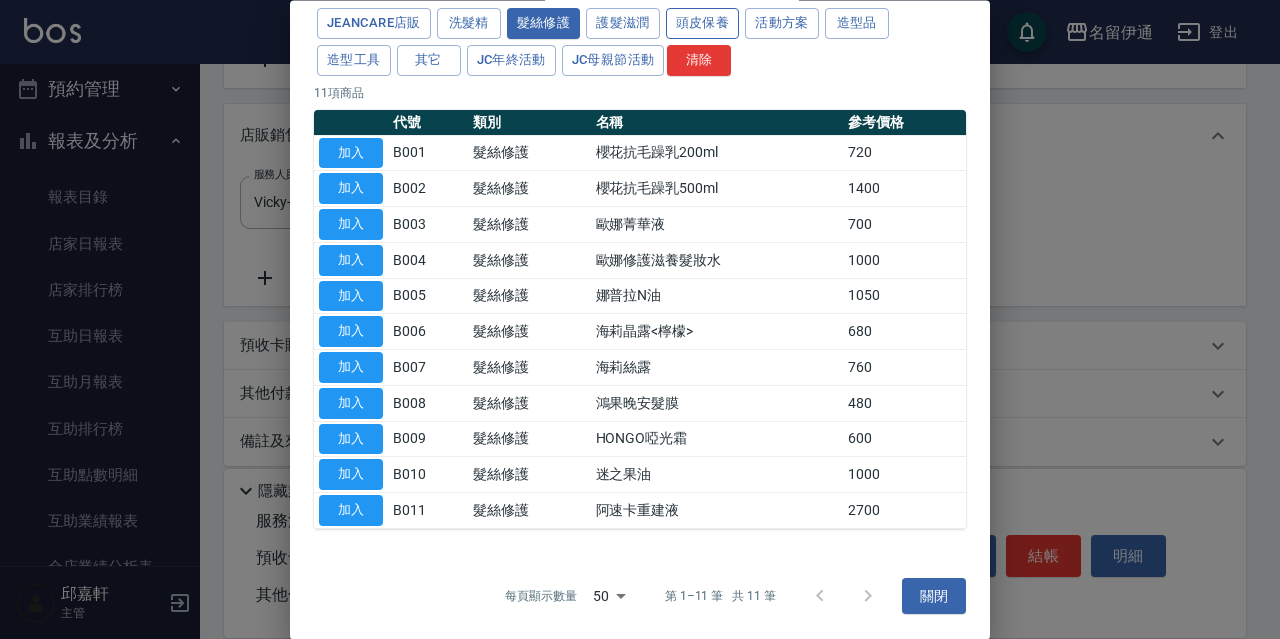 click on "頭皮保養" at bounding box center [703, 24] 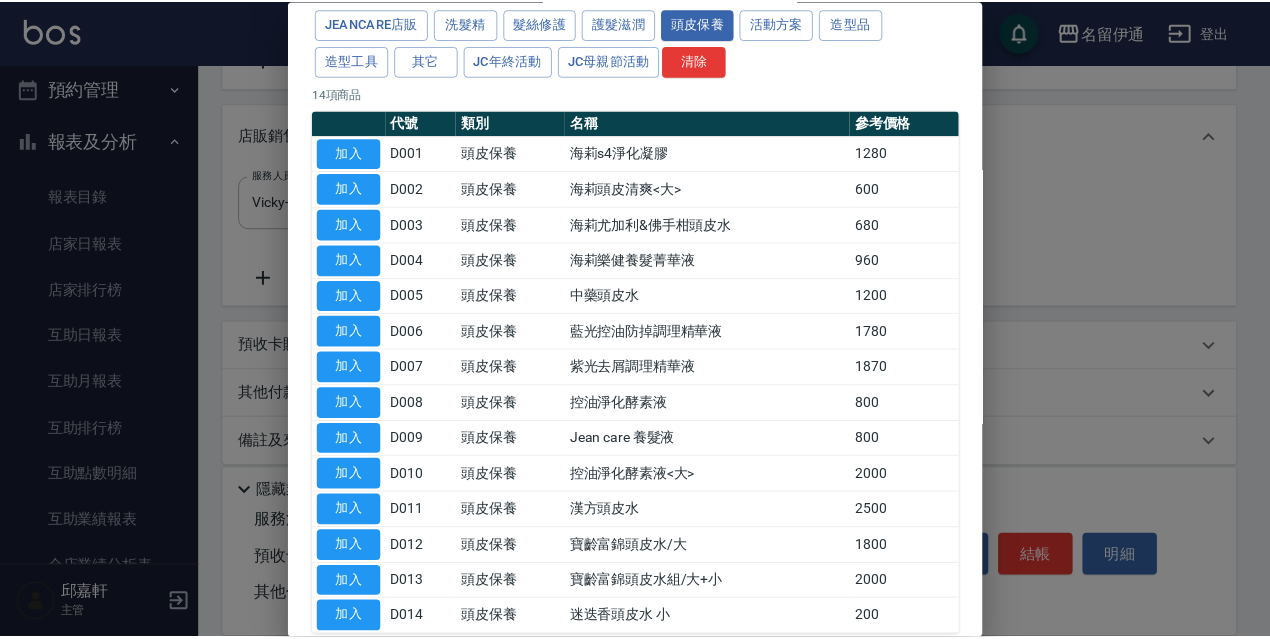 scroll, scrollTop: 195, scrollLeft: 0, axis: vertical 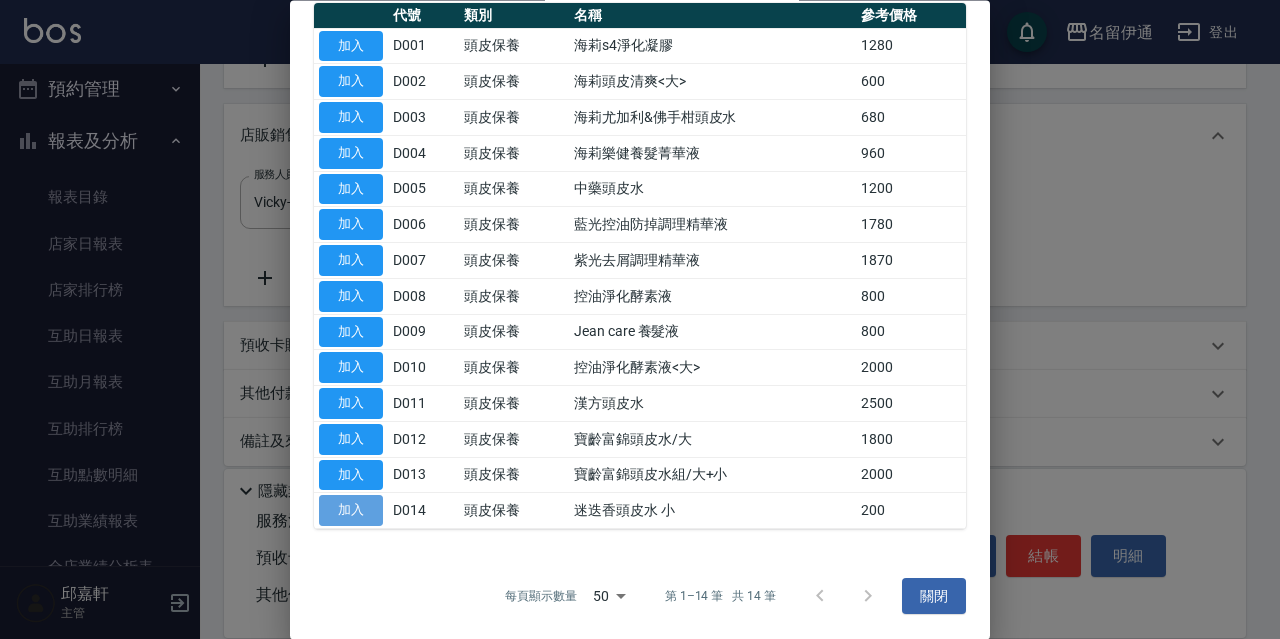 click on "加入" at bounding box center (351, 511) 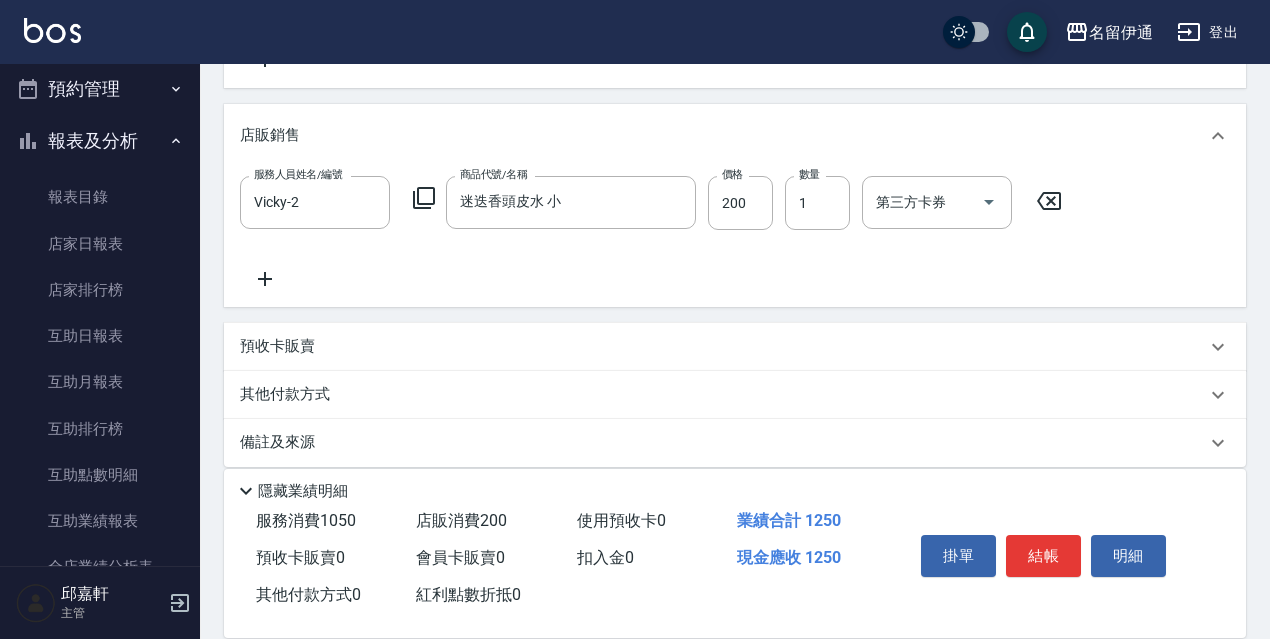 scroll, scrollTop: 620, scrollLeft: 0, axis: vertical 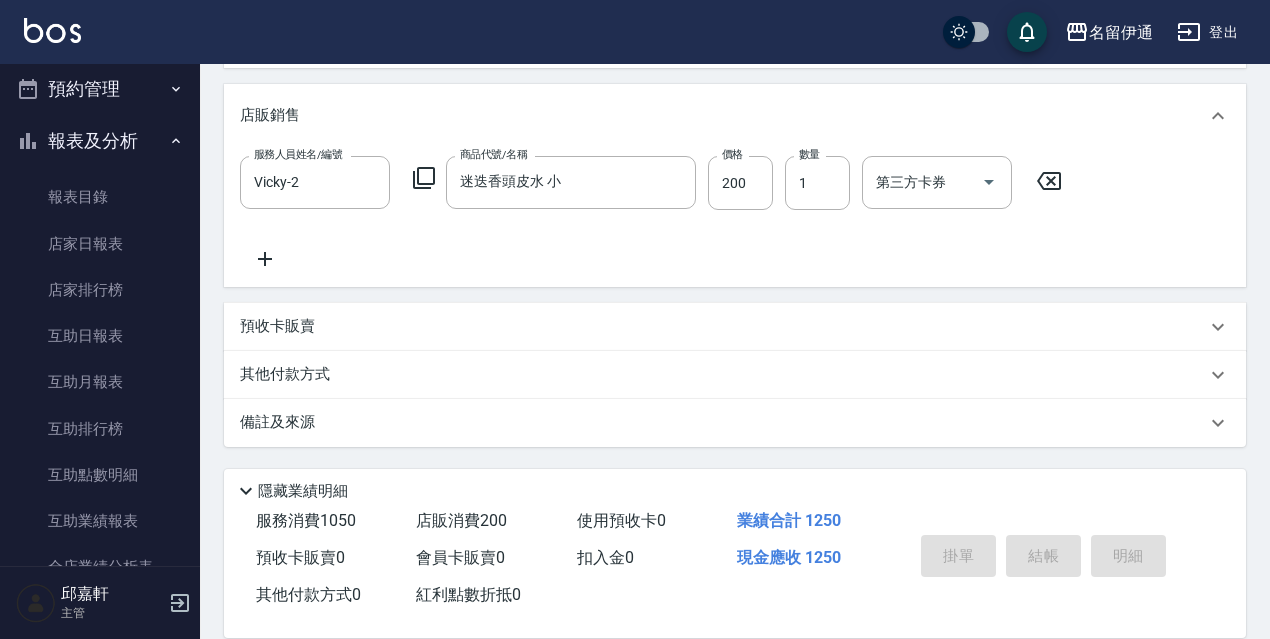 type 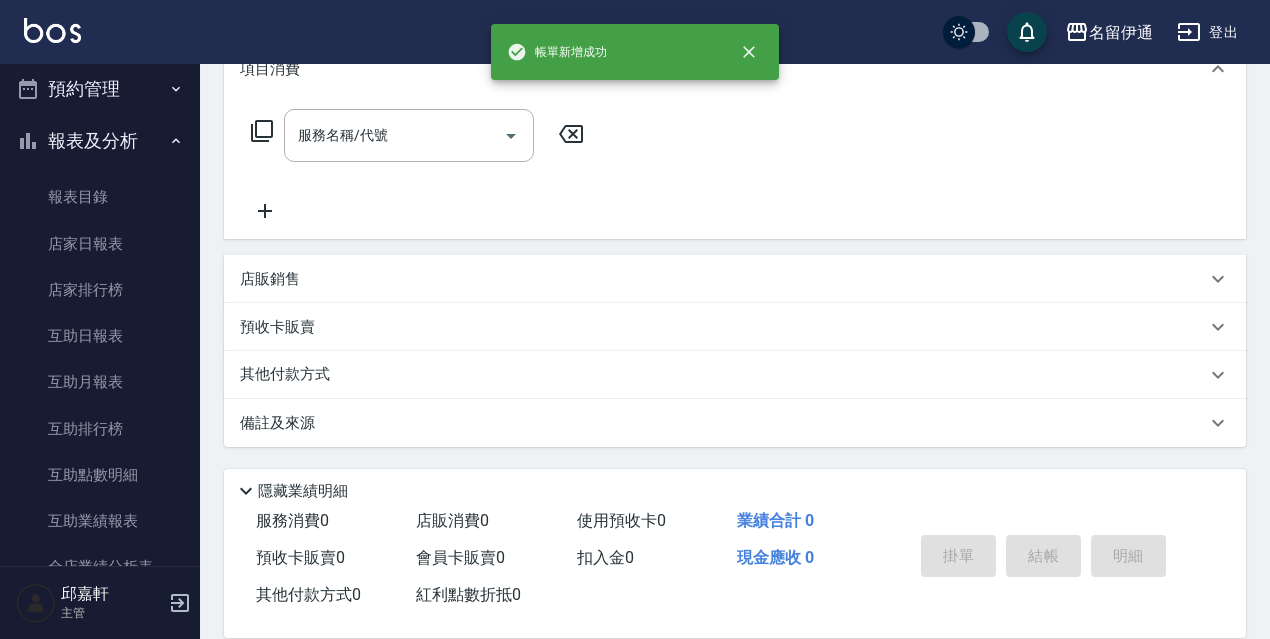 scroll, scrollTop: 0, scrollLeft: 0, axis: both 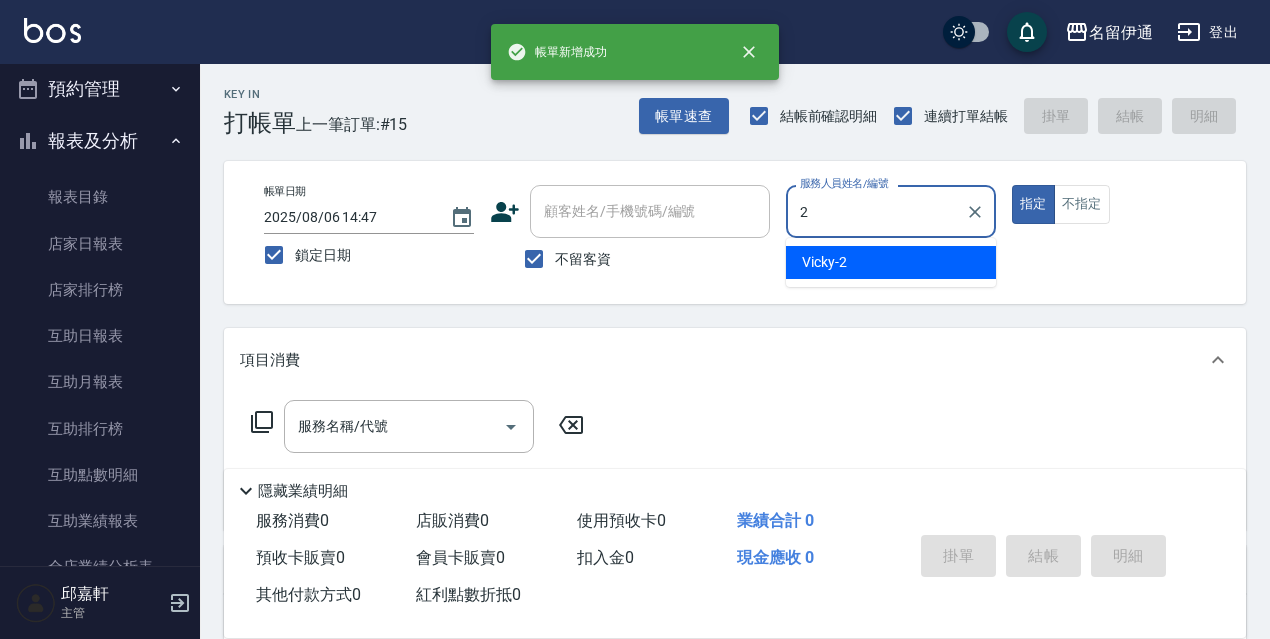 type on "Vicky-2" 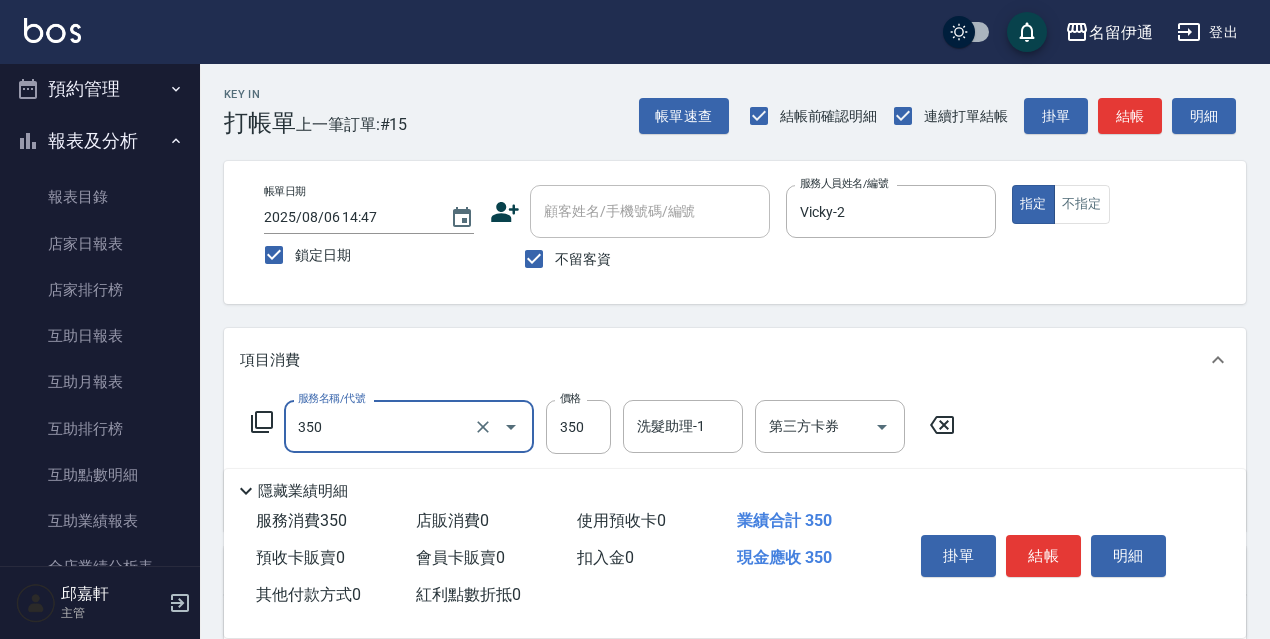 type on "洗髮350(350)" 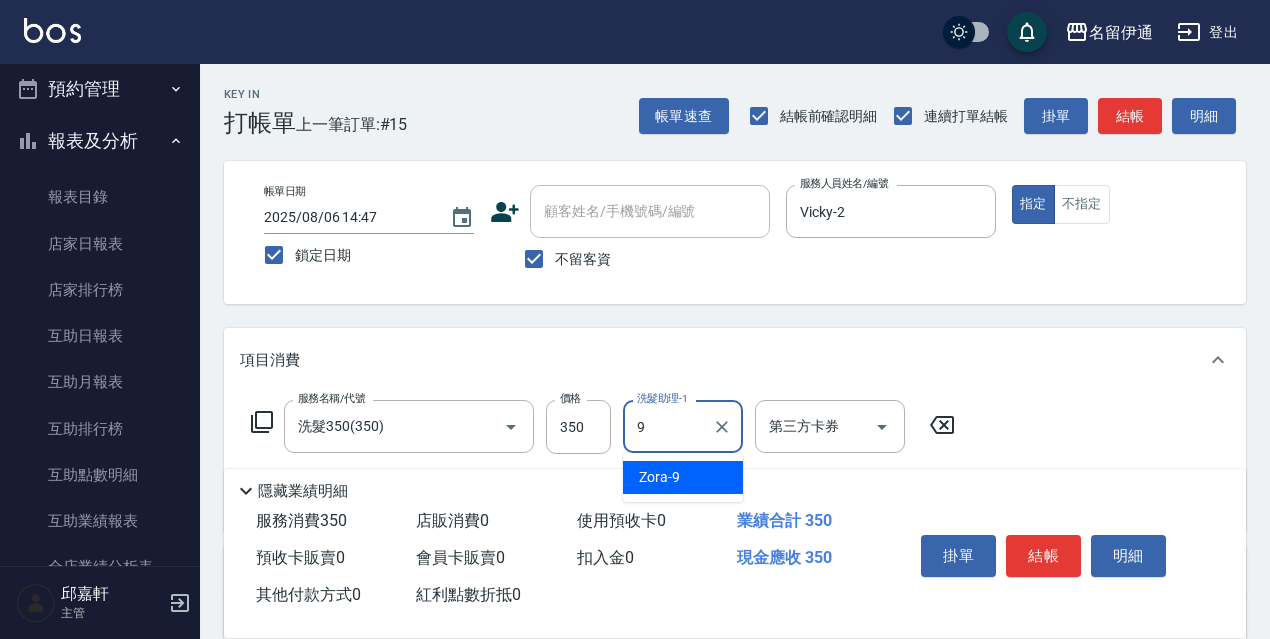 type on "Zora-9" 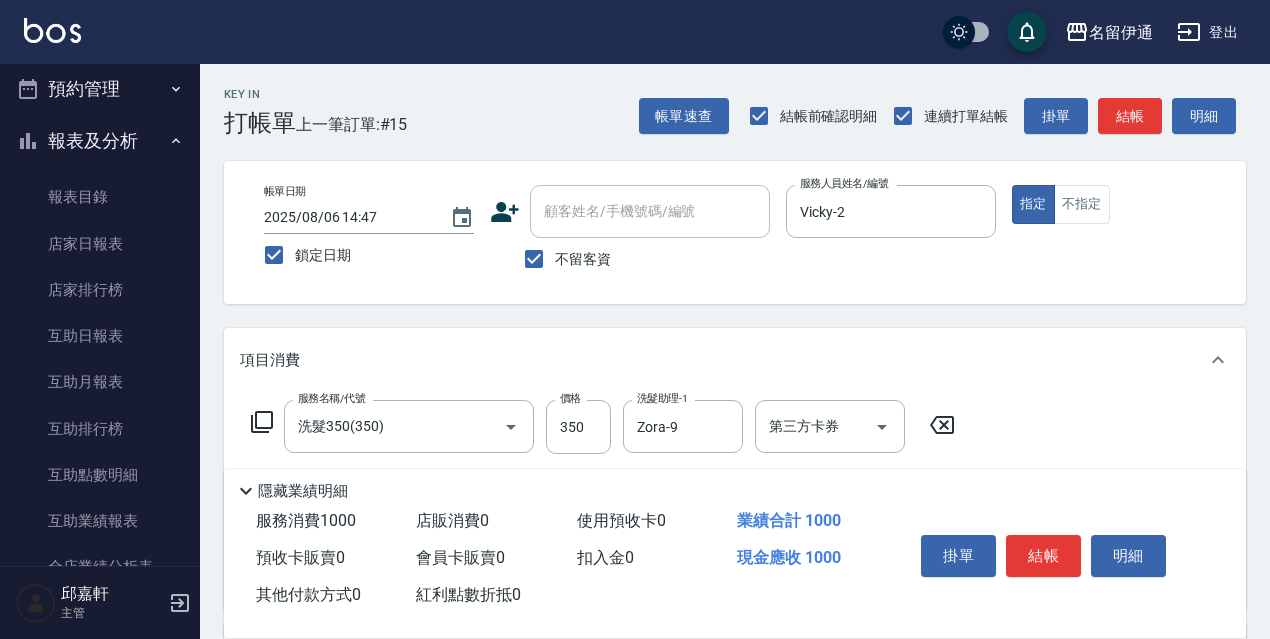type on "剪髮650(309)" 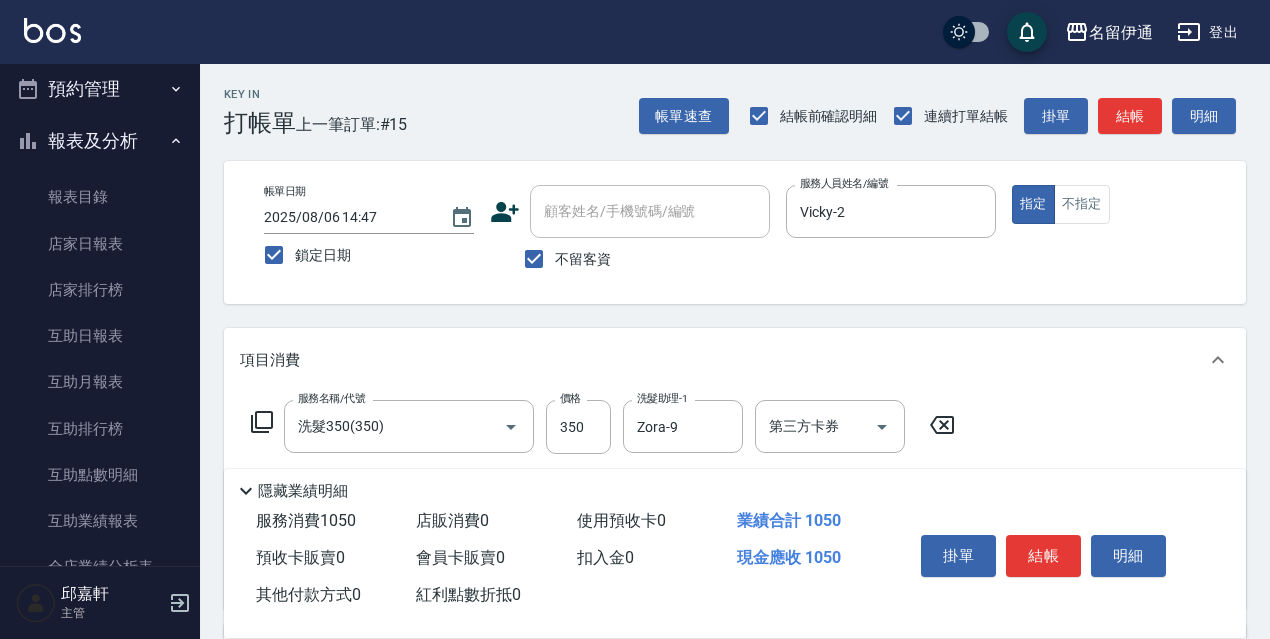 type on "700" 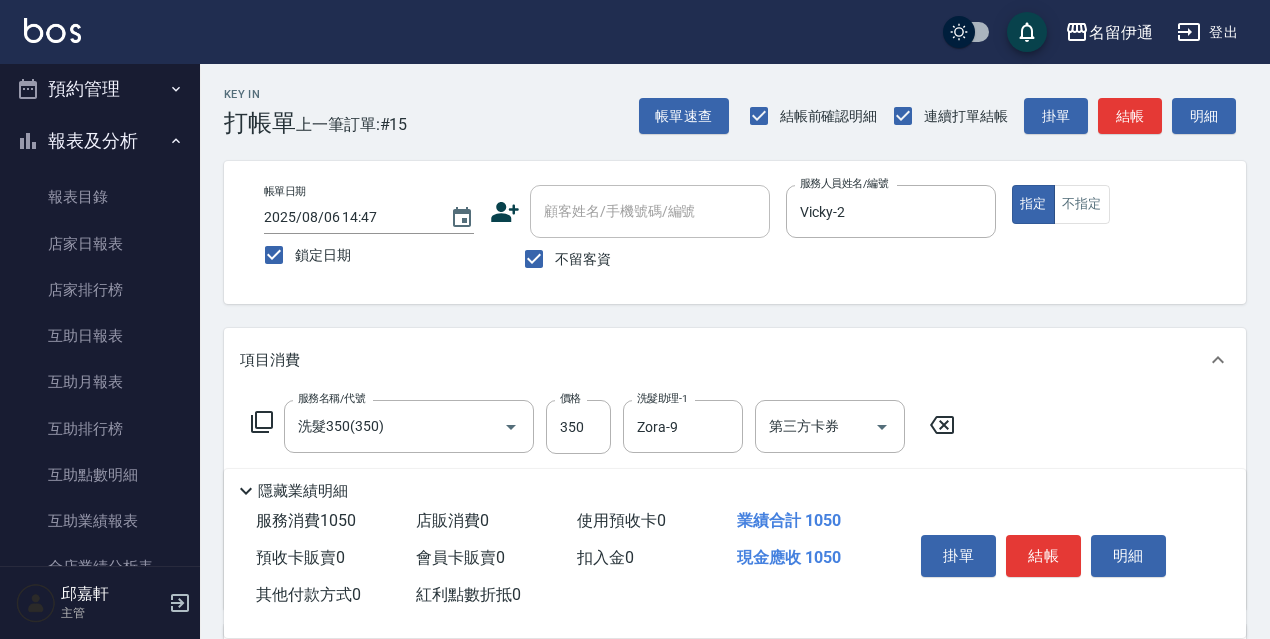 scroll, scrollTop: 370, scrollLeft: 0, axis: vertical 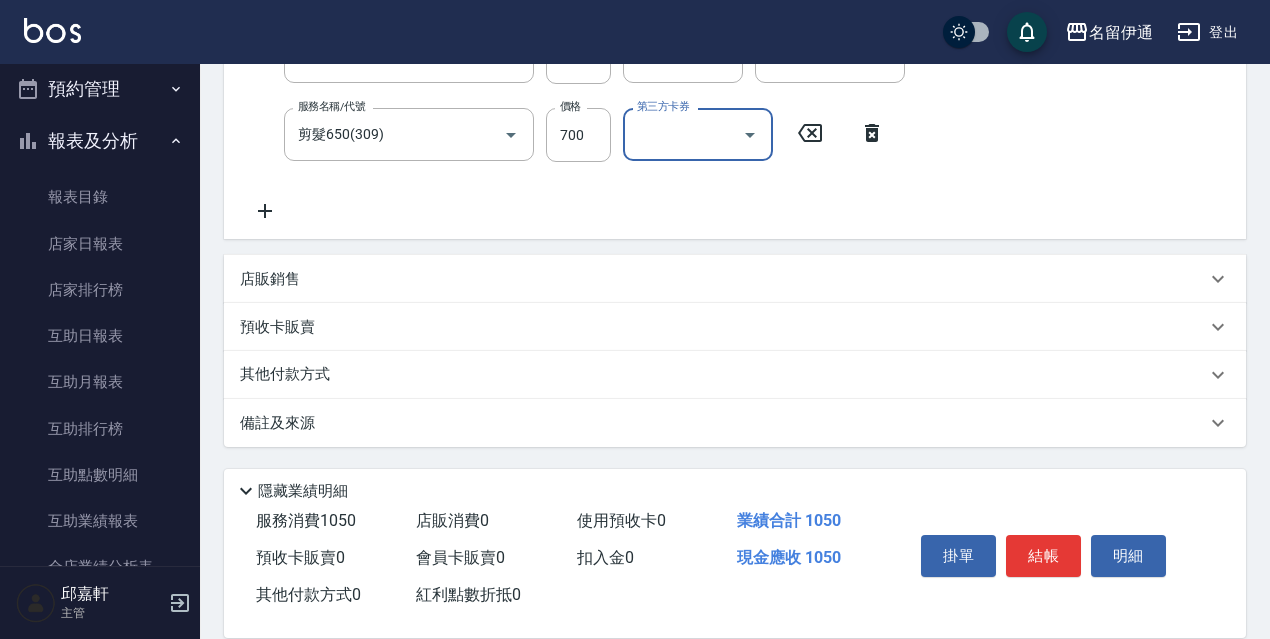 click on "預收卡販賣" at bounding box center [723, 327] 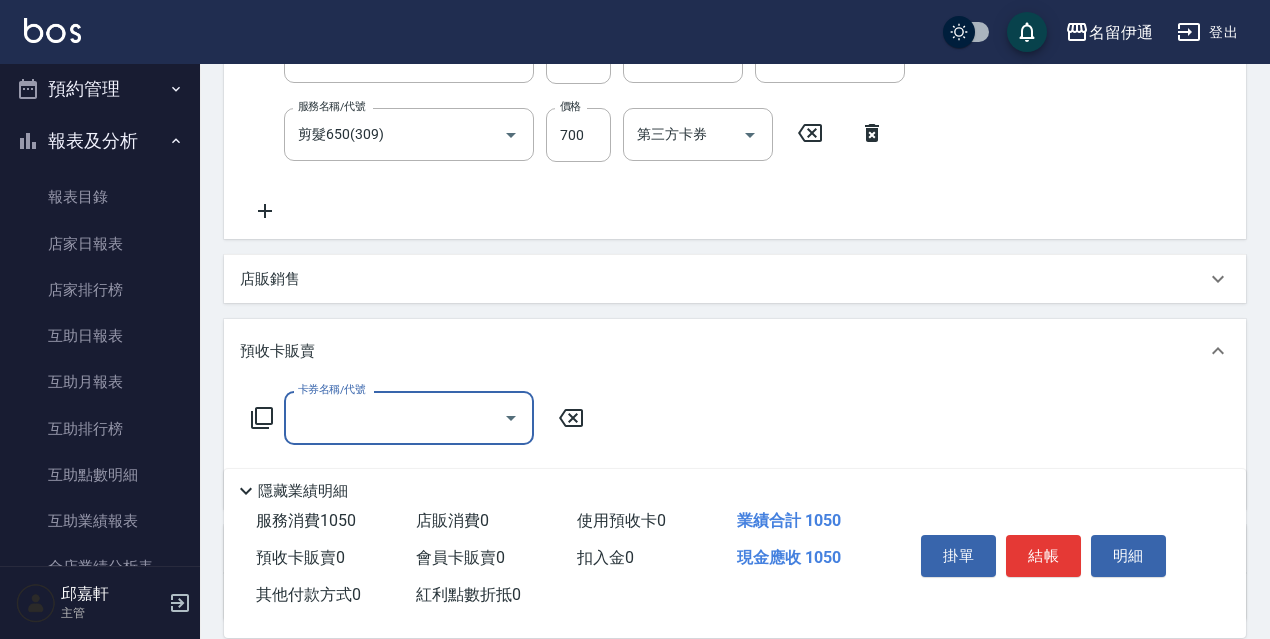 scroll, scrollTop: 0, scrollLeft: 0, axis: both 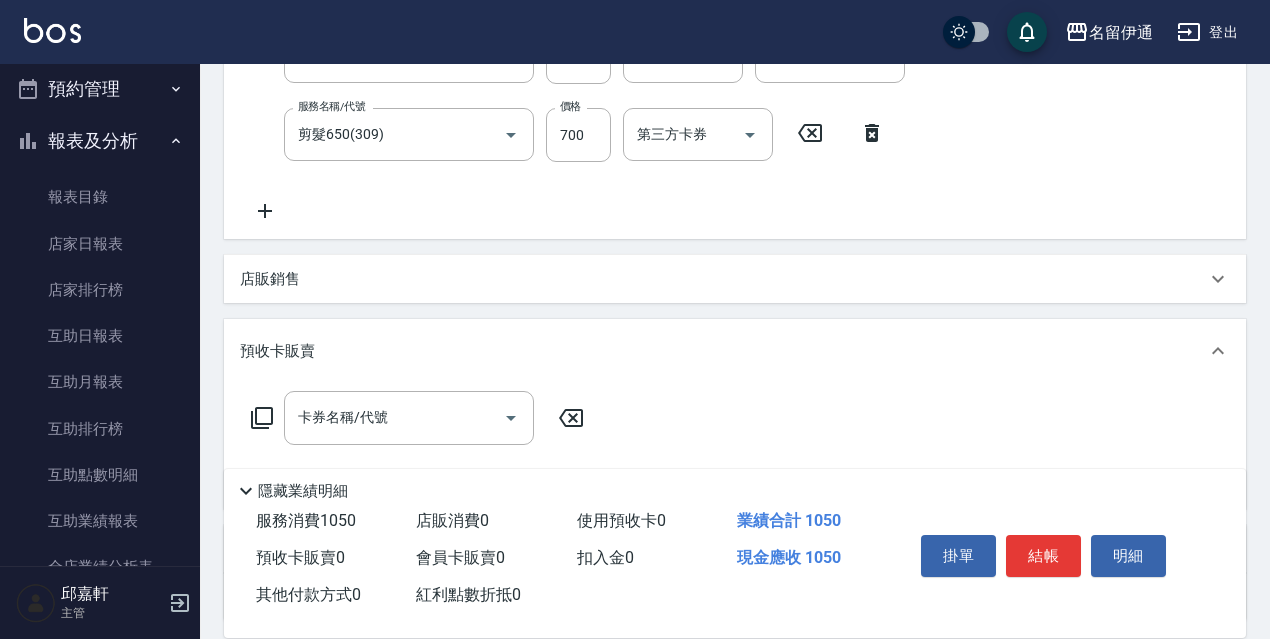 drag, startPoint x: 351, startPoint y: 306, endPoint x: 347, endPoint y: 290, distance: 16.492422 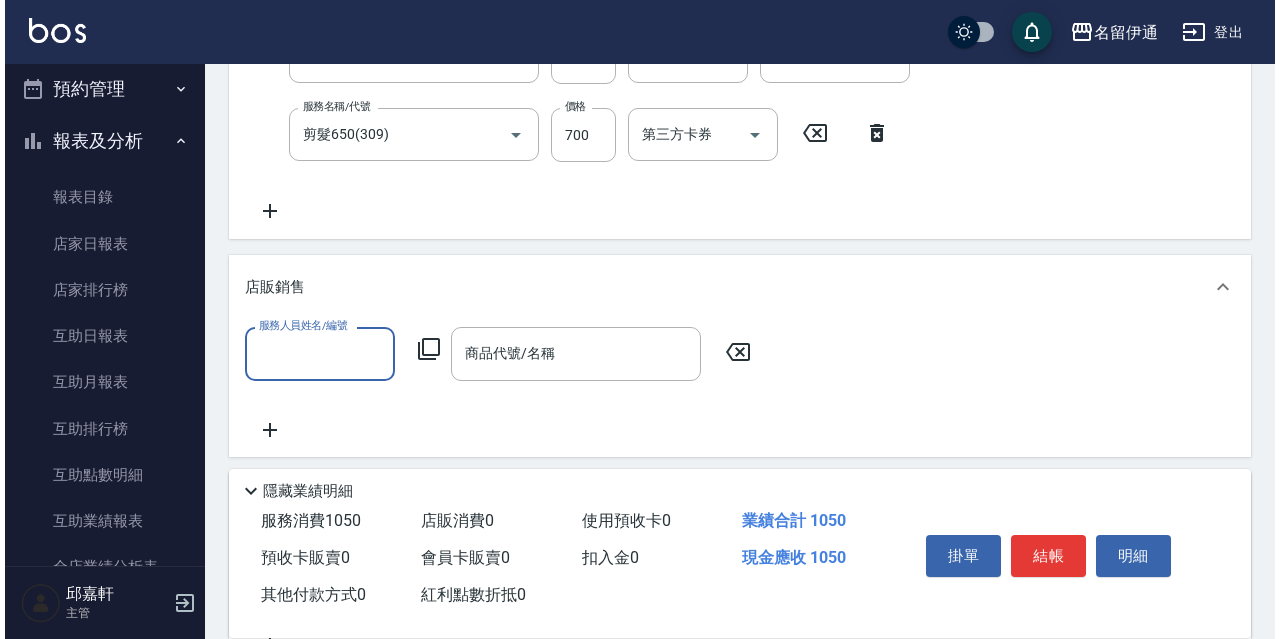 scroll, scrollTop: 0, scrollLeft: 0, axis: both 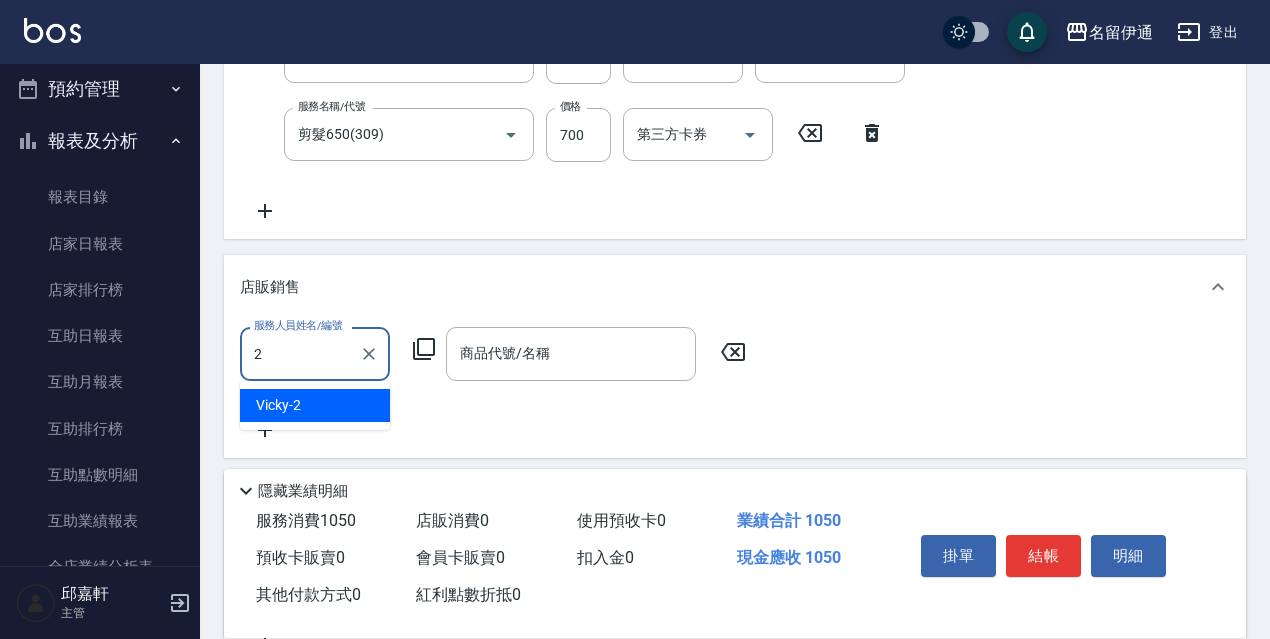 type on "Vicky-2" 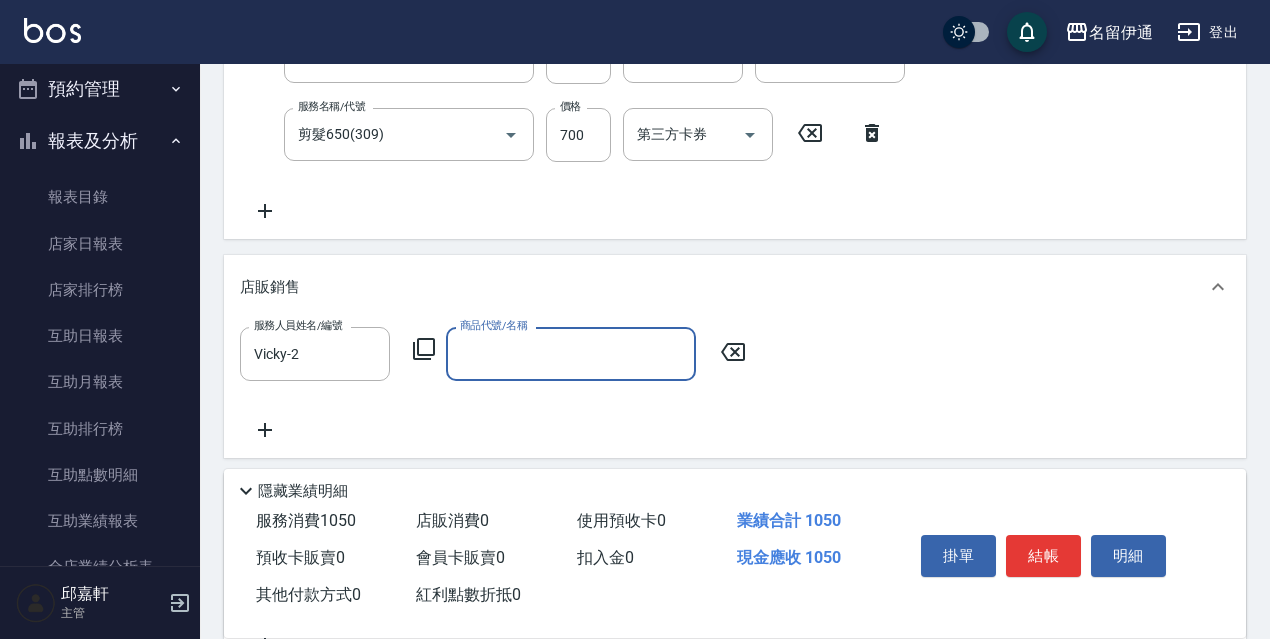click on "服務人員姓名/編號 [PERSON] 服務人員姓名/編號 商品代號/名稱 商品代號/名稱" at bounding box center (499, 353) 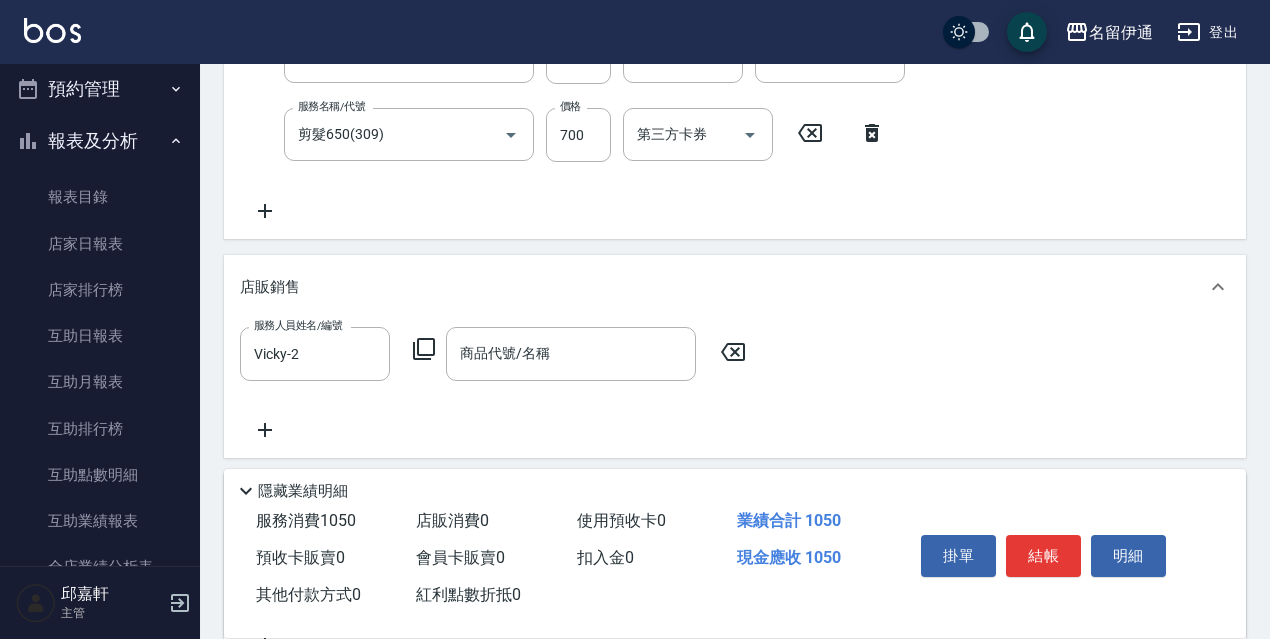 click 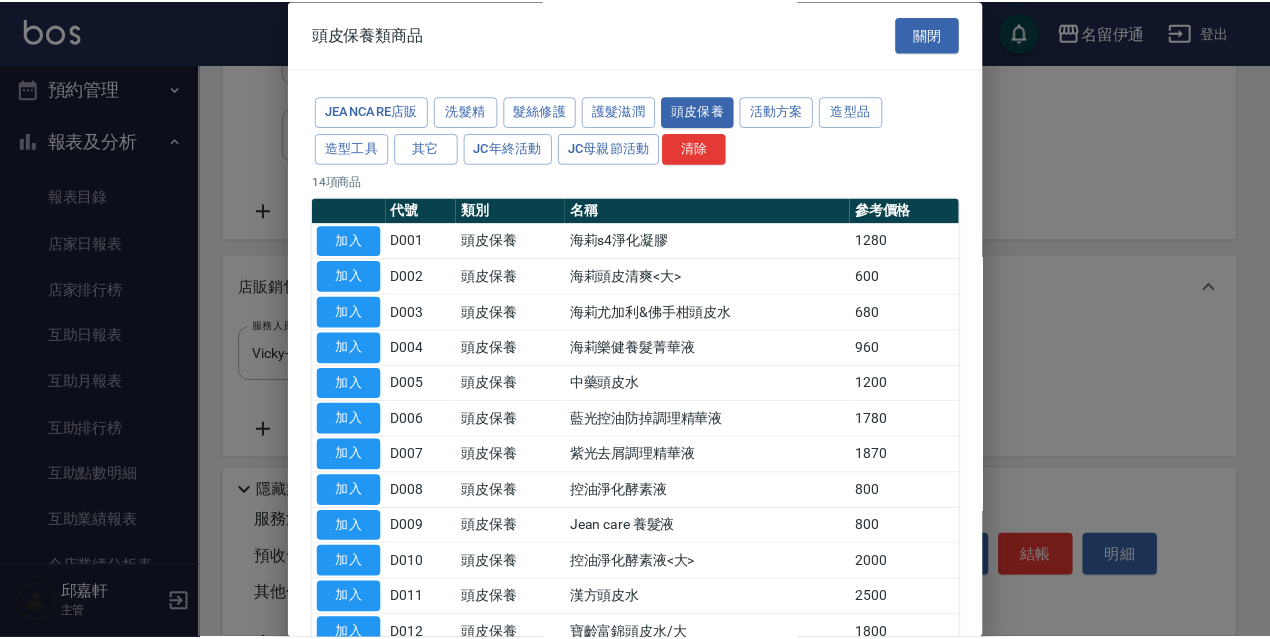 scroll, scrollTop: 195, scrollLeft: 0, axis: vertical 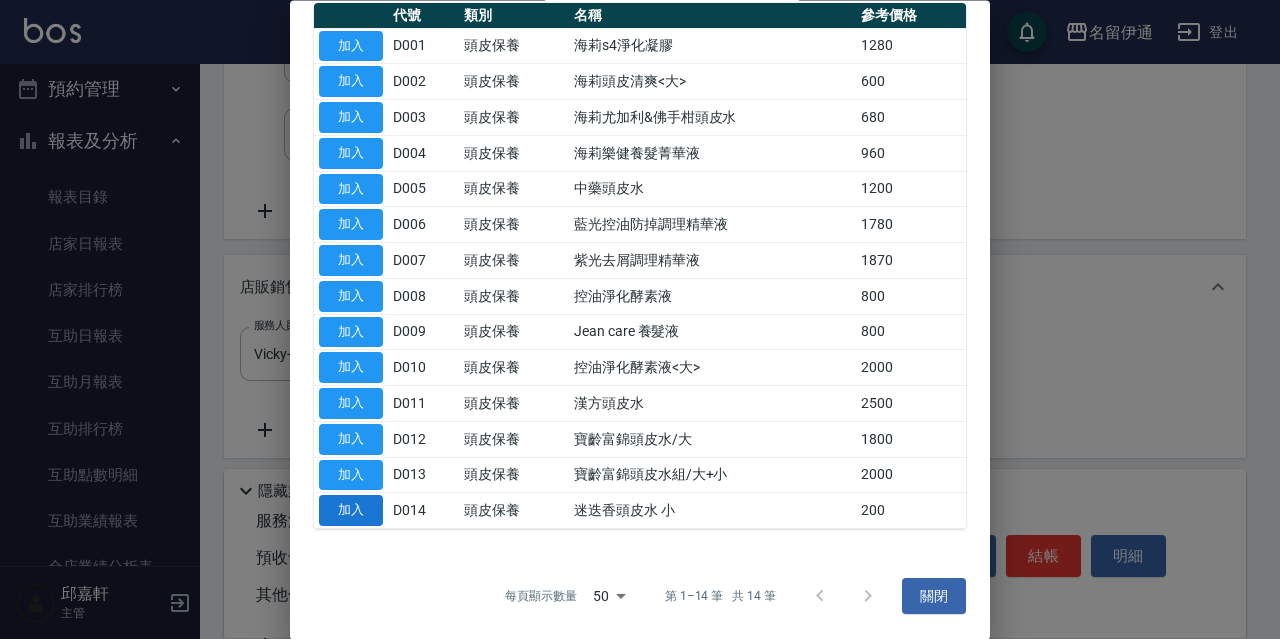 click on "加入" at bounding box center [351, 511] 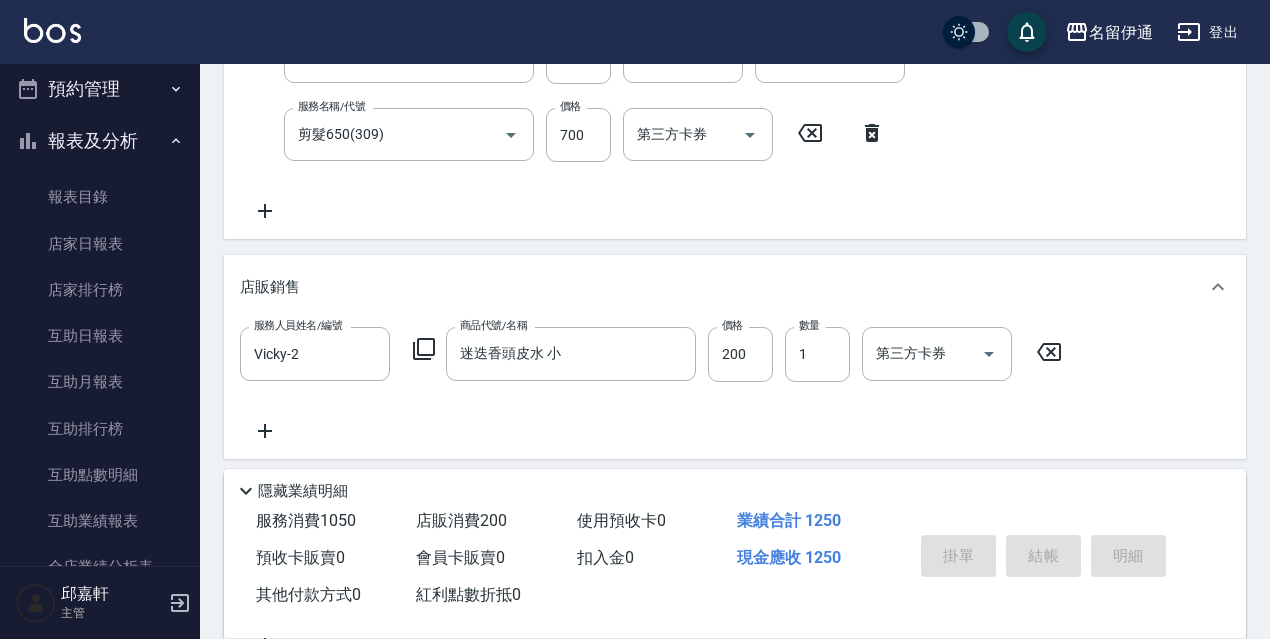 type 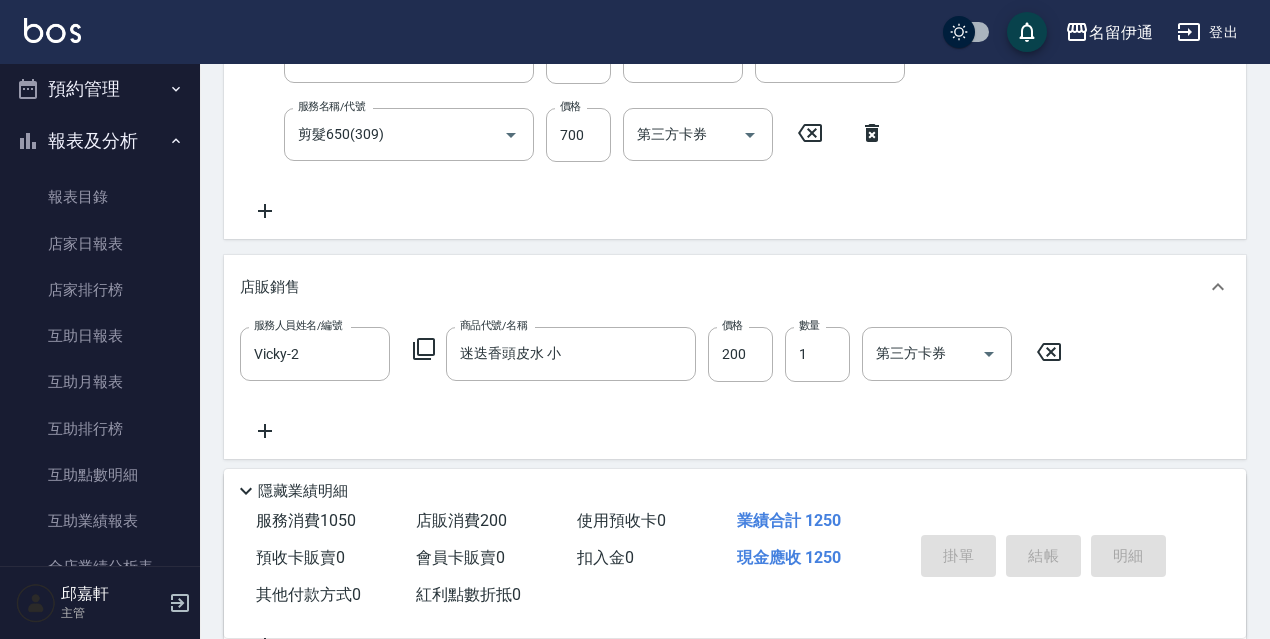 type 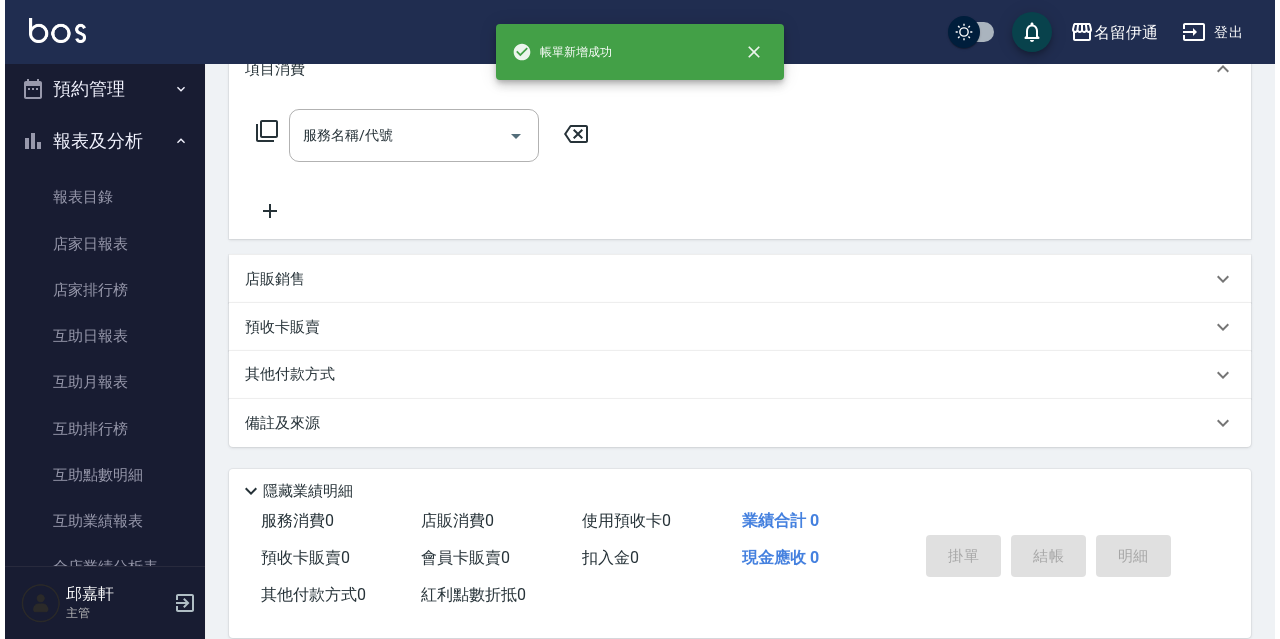scroll, scrollTop: 0, scrollLeft: 0, axis: both 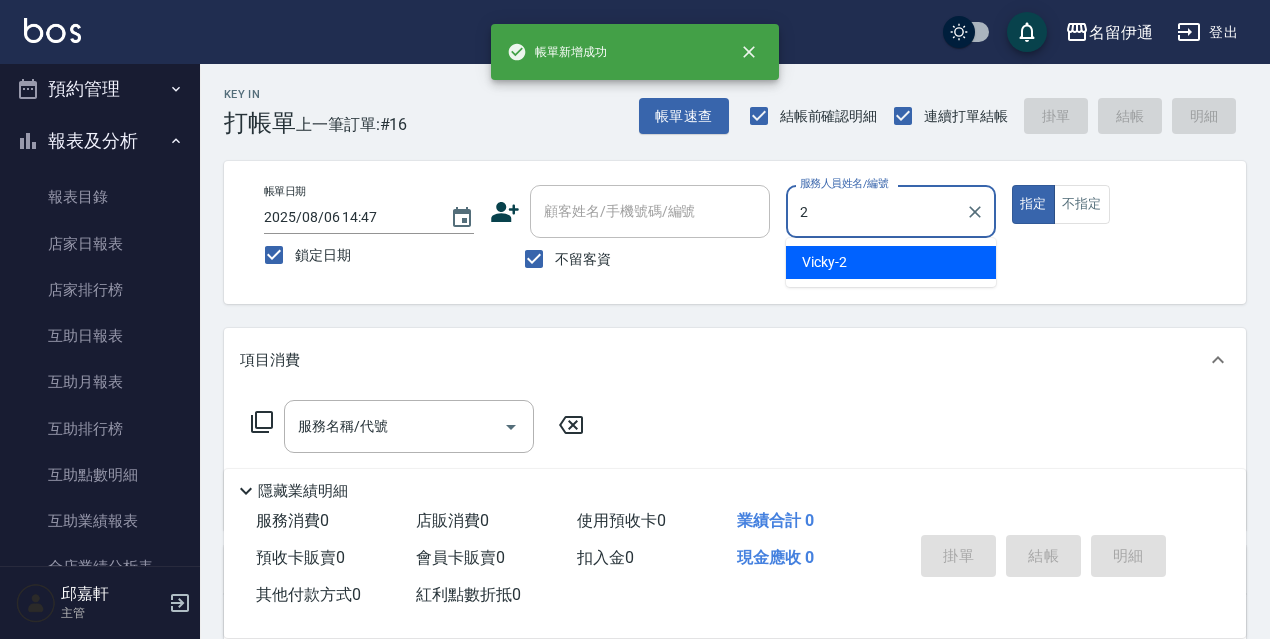 type on "Vicky-2" 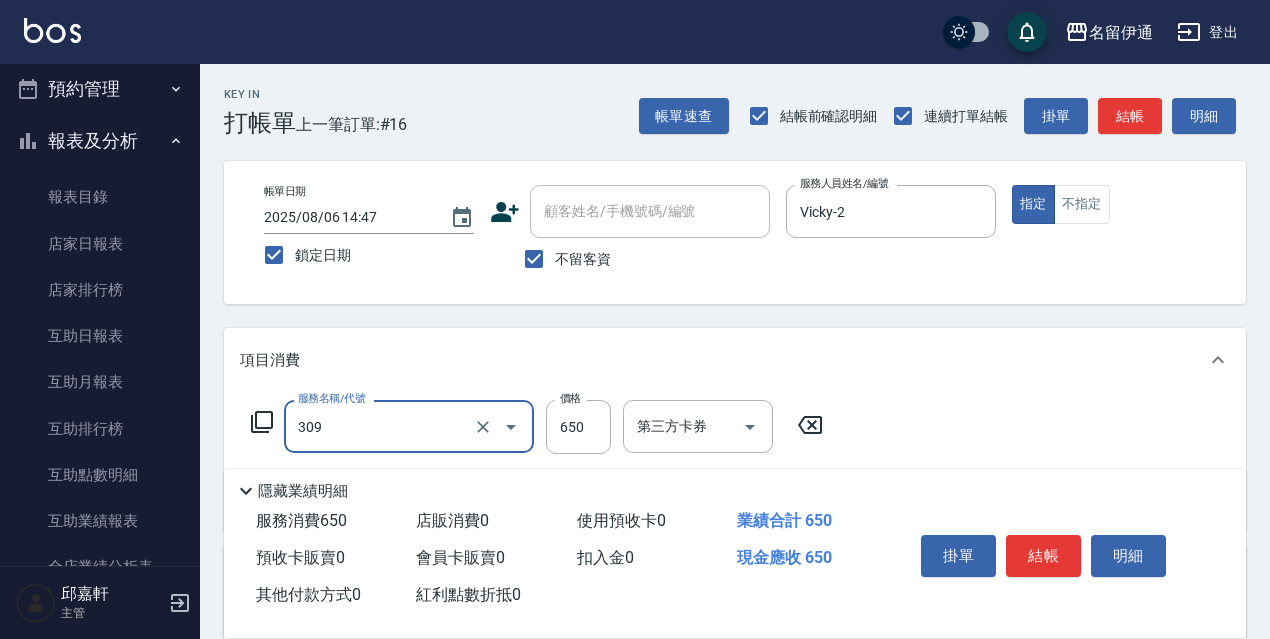 type on "剪髮650(309)" 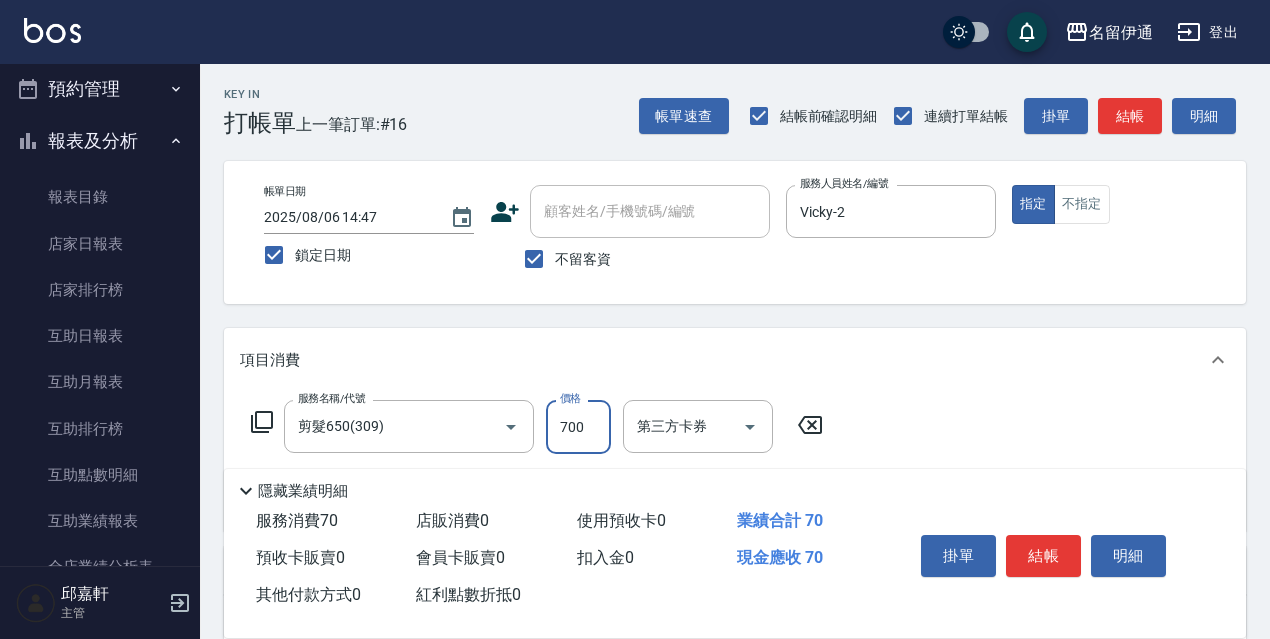 type on "700" 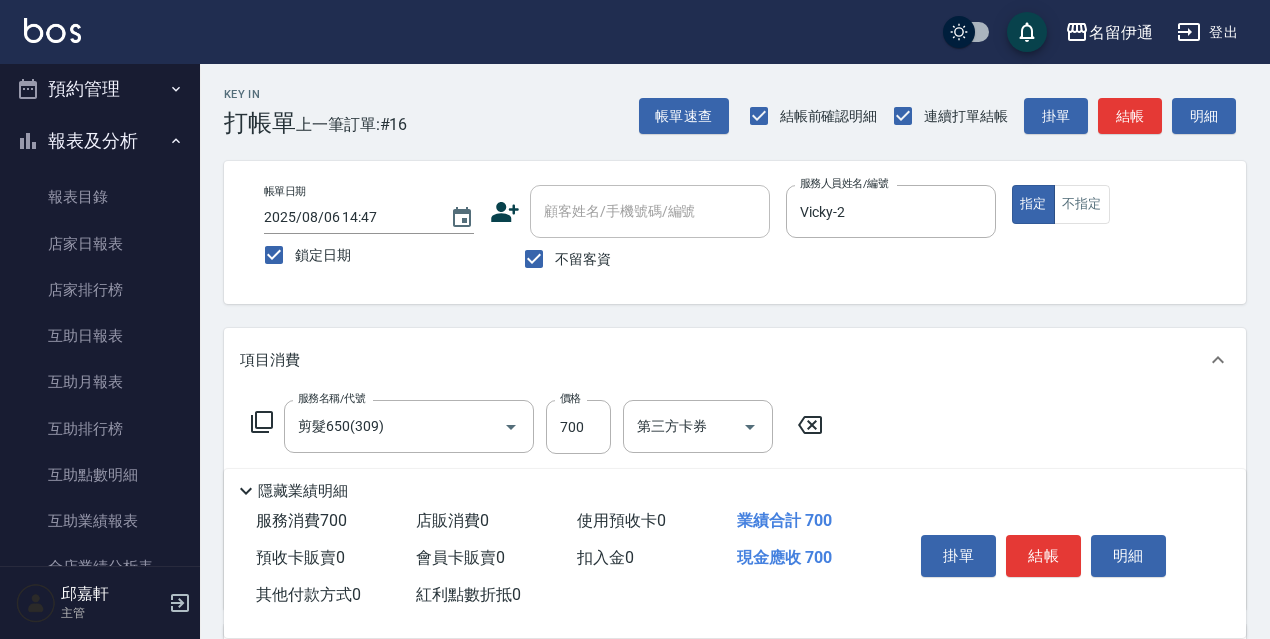 type on "結構式護髮/技術輔助(810)" 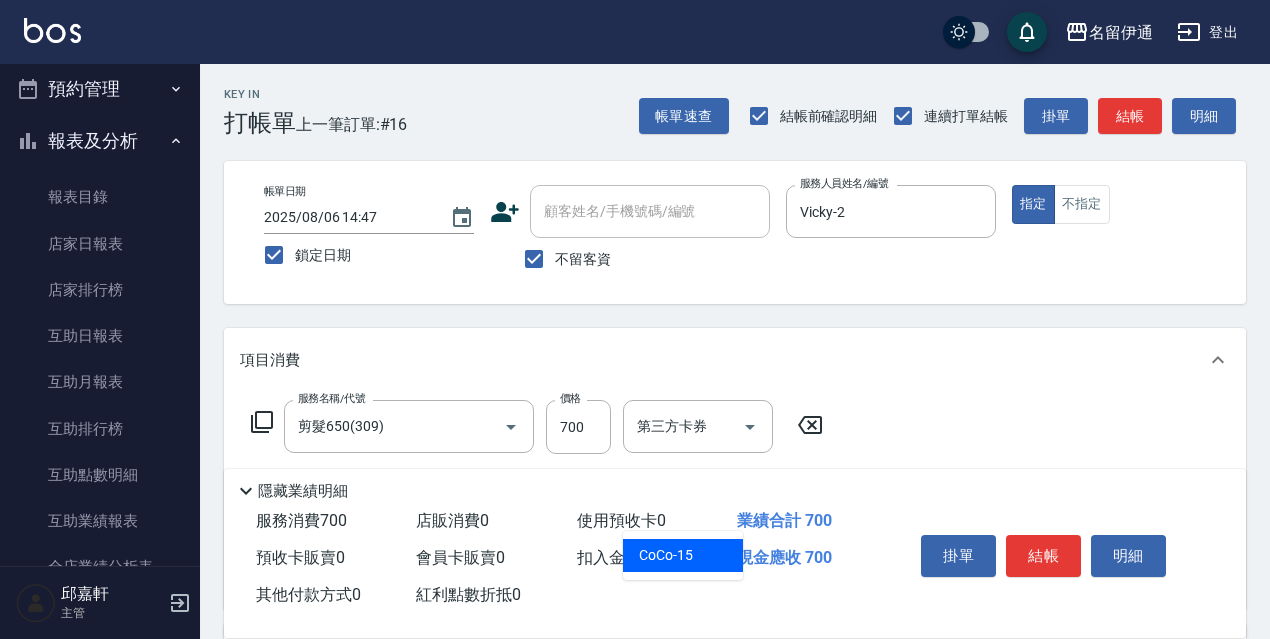 type on "CoCo-15" 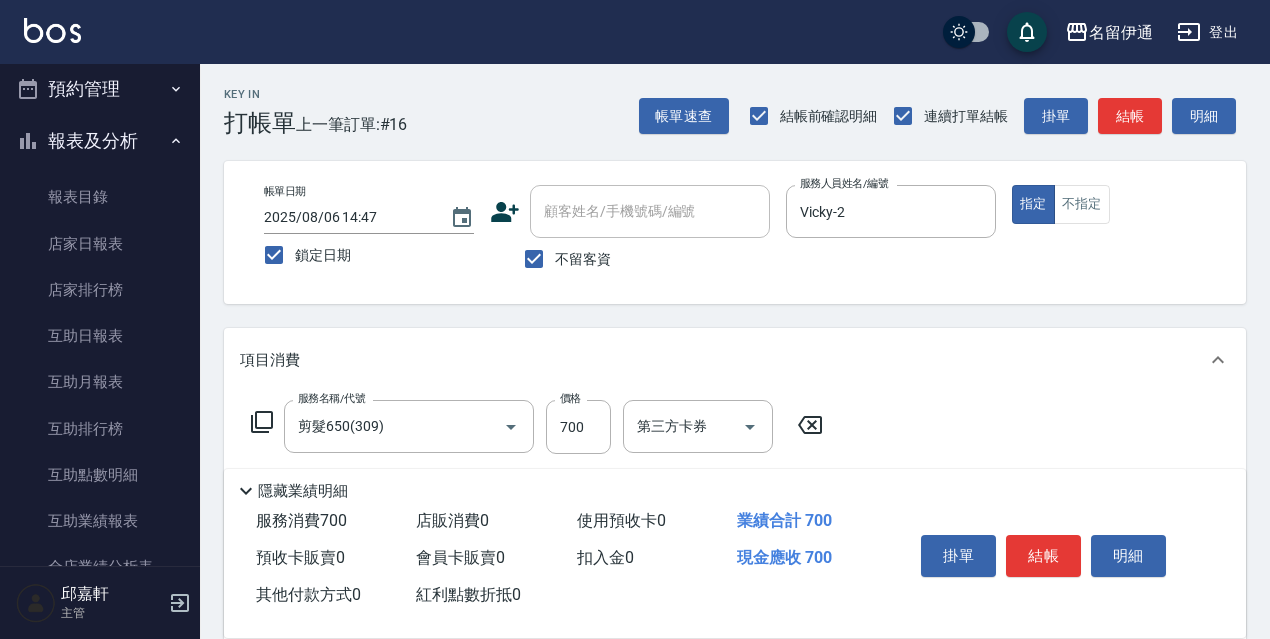 type on "保濕護髮(809)" 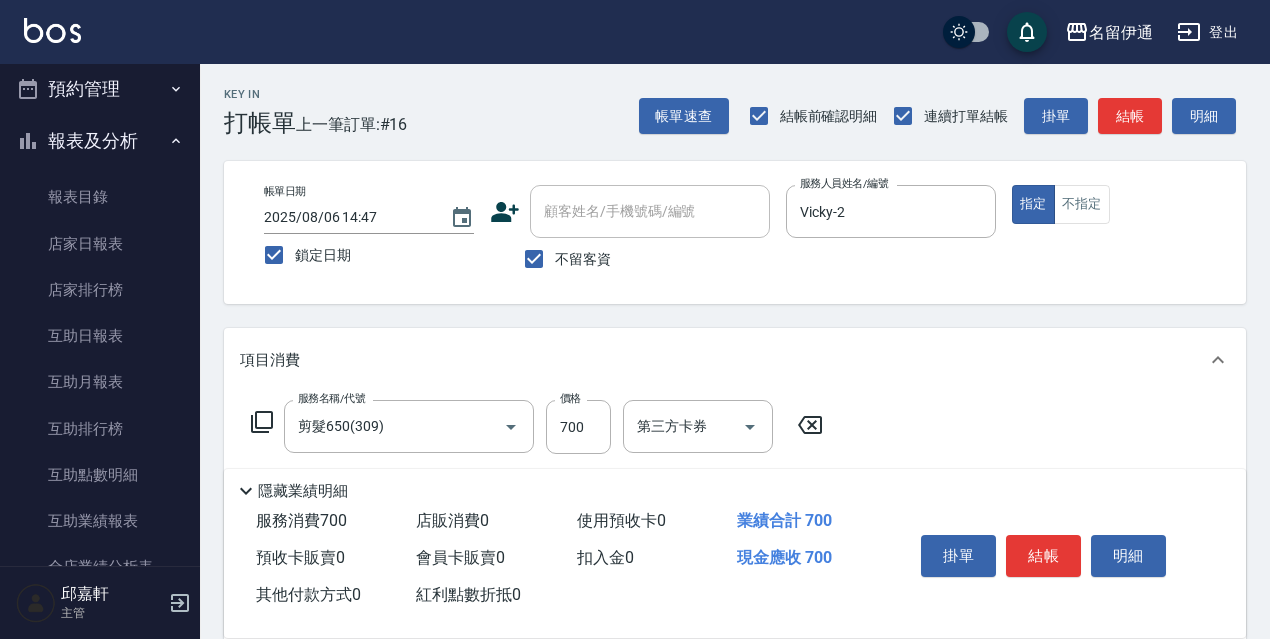 type on "5" 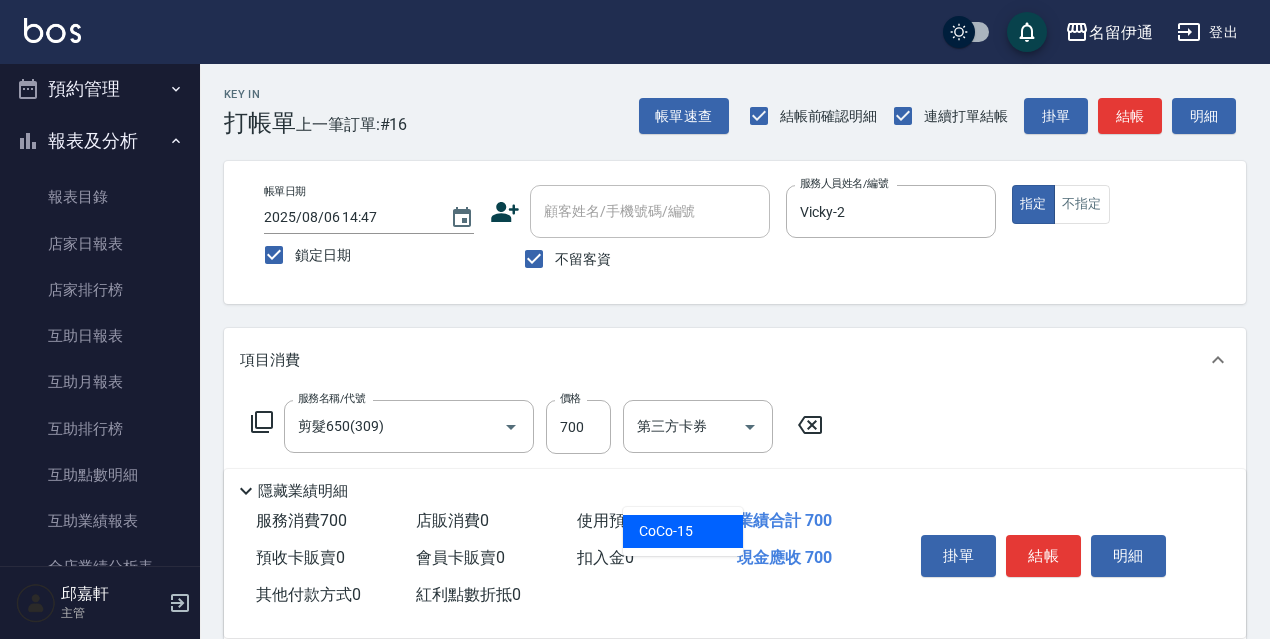 type on "CoCo-15" 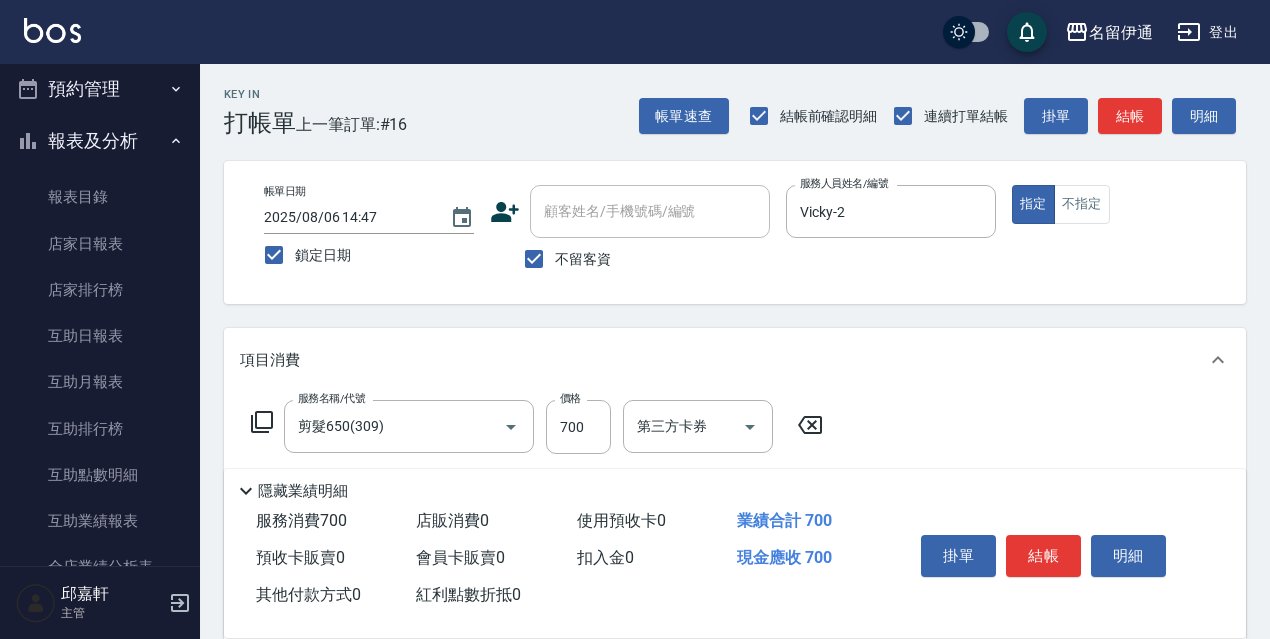 click on "服務名稱/代號 剪髮650(309) 服務名稱/代號 價格 700 價格 第三方卡券 第三方卡券" at bounding box center [537, 427] 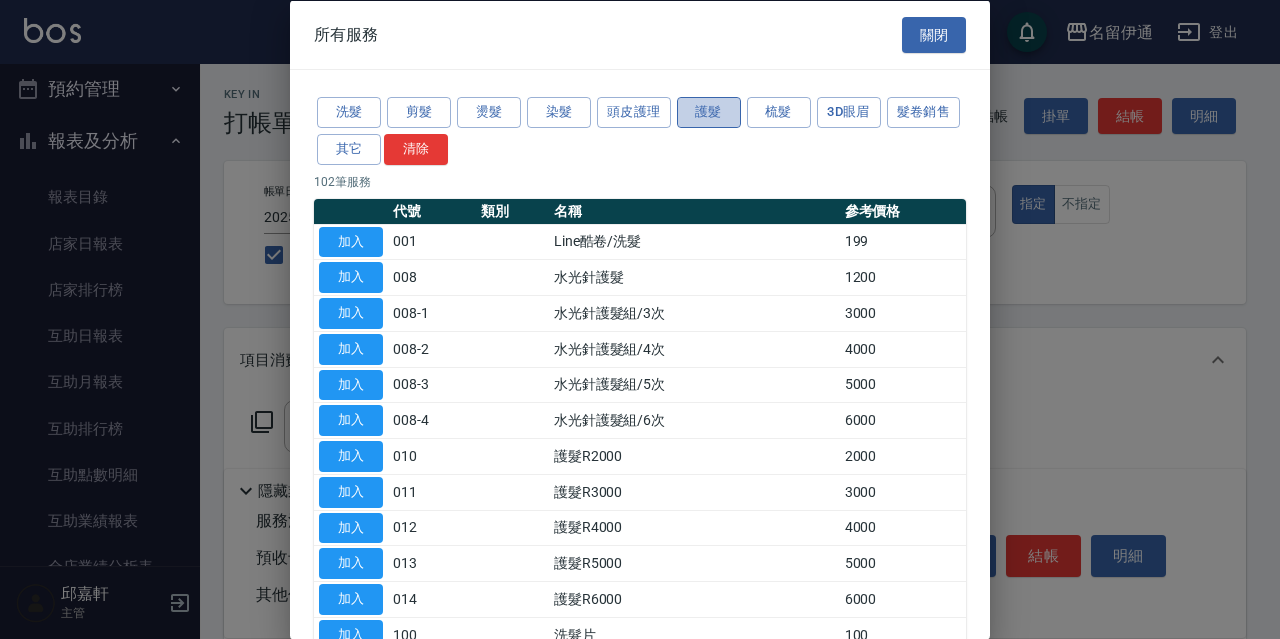 click on "護髮" at bounding box center [709, 112] 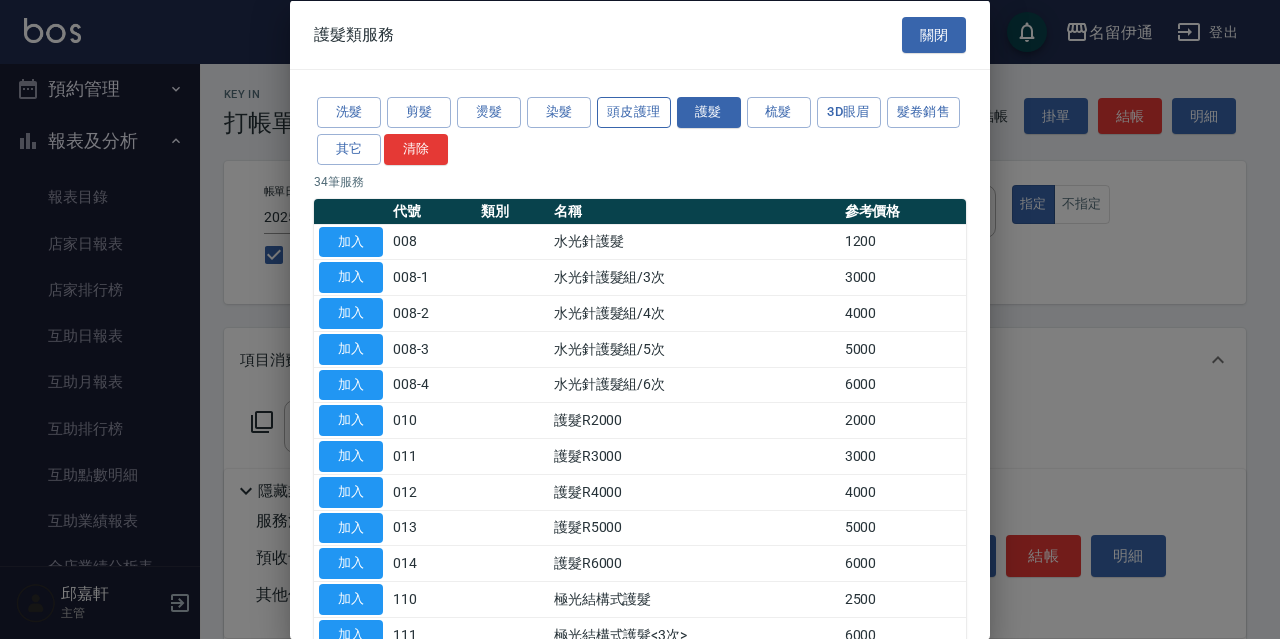 click on "頭皮護理" at bounding box center (634, 112) 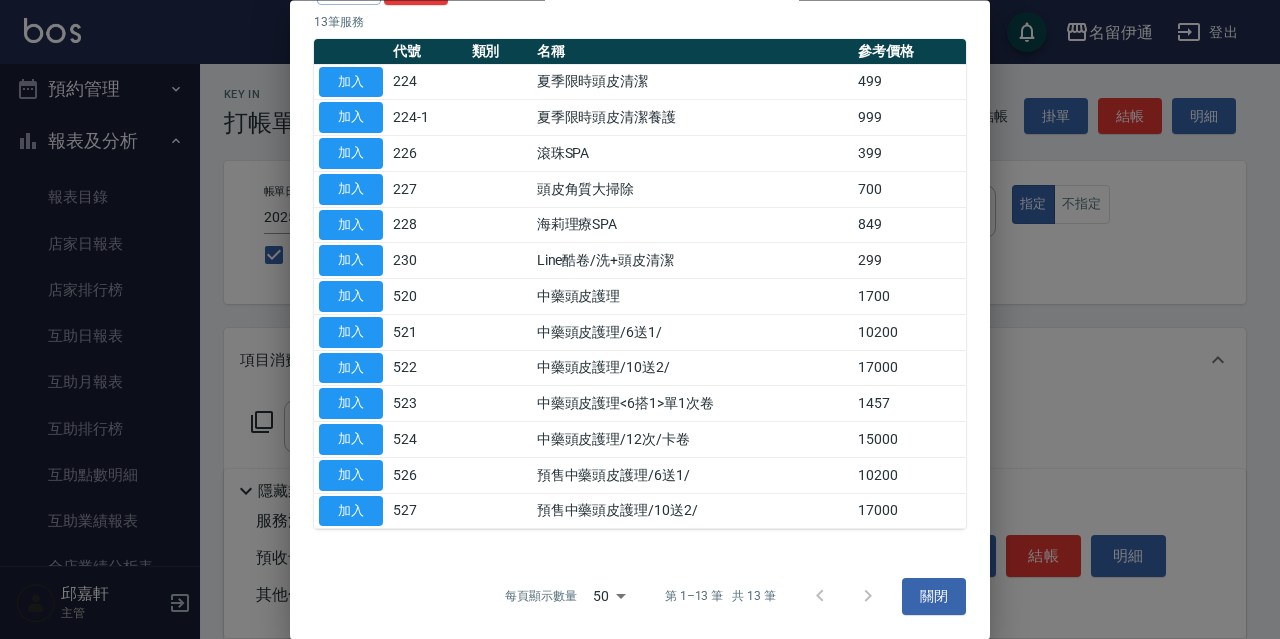 scroll, scrollTop: 0, scrollLeft: 0, axis: both 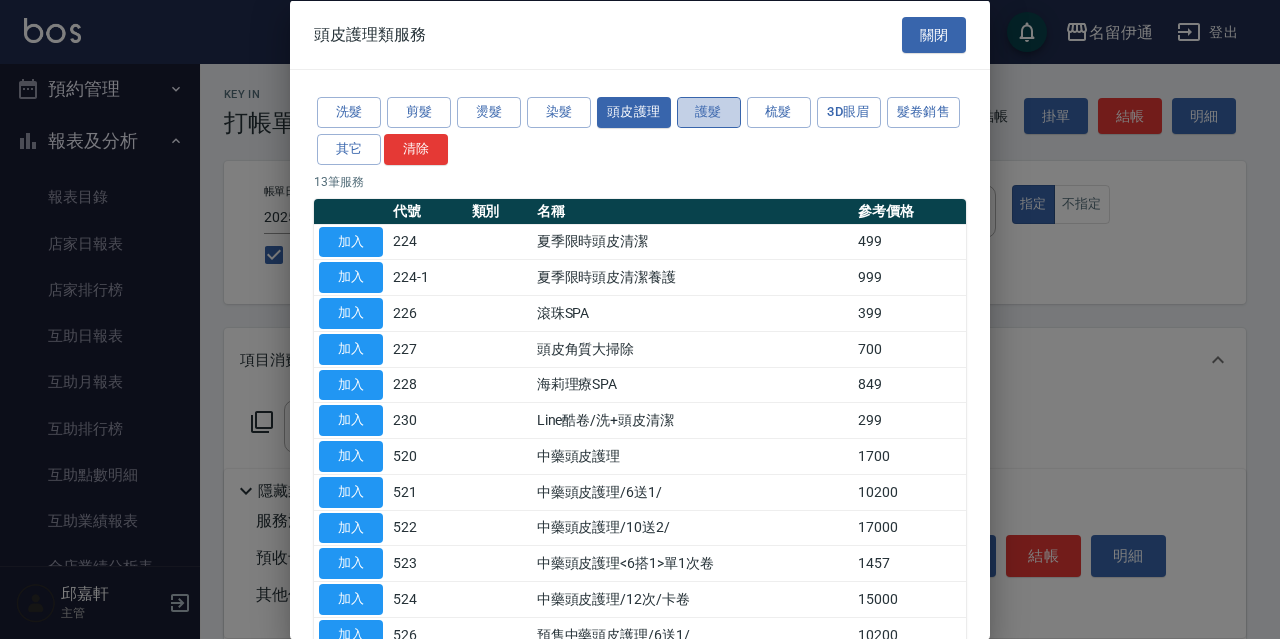 click on "護髮" at bounding box center [709, 112] 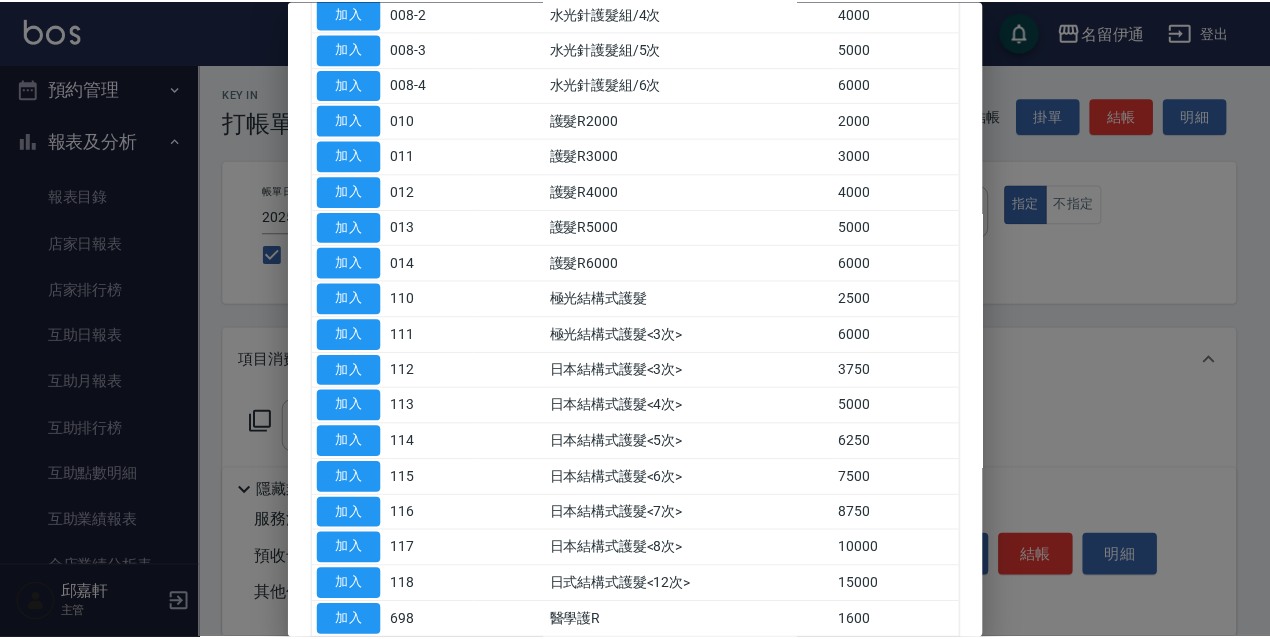 scroll, scrollTop: 400, scrollLeft: 0, axis: vertical 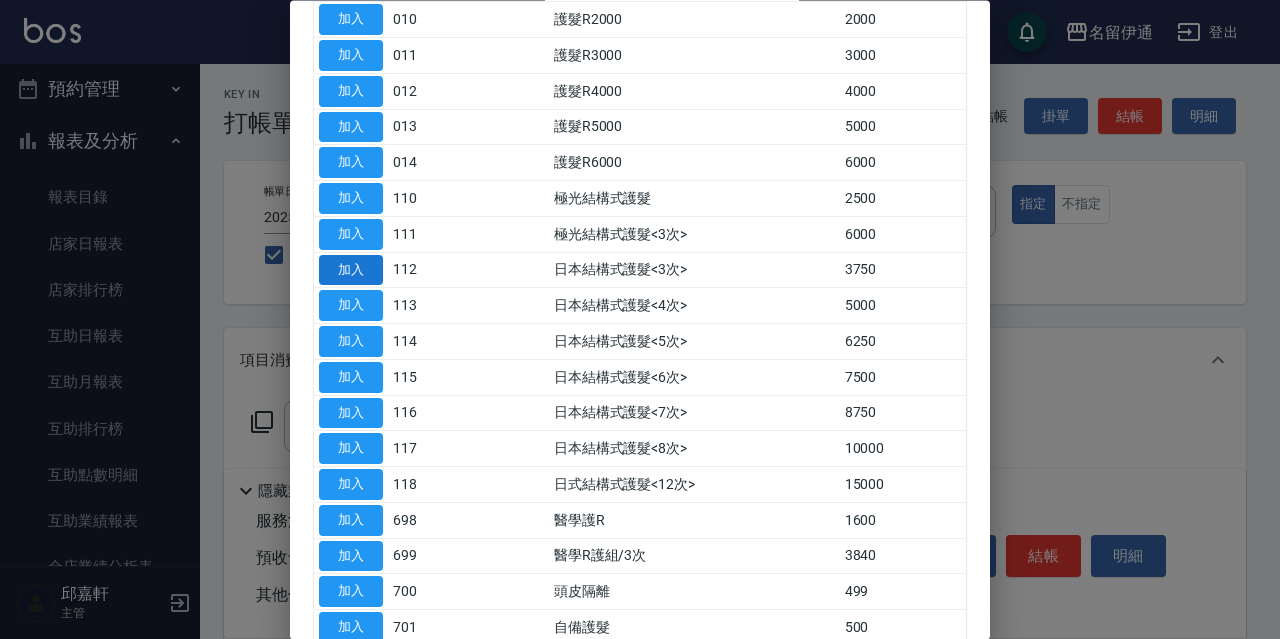 click on "加入" at bounding box center (351, 270) 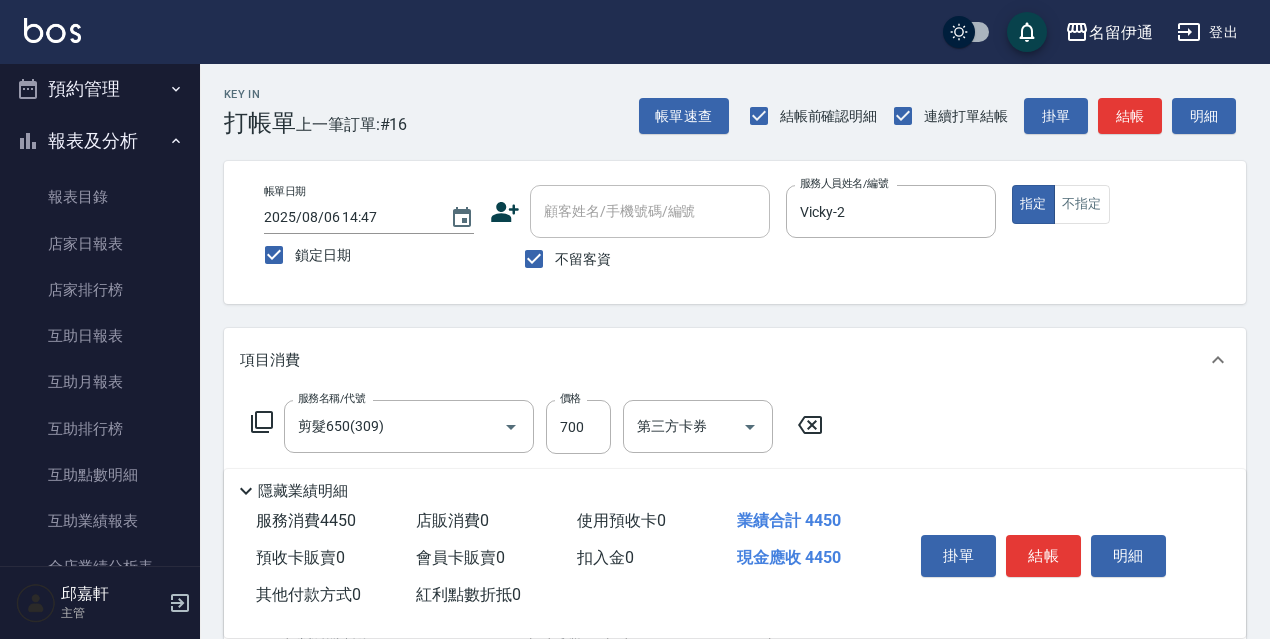 scroll, scrollTop: 500, scrollLeft: 0, axis: vertical 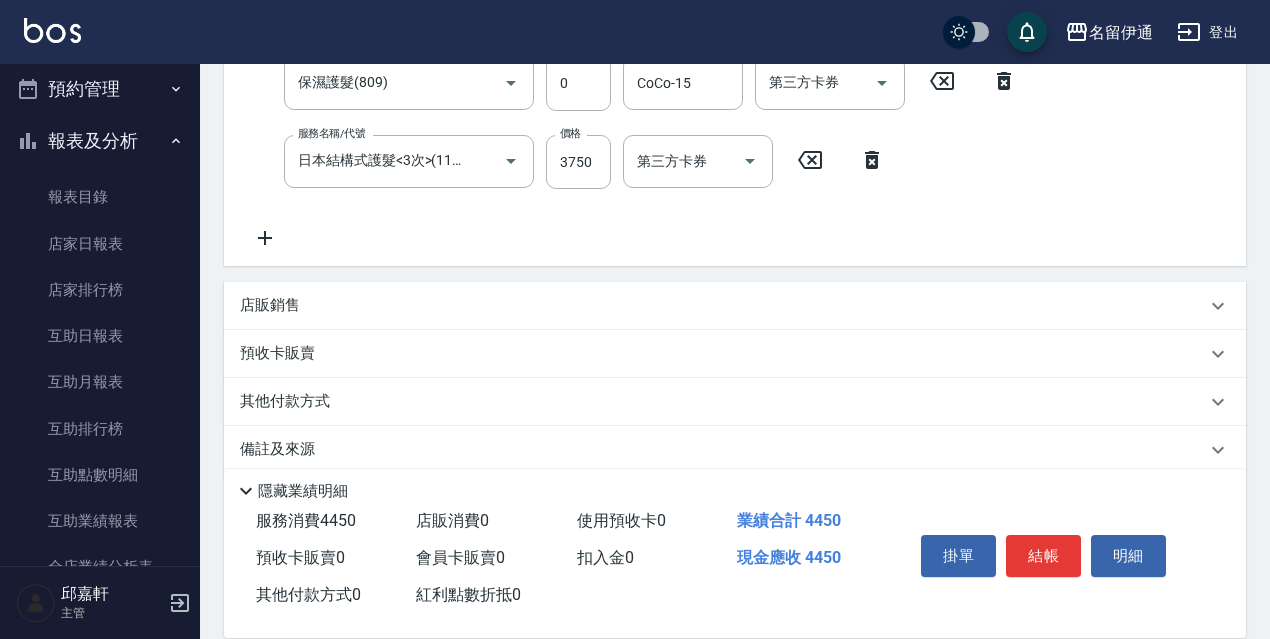 click on "店販銷售" at bounding box center [735, 306] 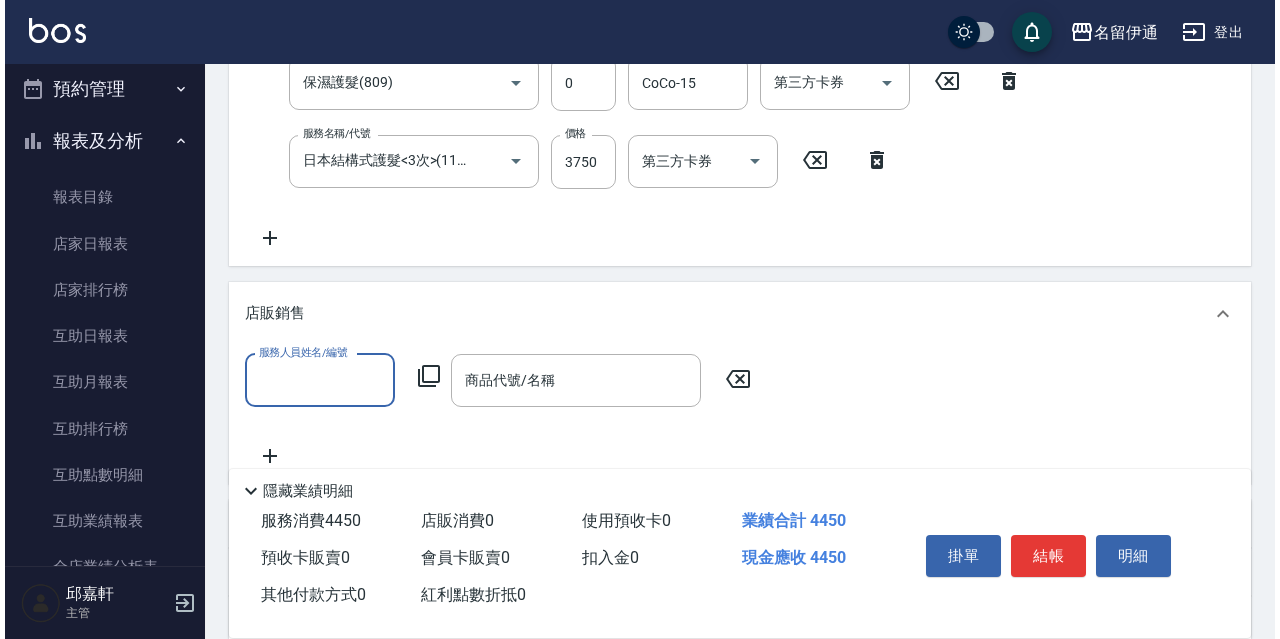 scroll, scrollTop: 0, scrollLeft: 0, axis: both 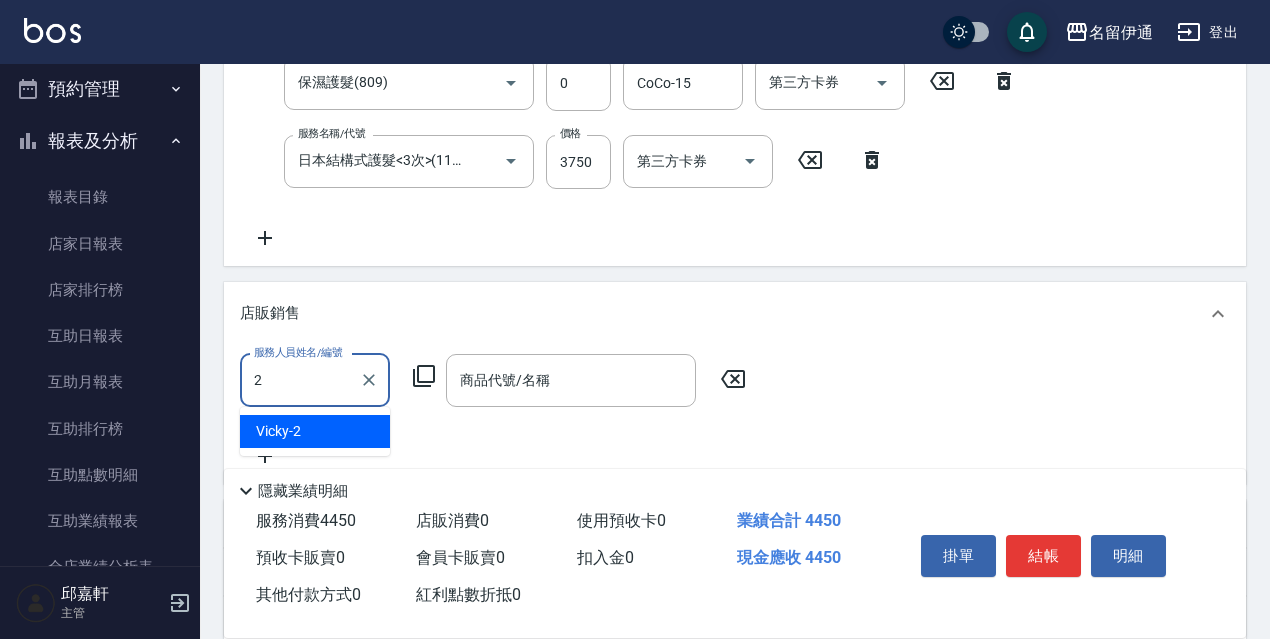 type on "Vicky-2" 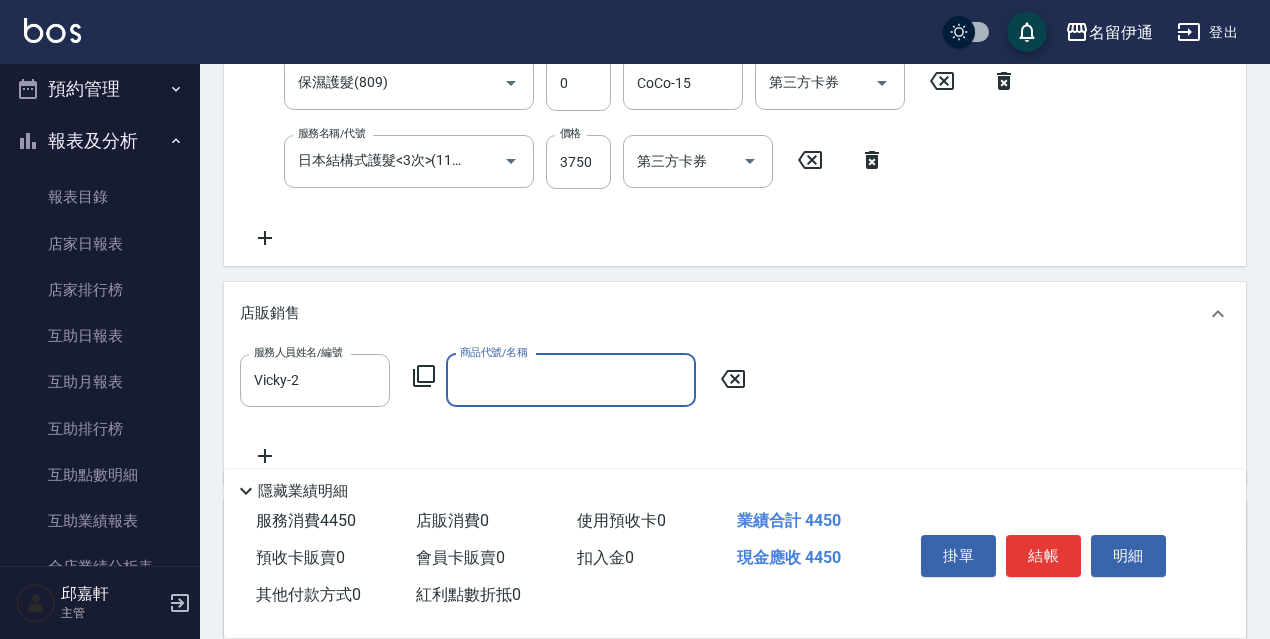 click 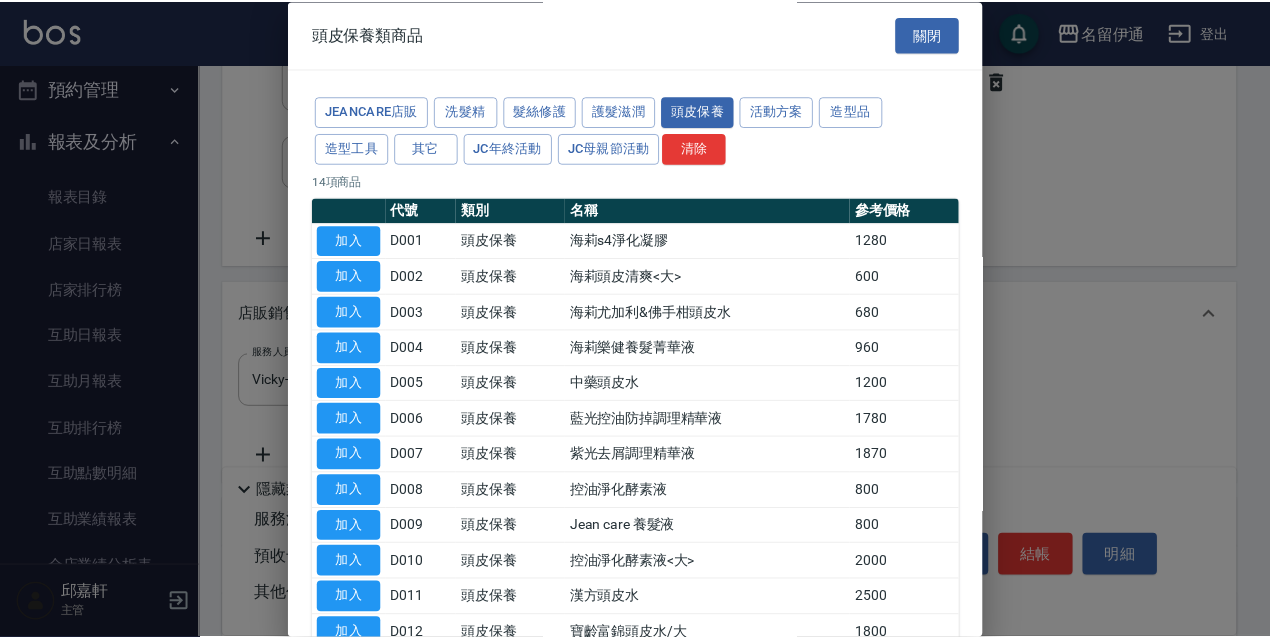 scroll, scrollTop: 195, scrollLeft: 0, axis: vertical 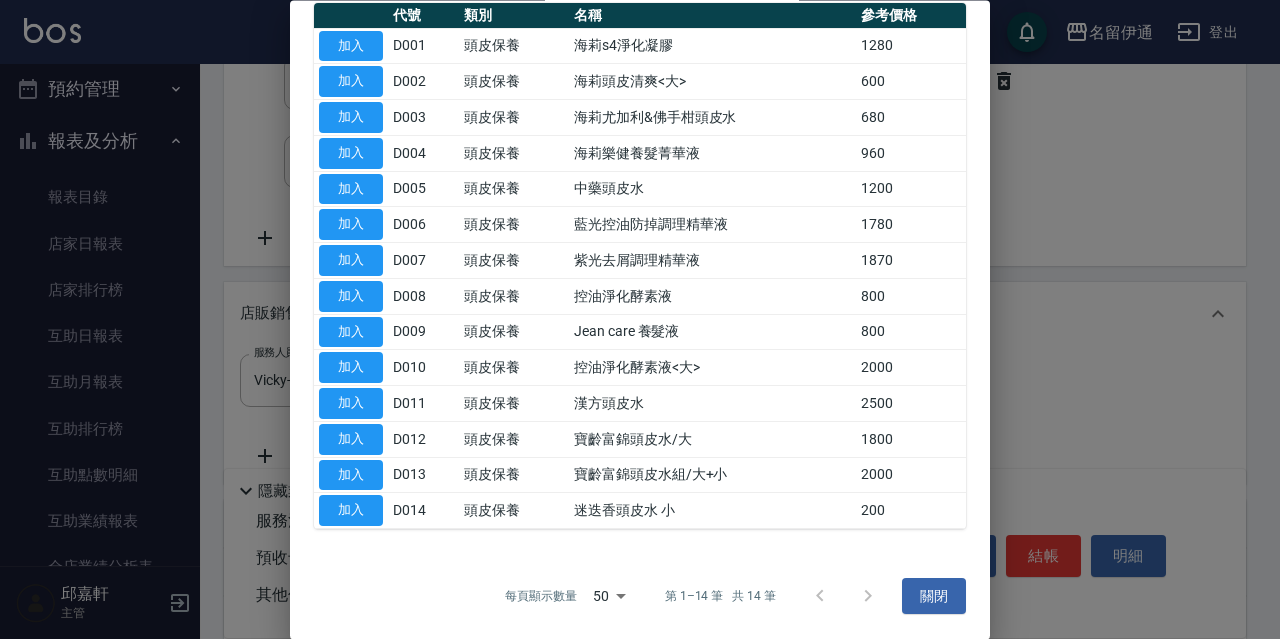 click on "加入" at bounding box center (351, 511) 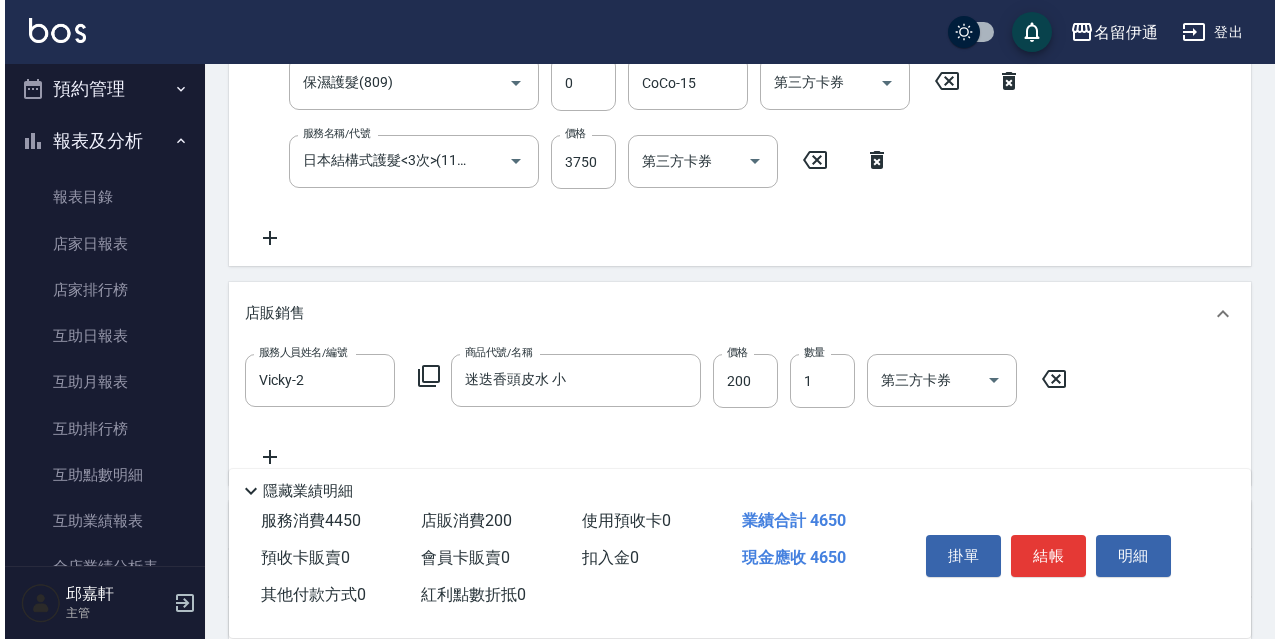 scroll, scrollTop: 300, scrollLeft: 0, axis: vertical 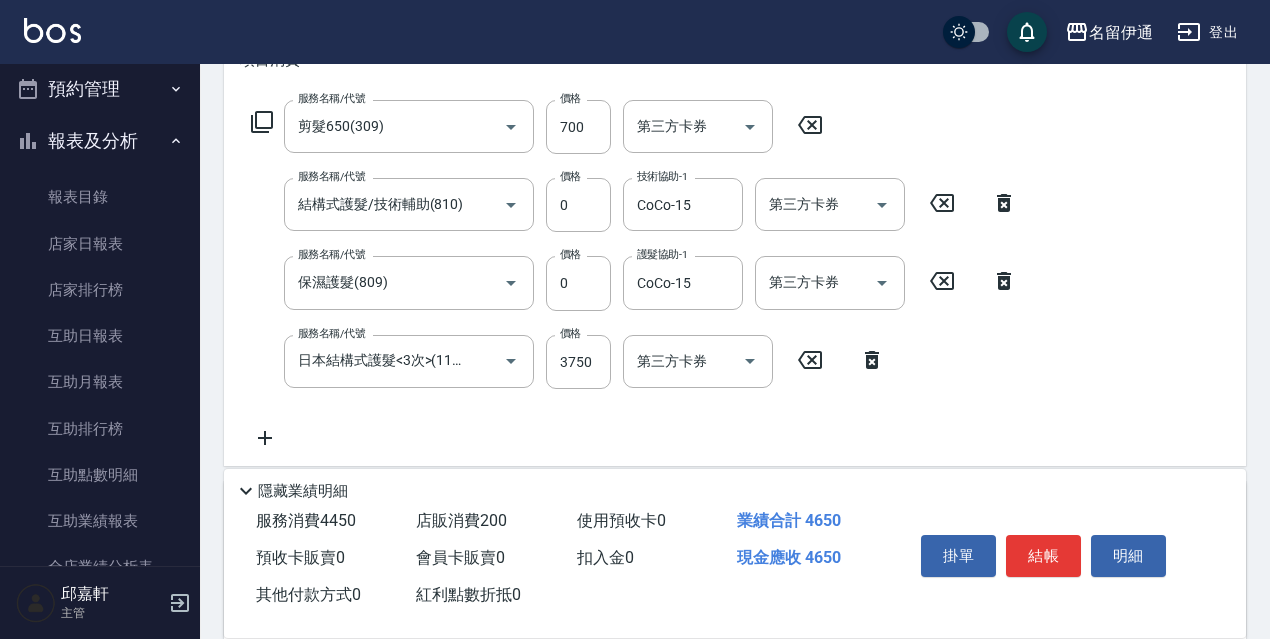 click 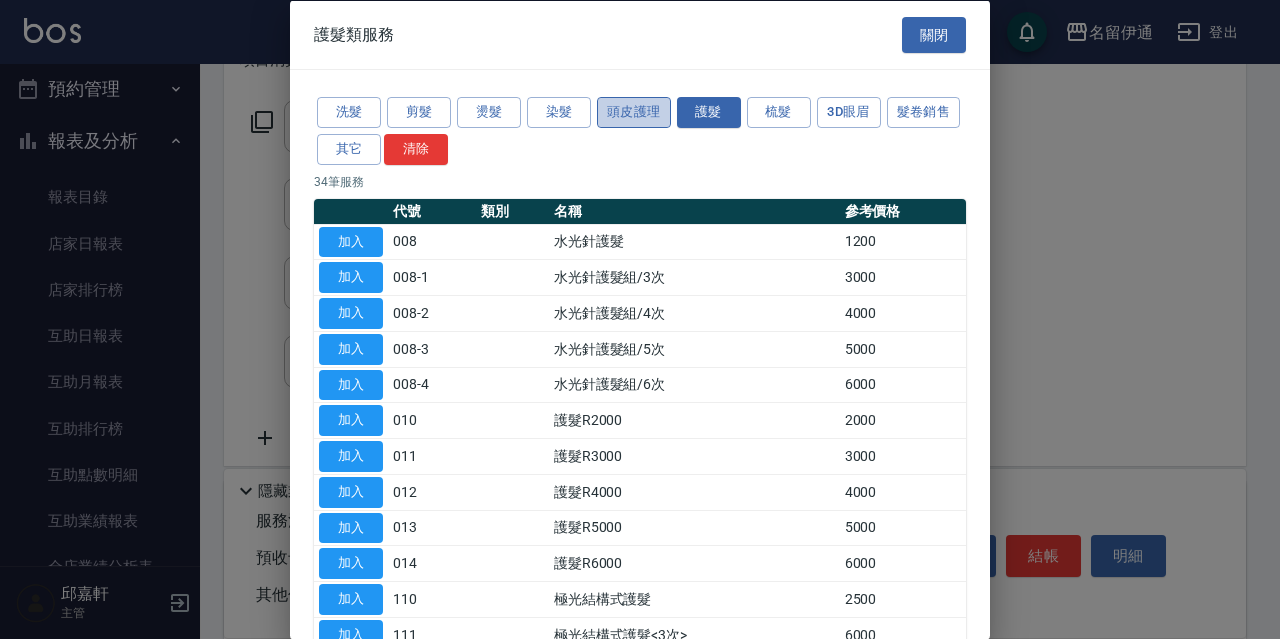 click on "頭皮護理" at bounding box center [634, 112] 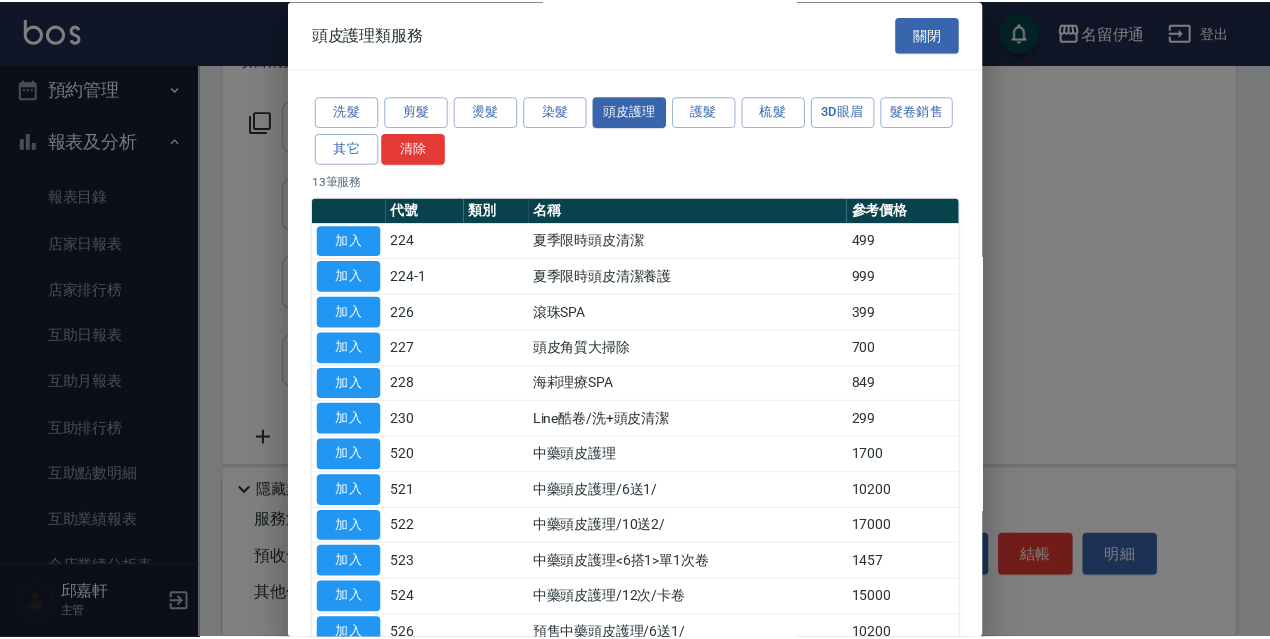 scroll, scrollTop: 159, scrollLeft: 0, axis: vertical 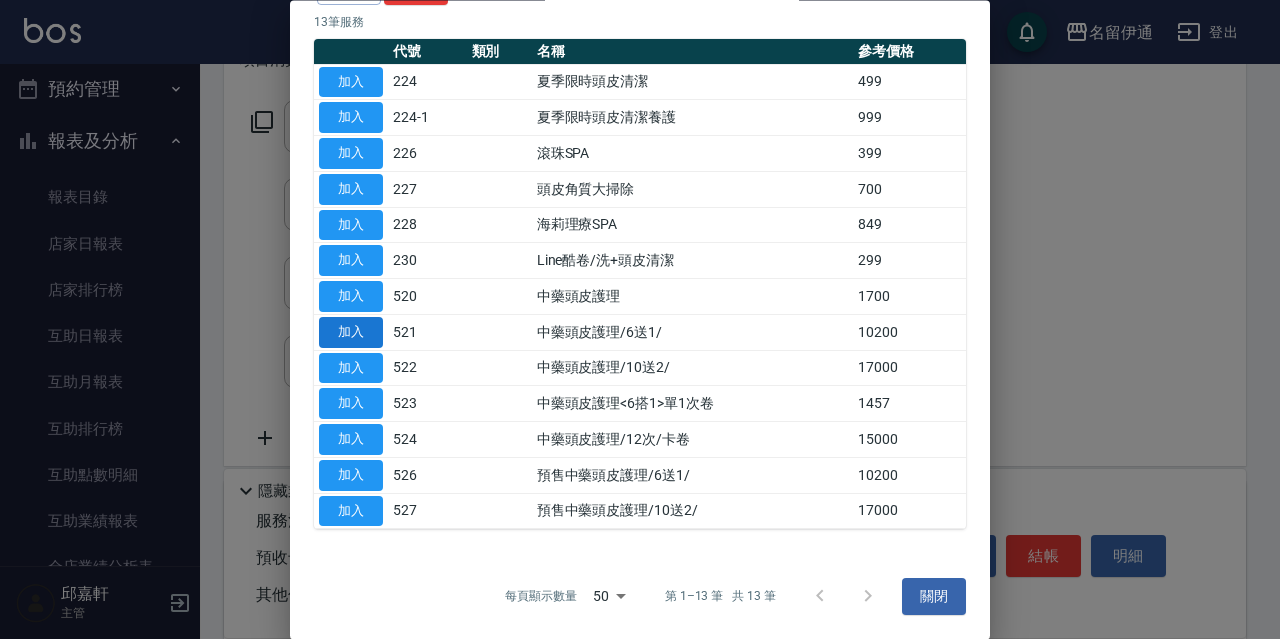 click on "加入" at bounding box center [351, 332] 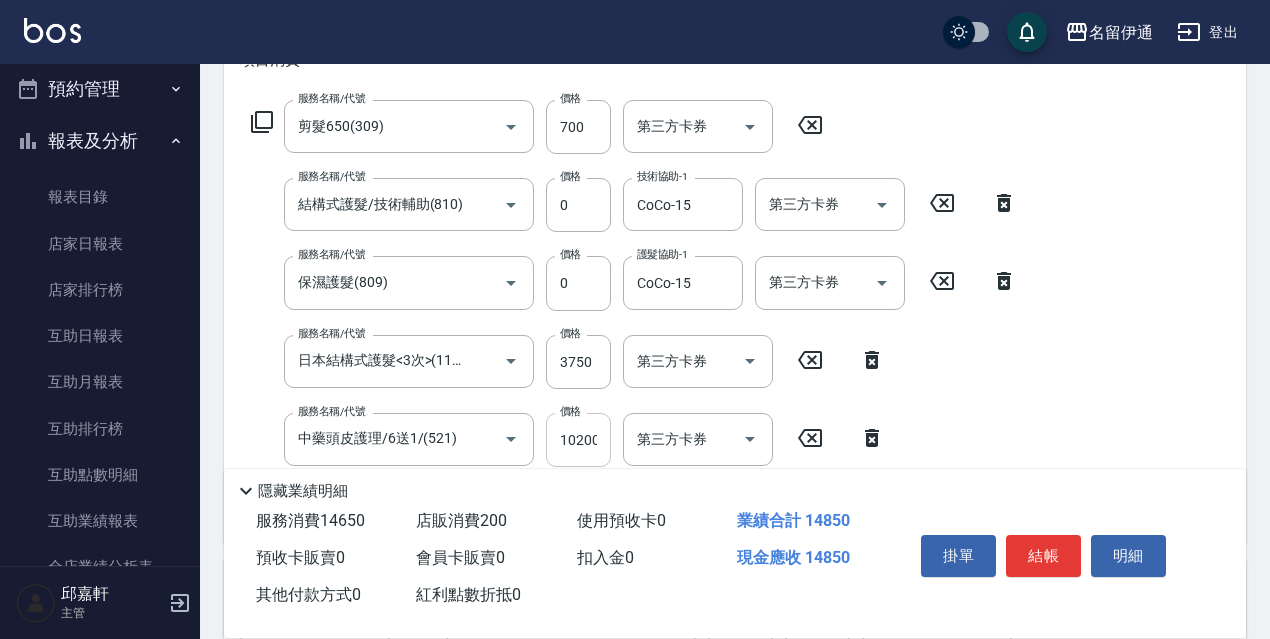 click on "10200" at bounding box center (578, 440) 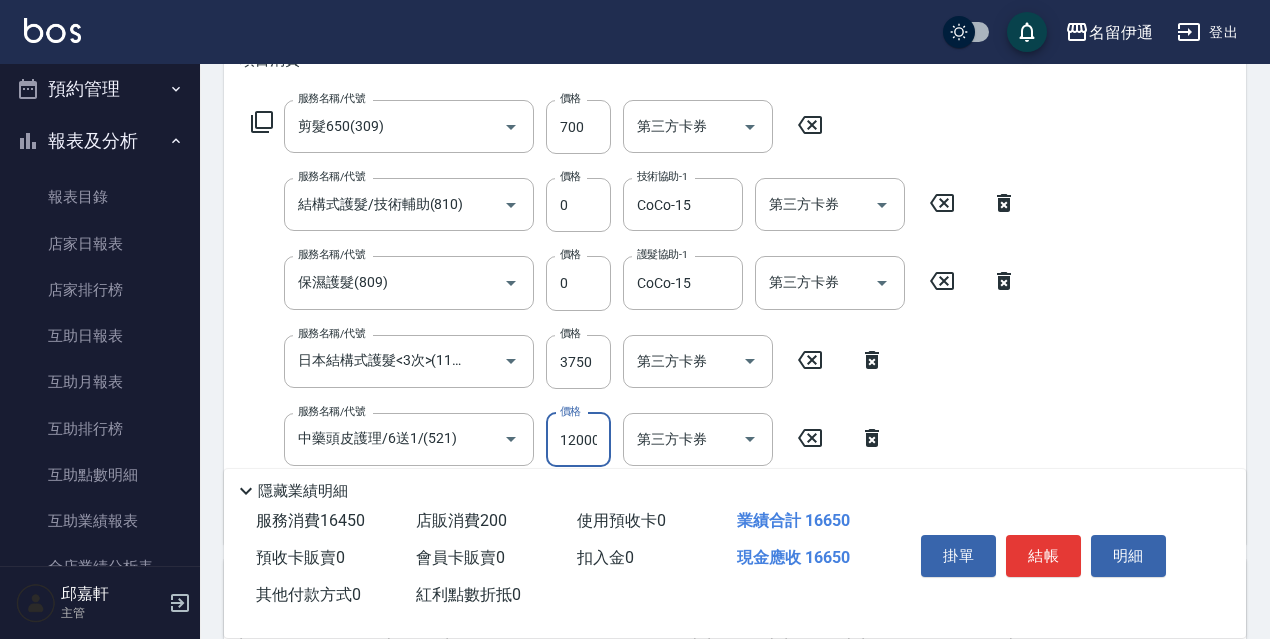 scroll, scrollTop: 0, scrollLeft: 2, axis: horizontal 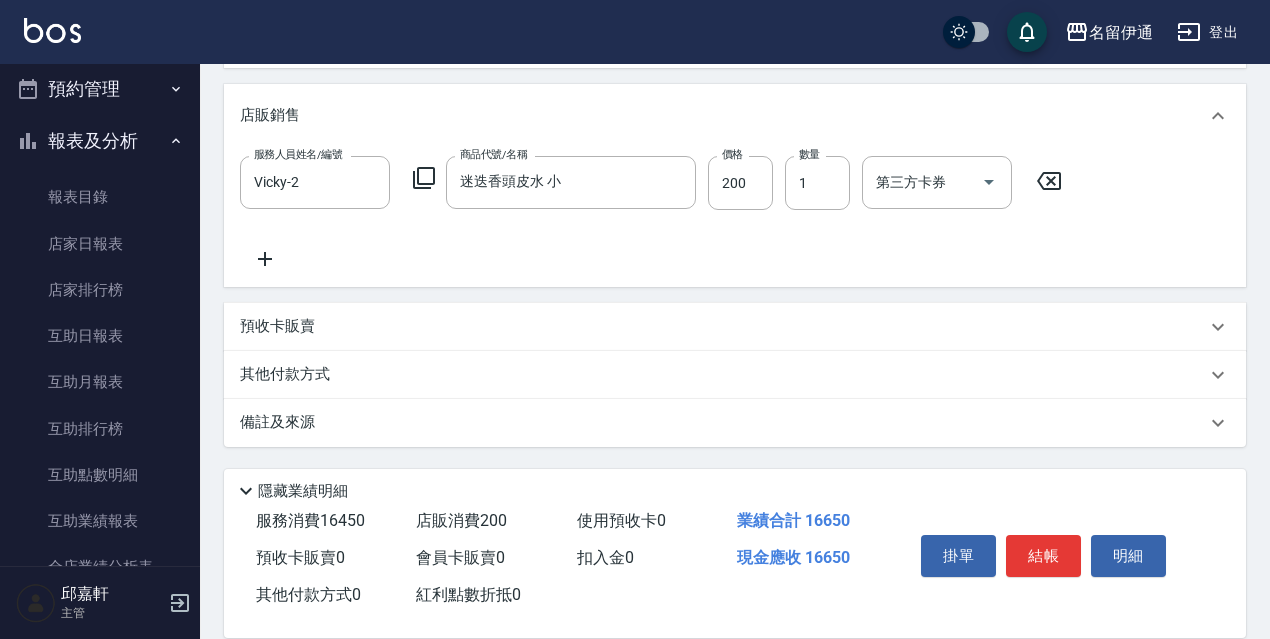 type on "12000" 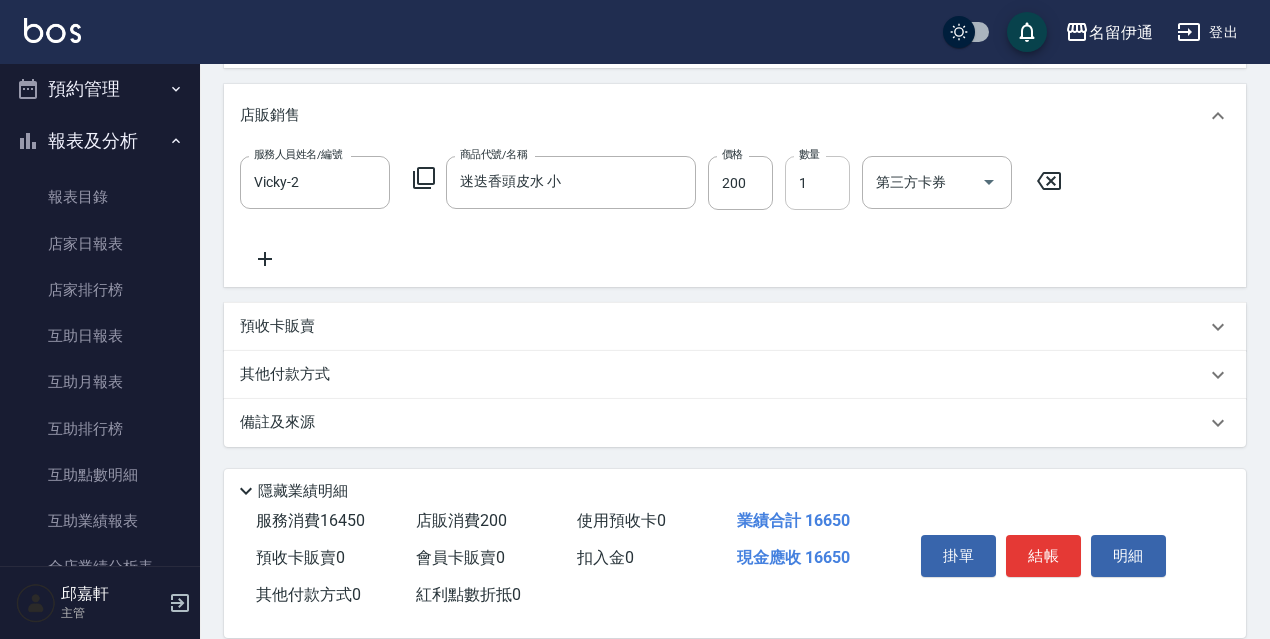 click on "1" at bounding box center [817, 183] 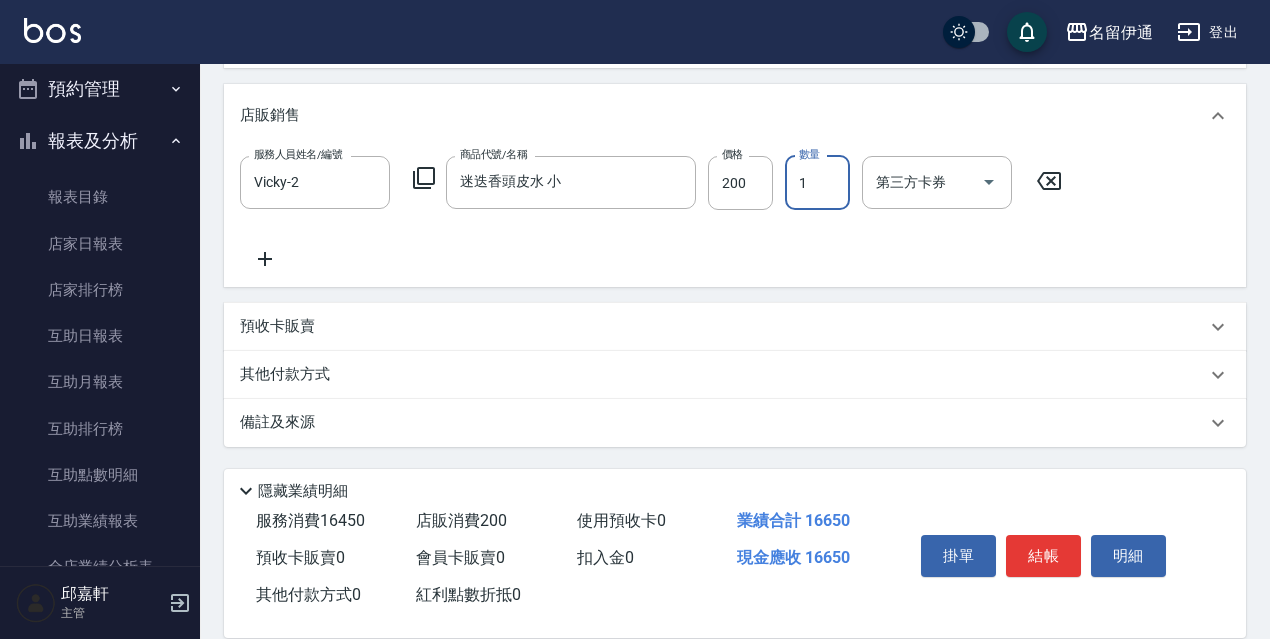 type on "2" 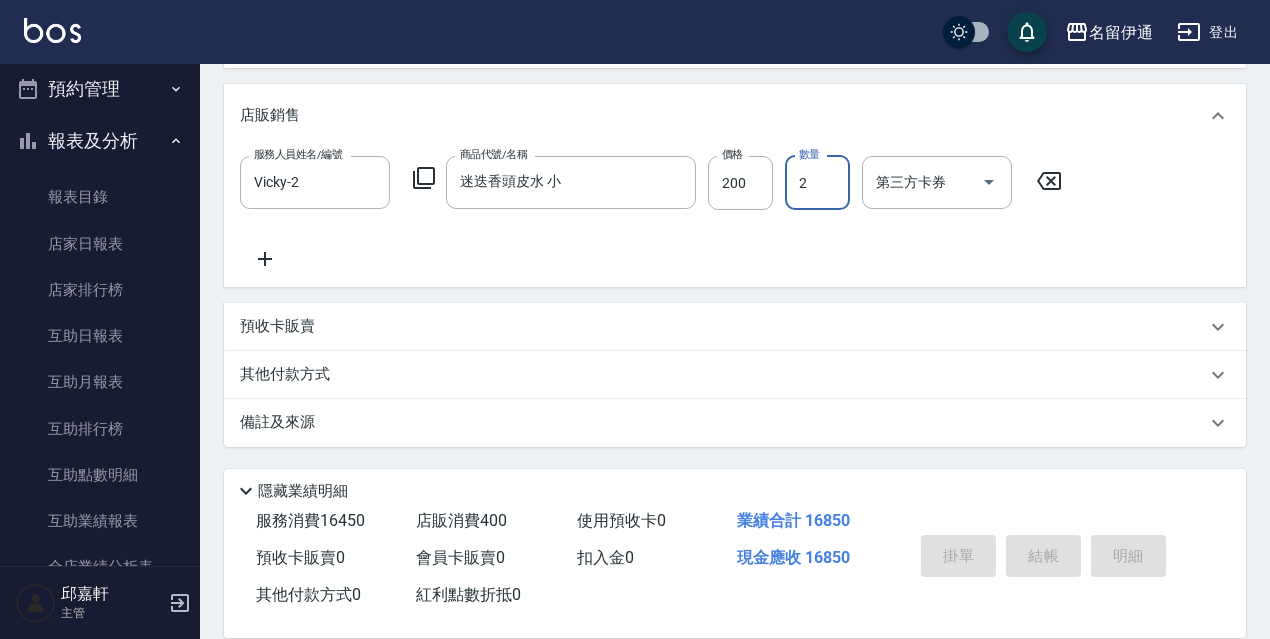 type 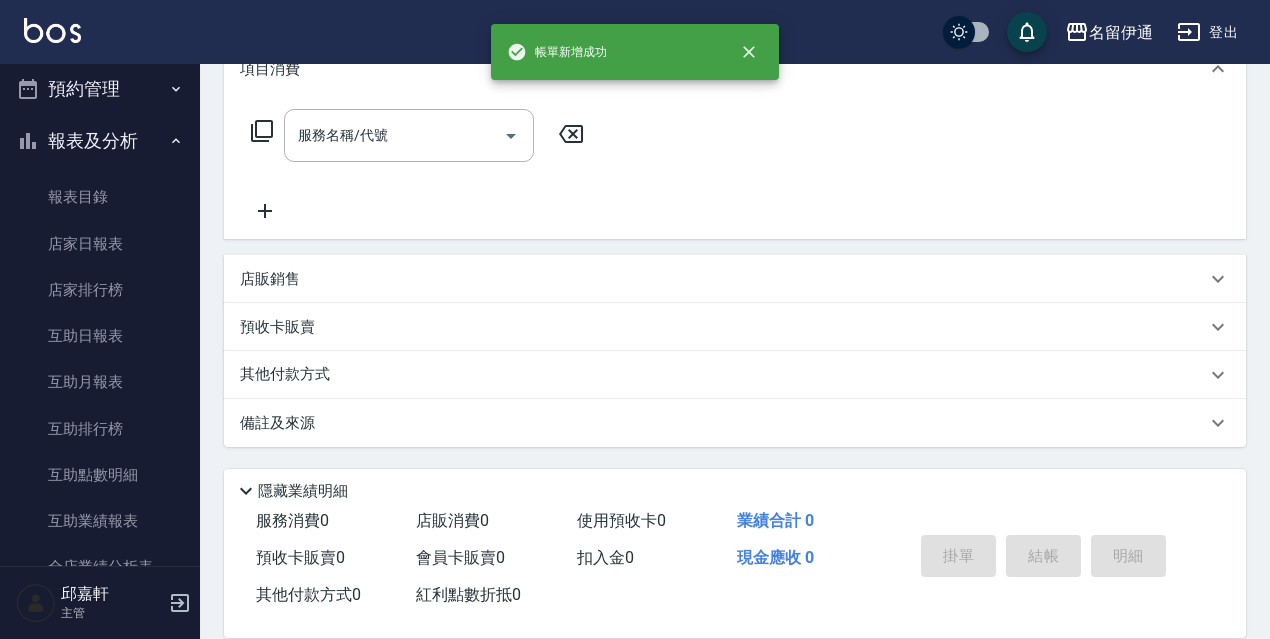 scroll, scrollTop: 0, scrollLeft: 0, axis: both 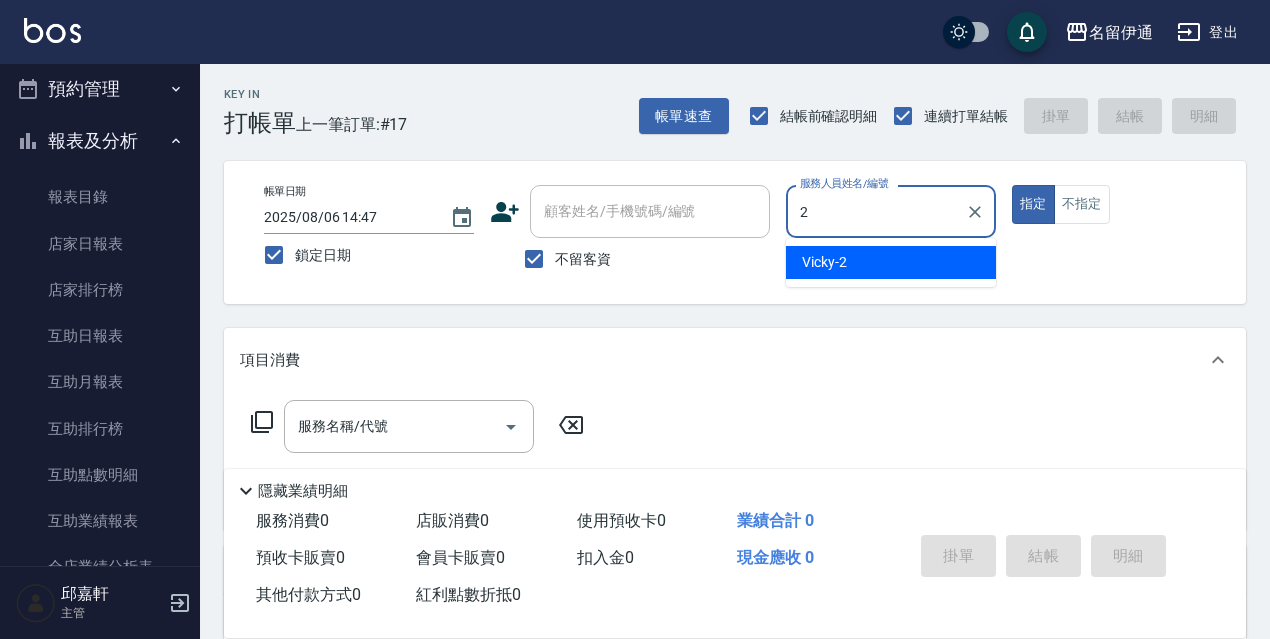 type on "Vicky-2" 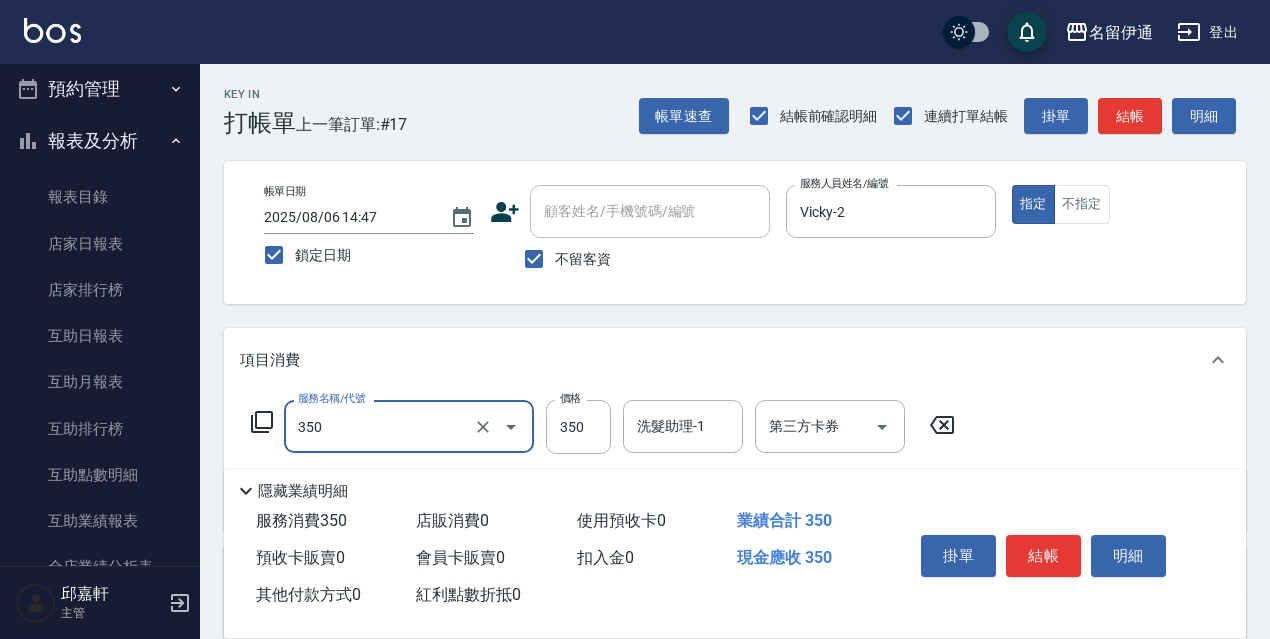 type on "洗髮350(350)" 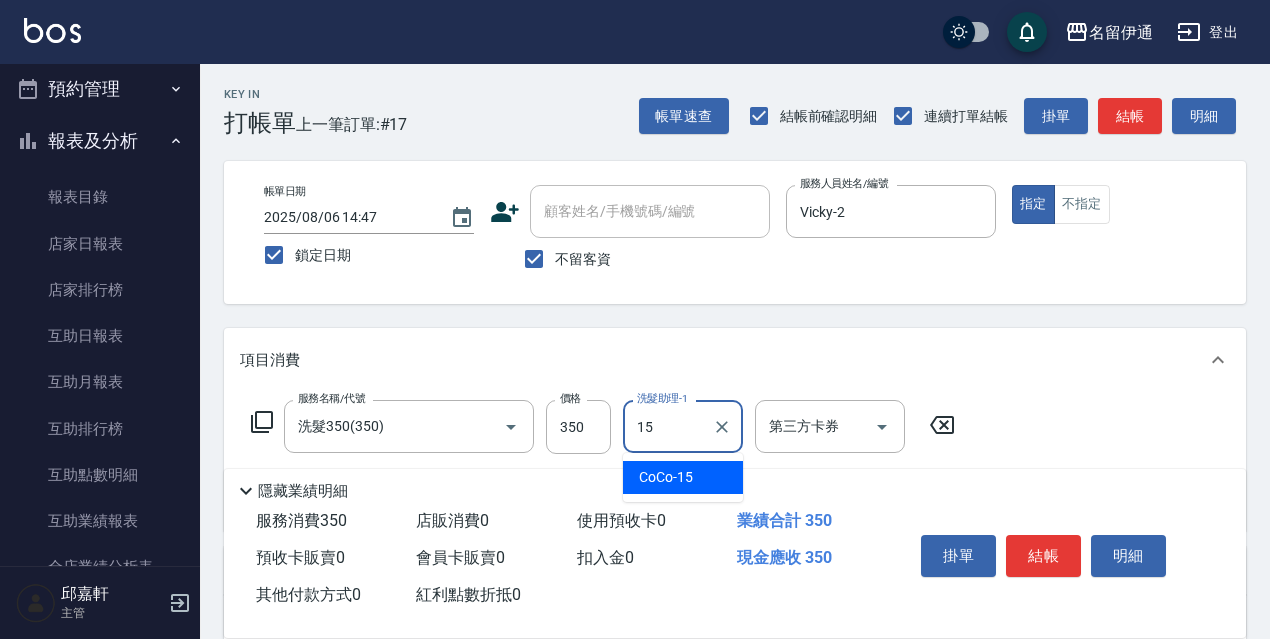 type on "CoCo-15" 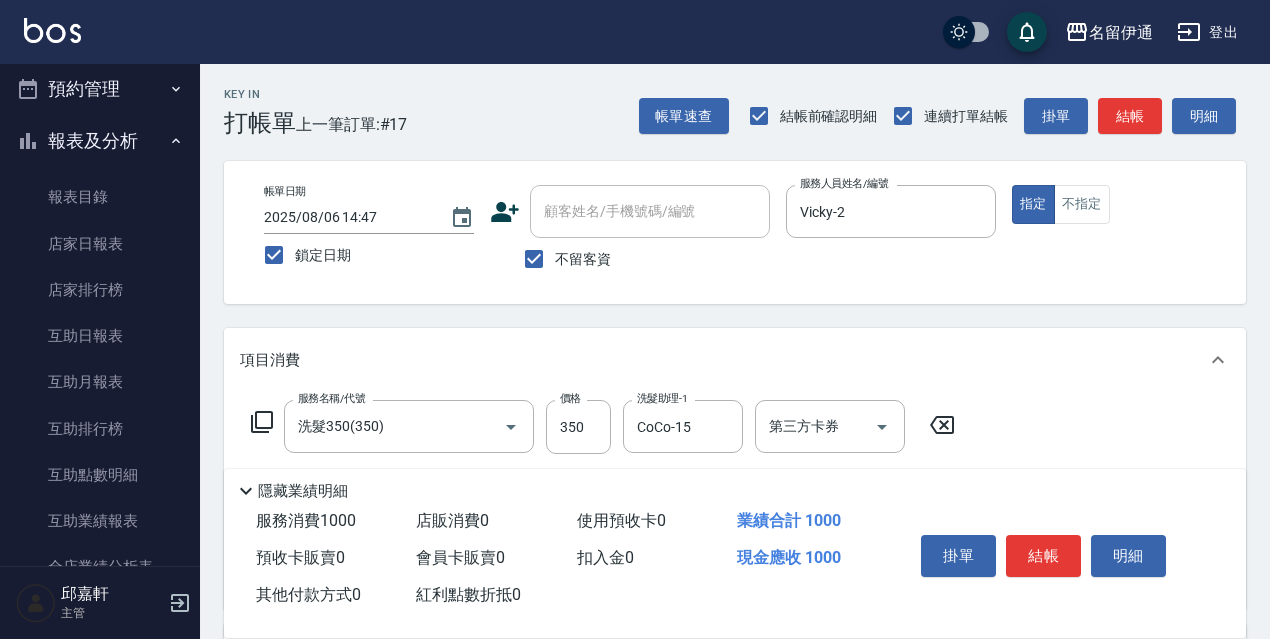 type on "剪髮650(309)" 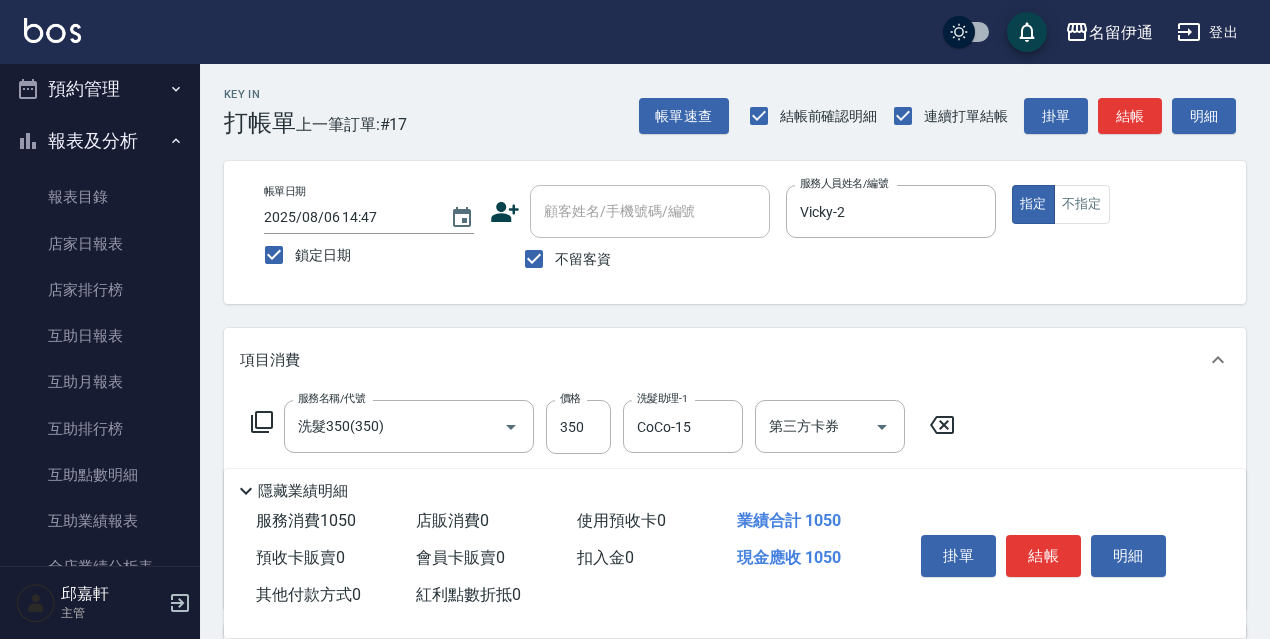 type on "700" 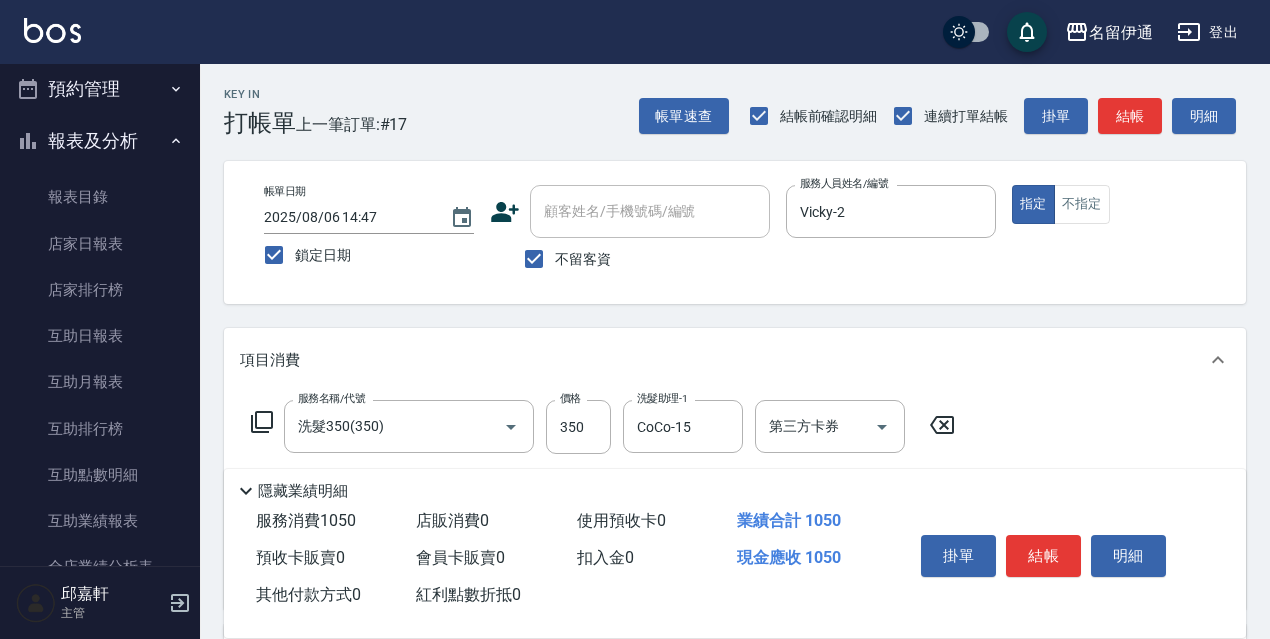 click on "服務名稱/代號 洗髮350(350) 服務名稱/代號 價格 350 價格 洗髮助理-1 CoCo-15 洗髮助理-1 第三方卡券 第三方卡券" at bounding box center [603, 427] 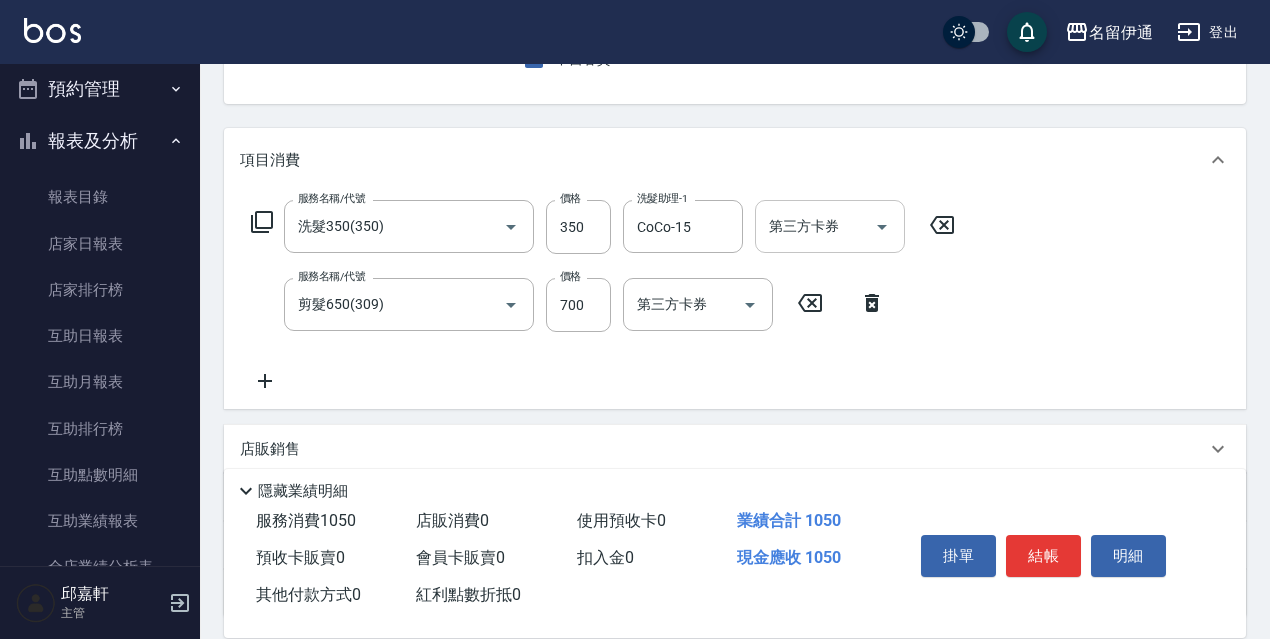 scroll, scrollTop: 300, scrollLeft: 0, axis: vertical 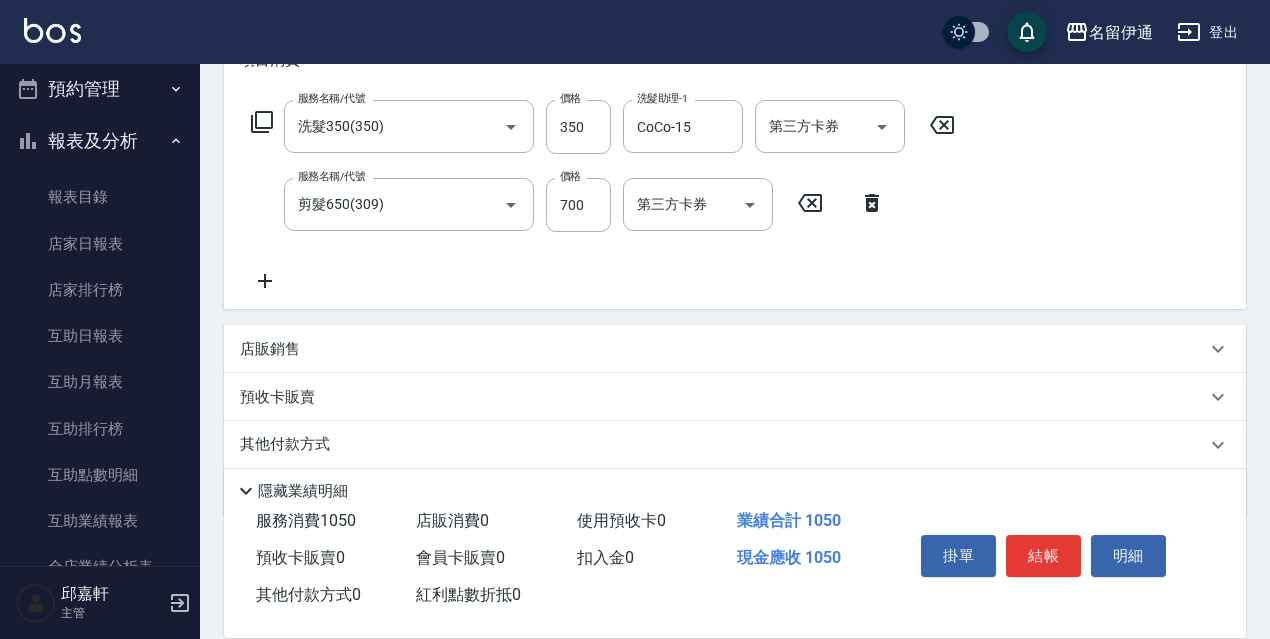 click on "店販銷售" at bounding box center [723, 349] 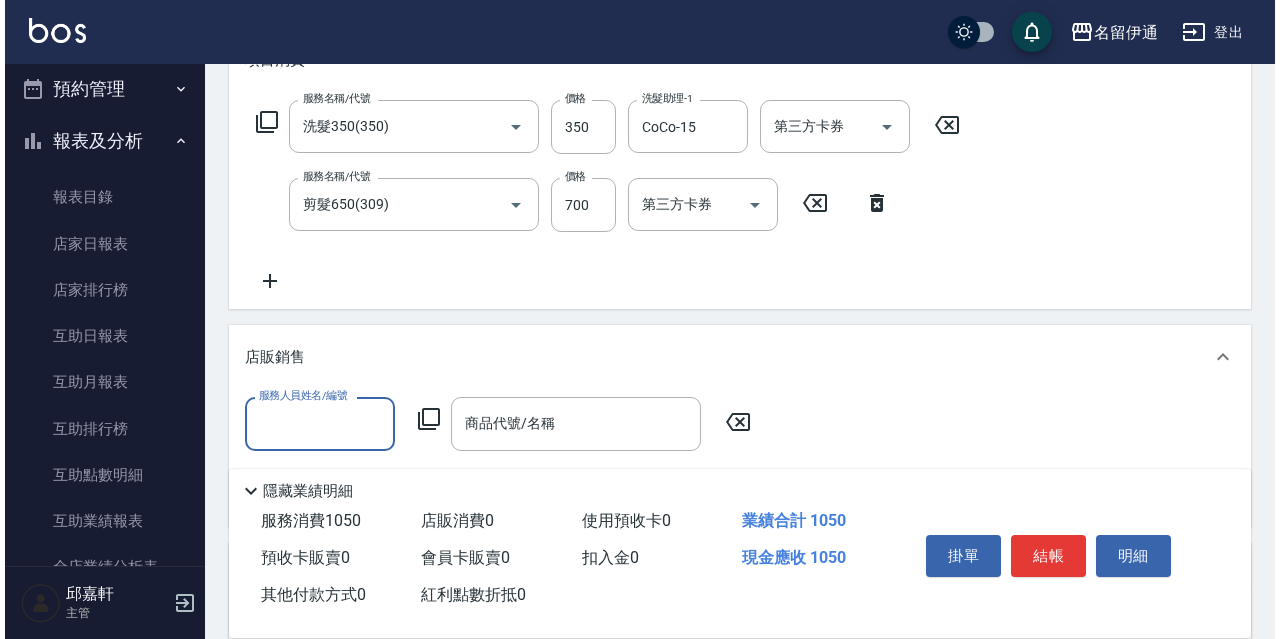 scroll, scrollTop: 0, scrollLeft: 0, axis: both 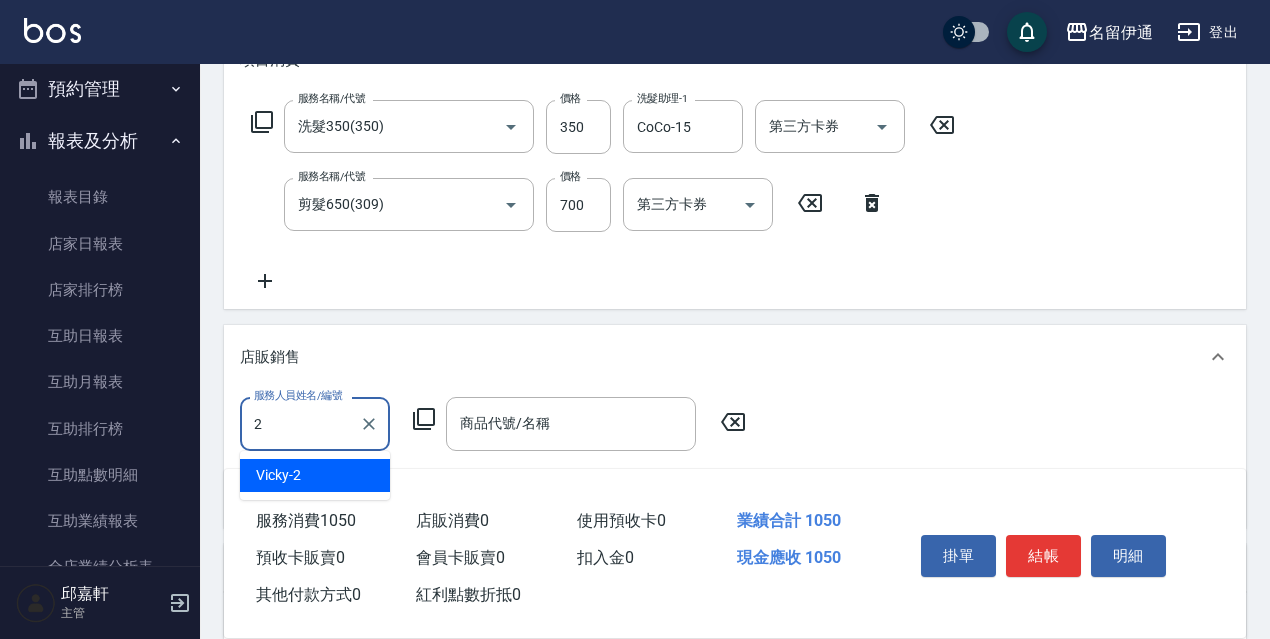 type on "Vicky-2" 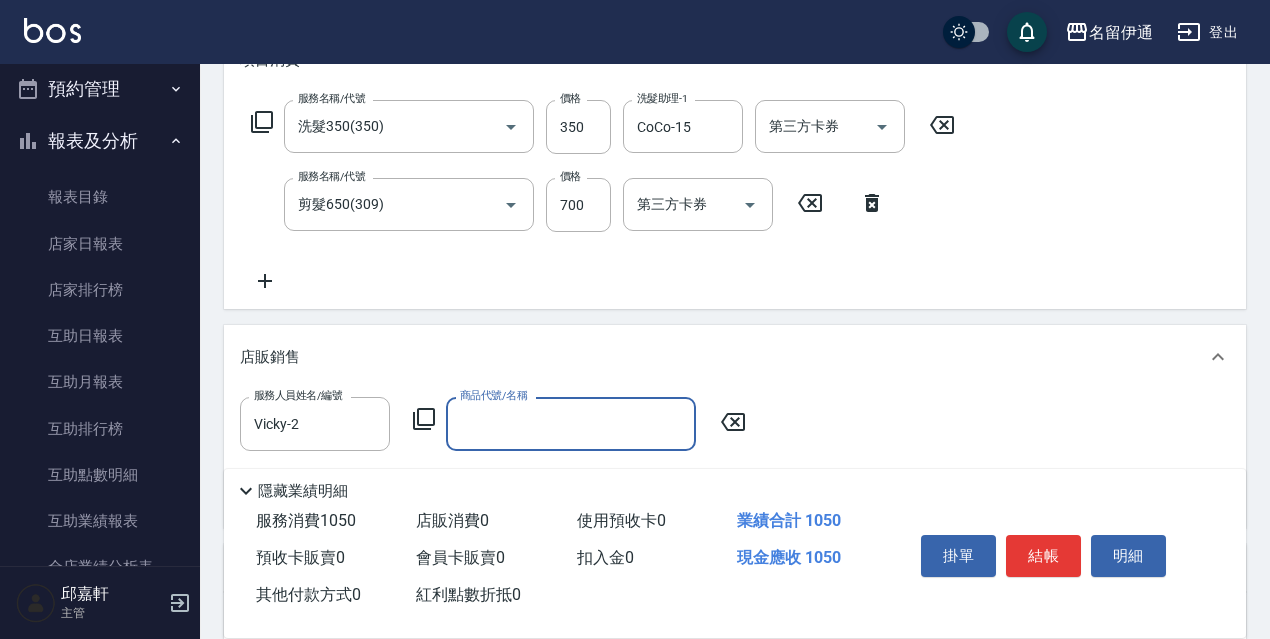 click 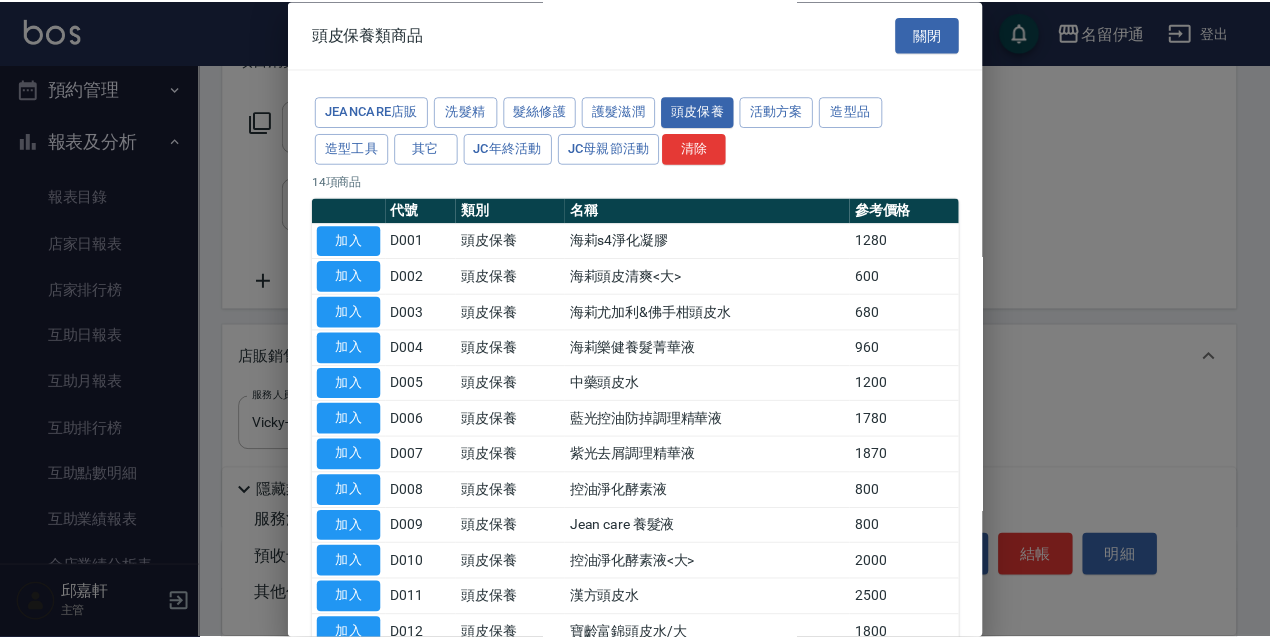 scroll, scrollTop: 195, scrollLeft: 0, axis: vertical 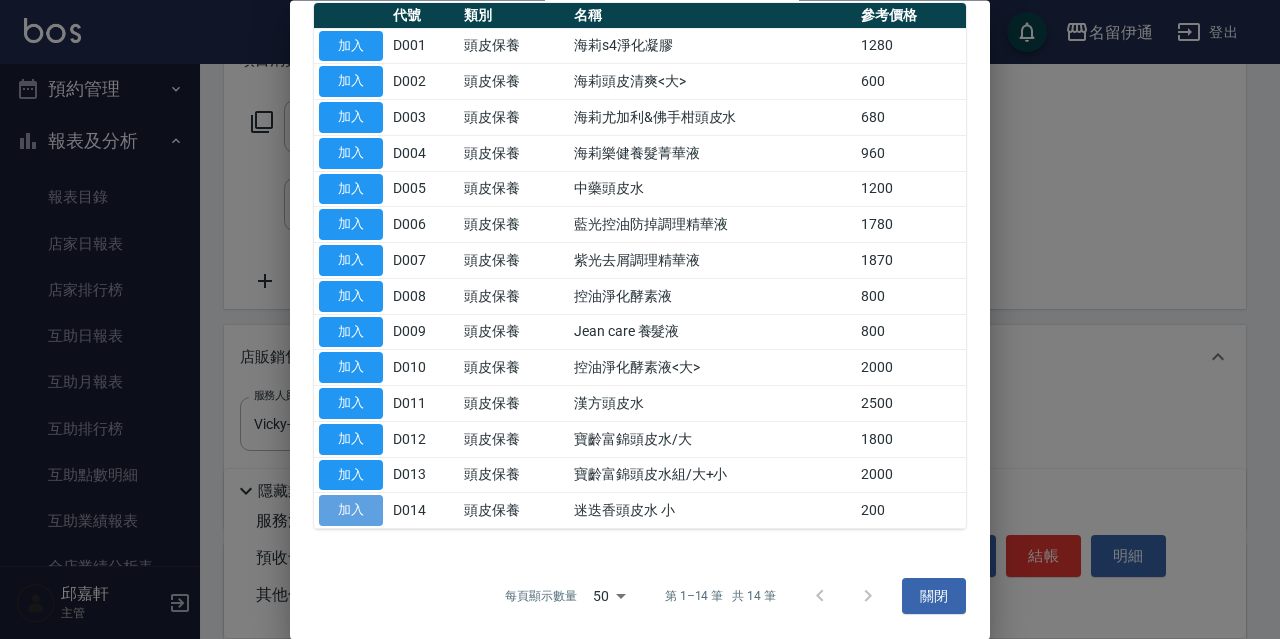 click on "加入" at bounding box center (351, 511) 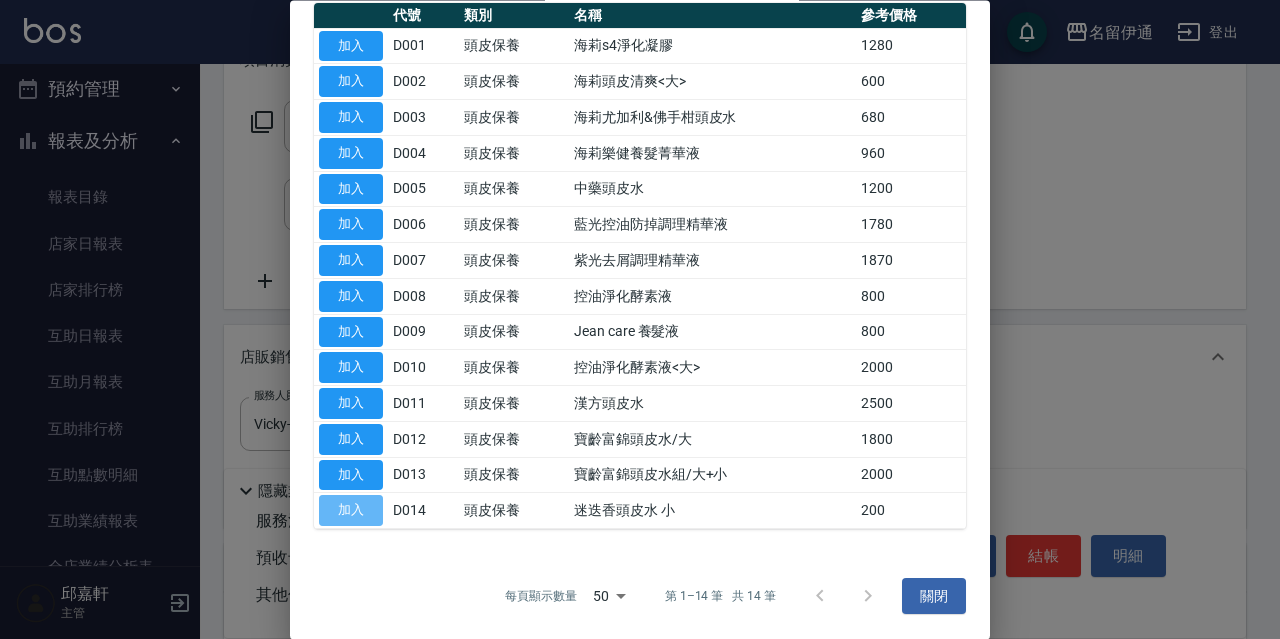 type on "迷迭香頭皮水 小" 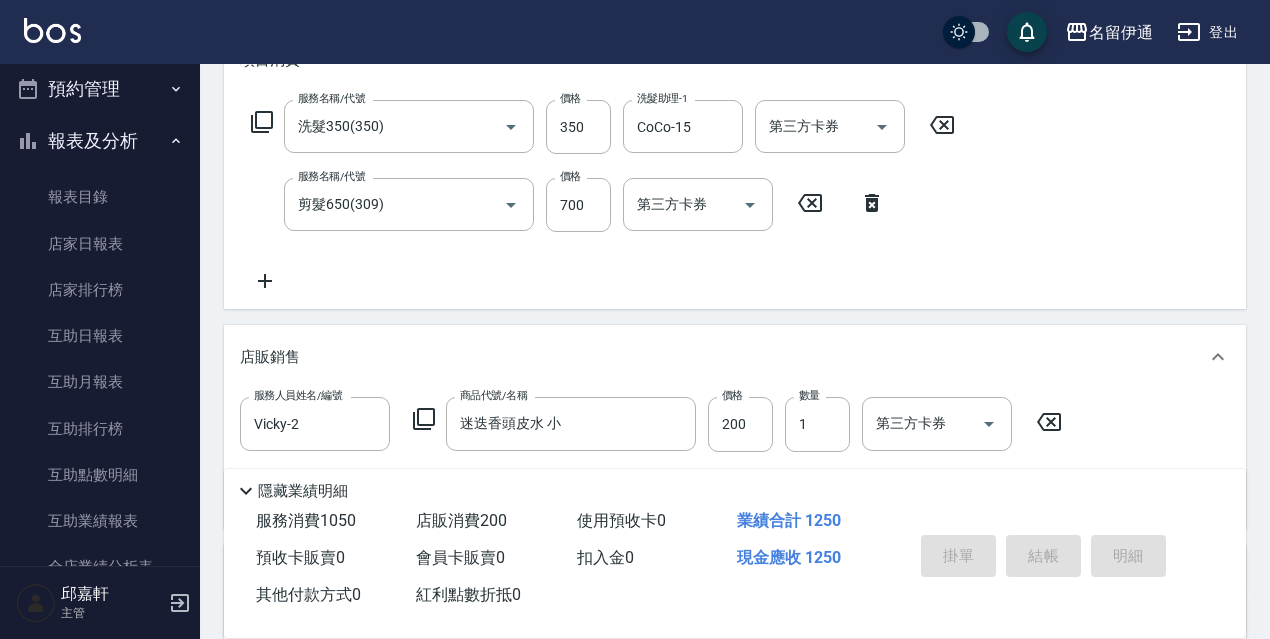 type 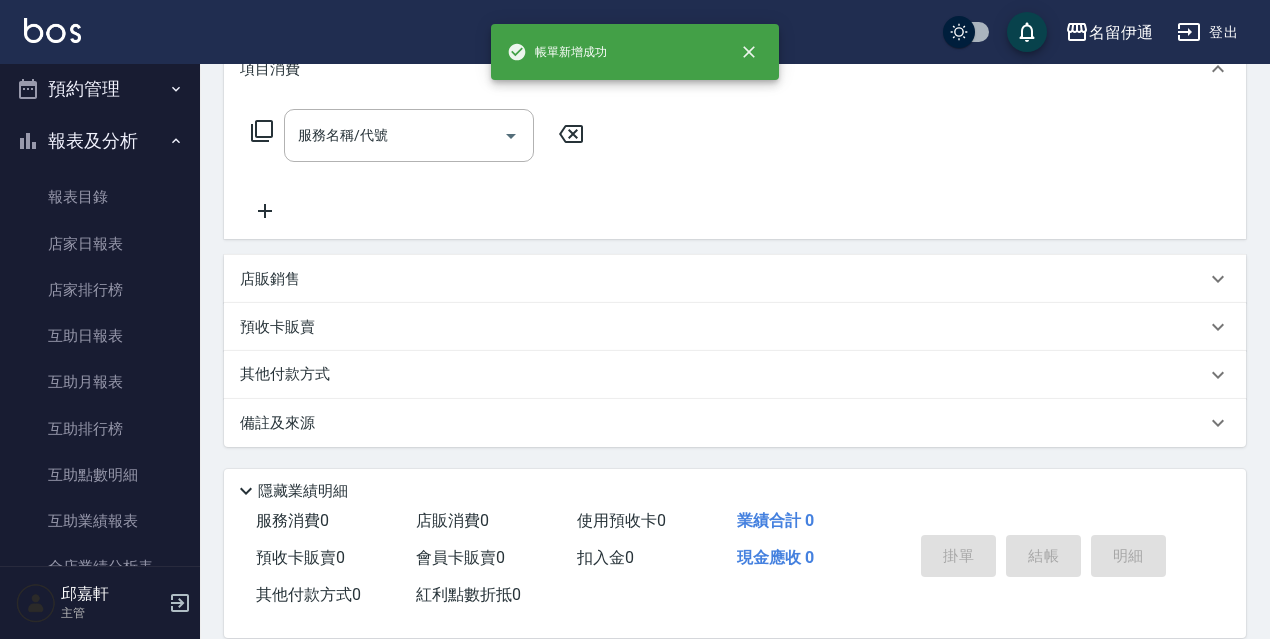 scroll, scrollTop: 0, scrollLeft: 0, axis: both 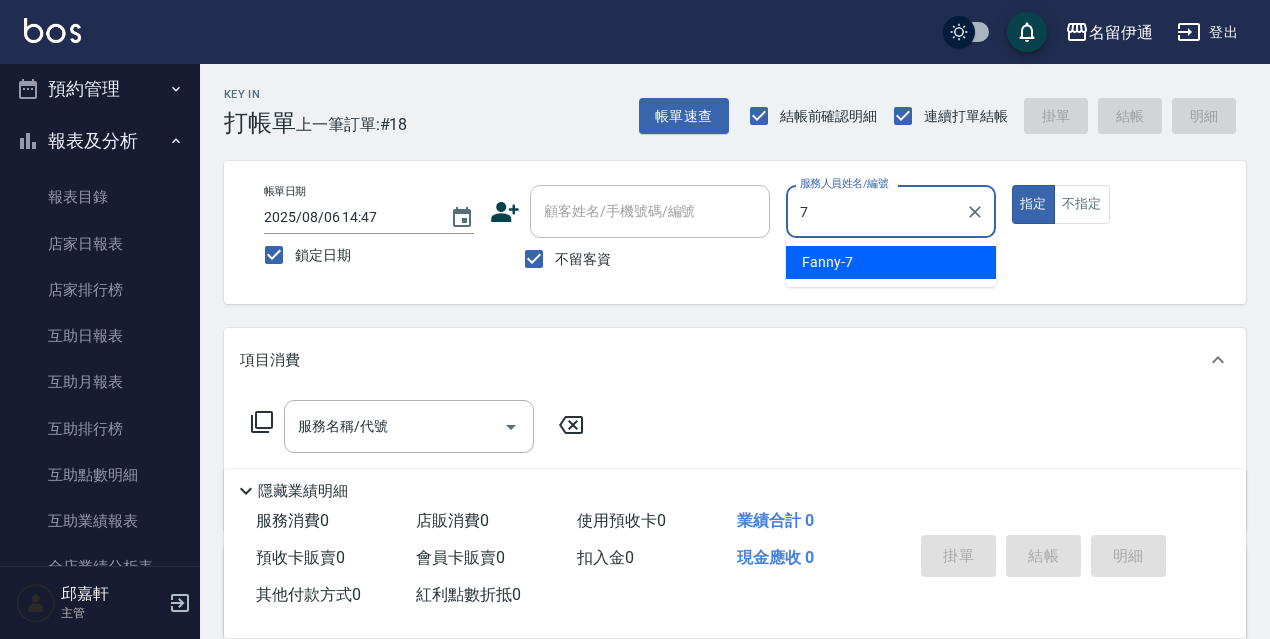 type on "Fanny-7" 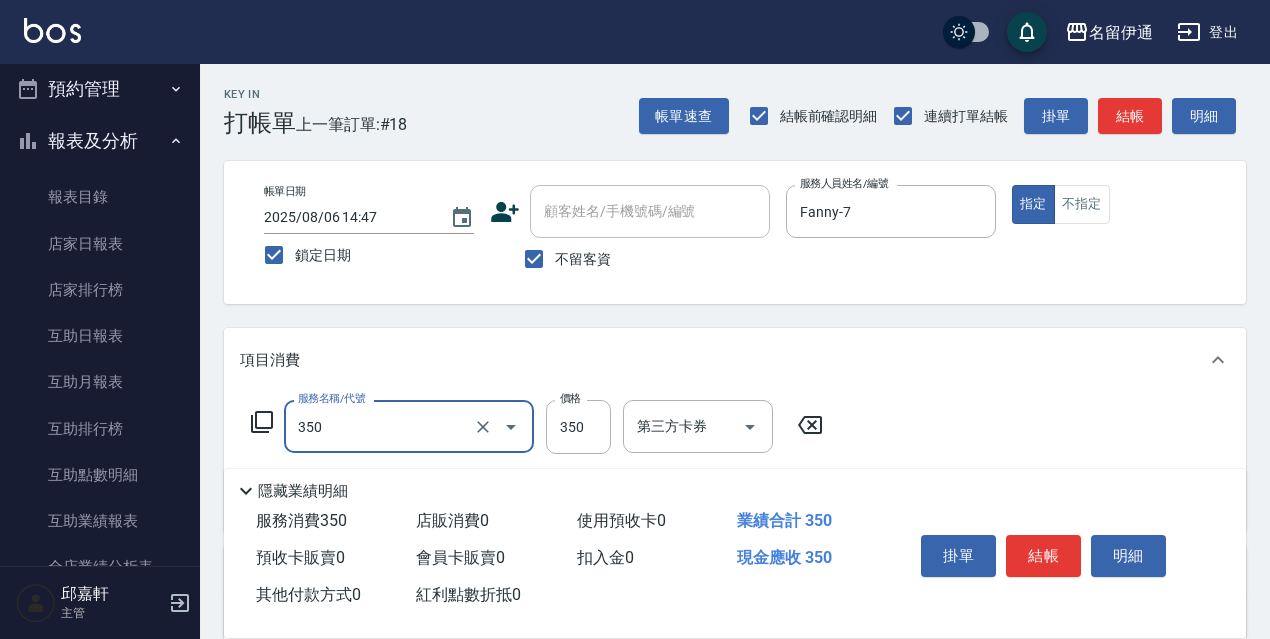 type on "洗髮350(350)" 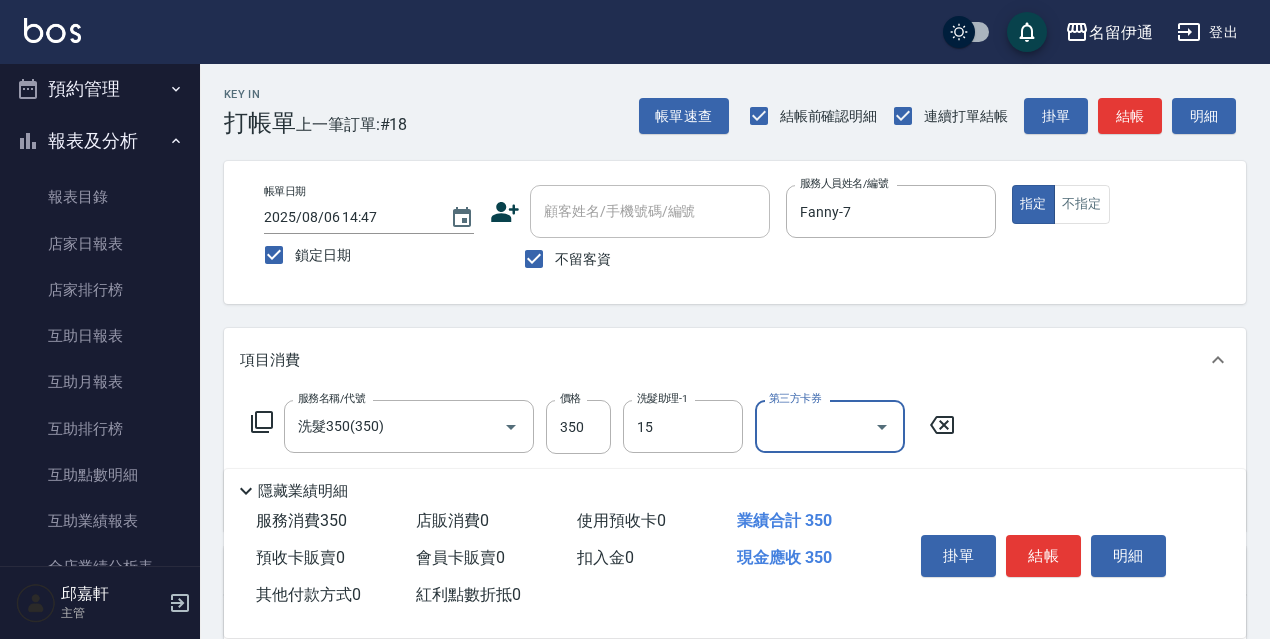 type on "CoCo-15" 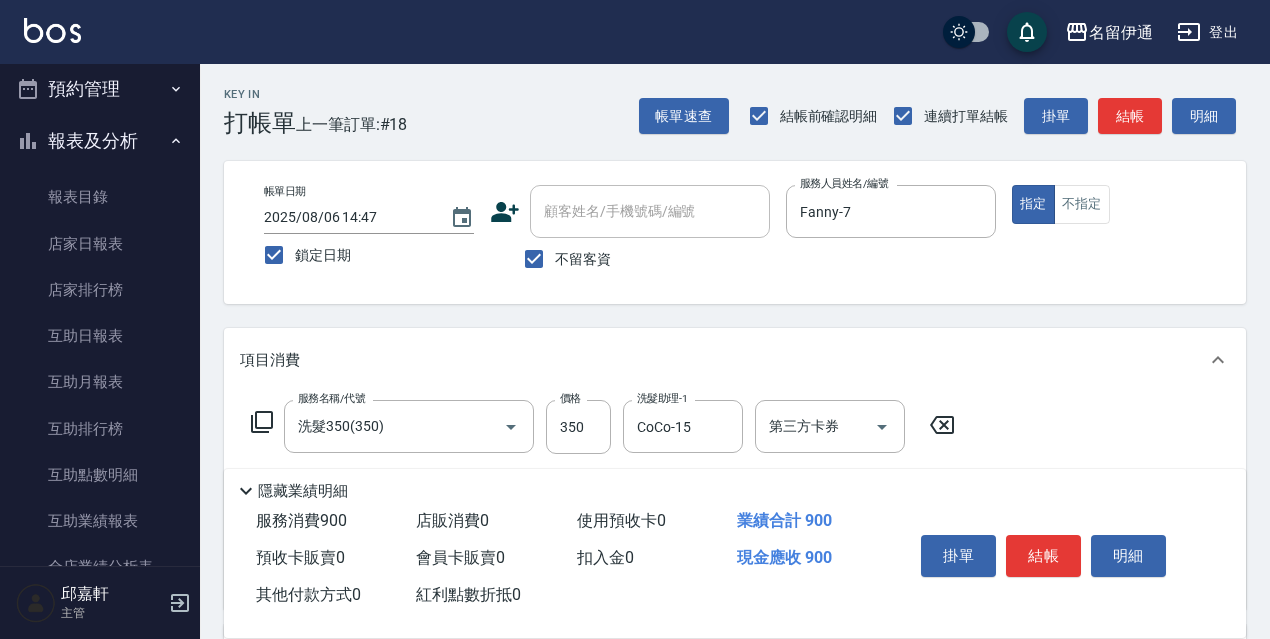 type on "剪髮550(308)" 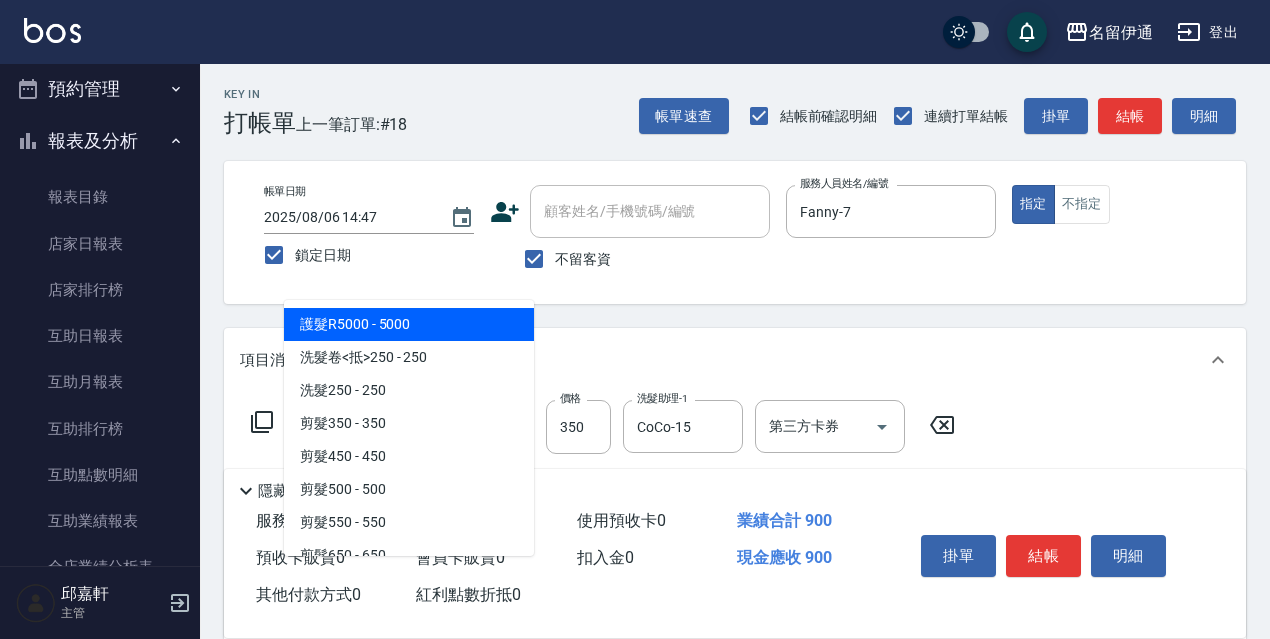 type on "503" 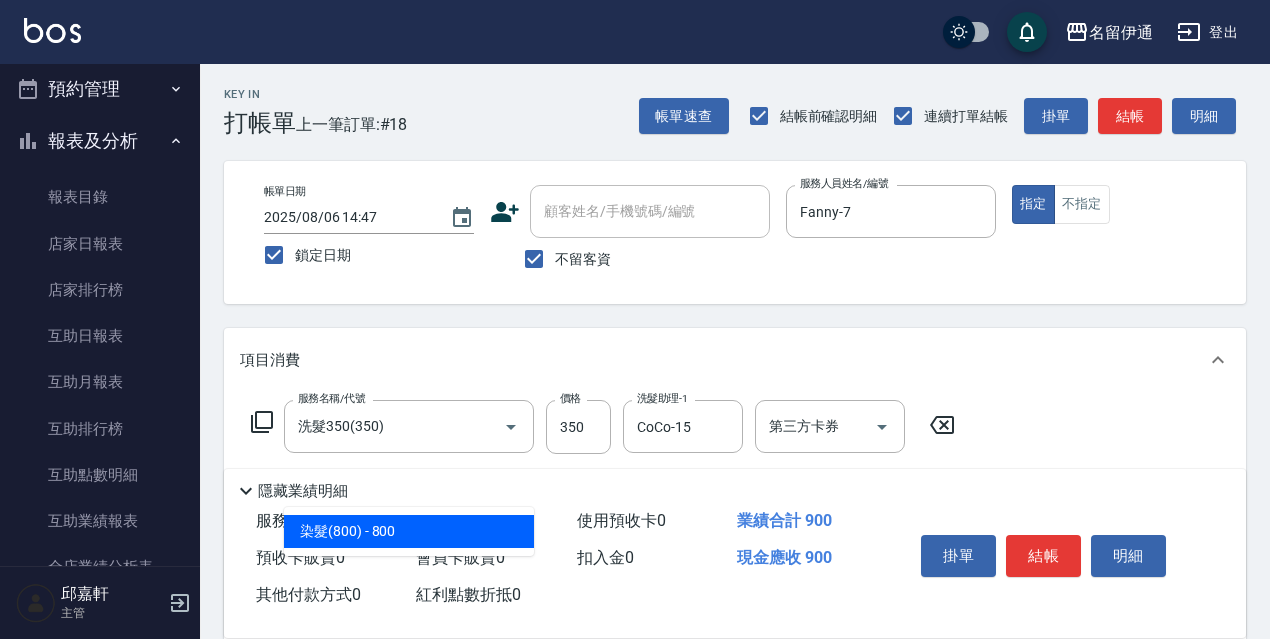 scroll, scrollTop: 400, scrollLeft: 0, axis: vertical 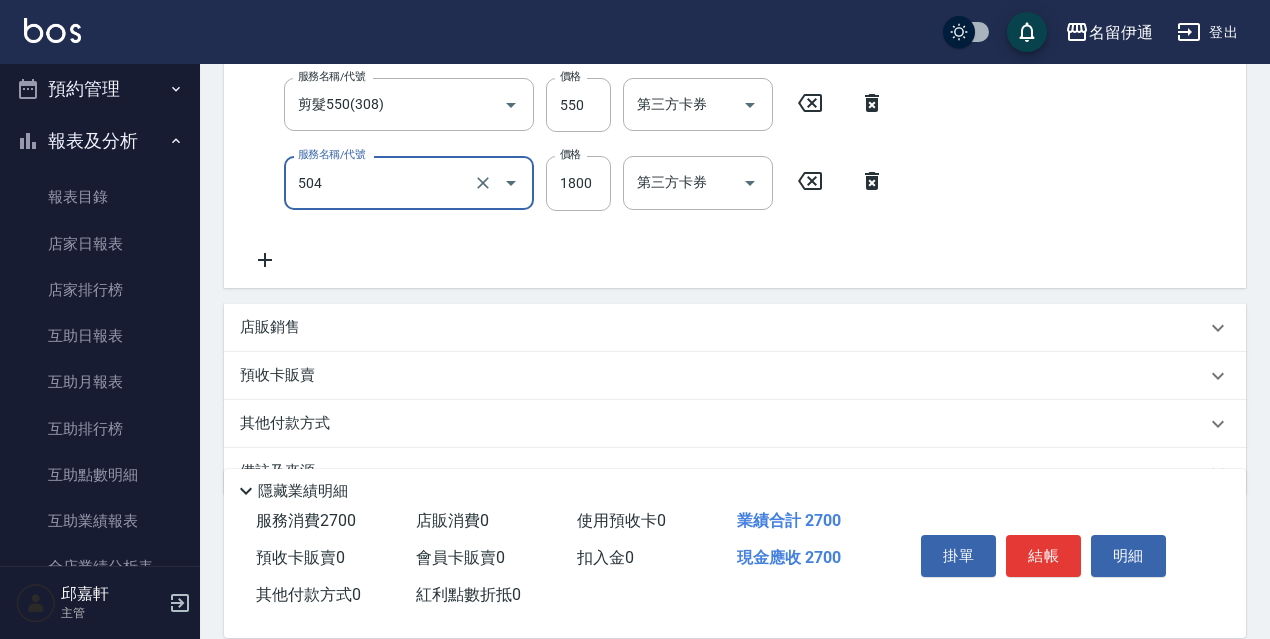 type on "染髮(1800)(504)" 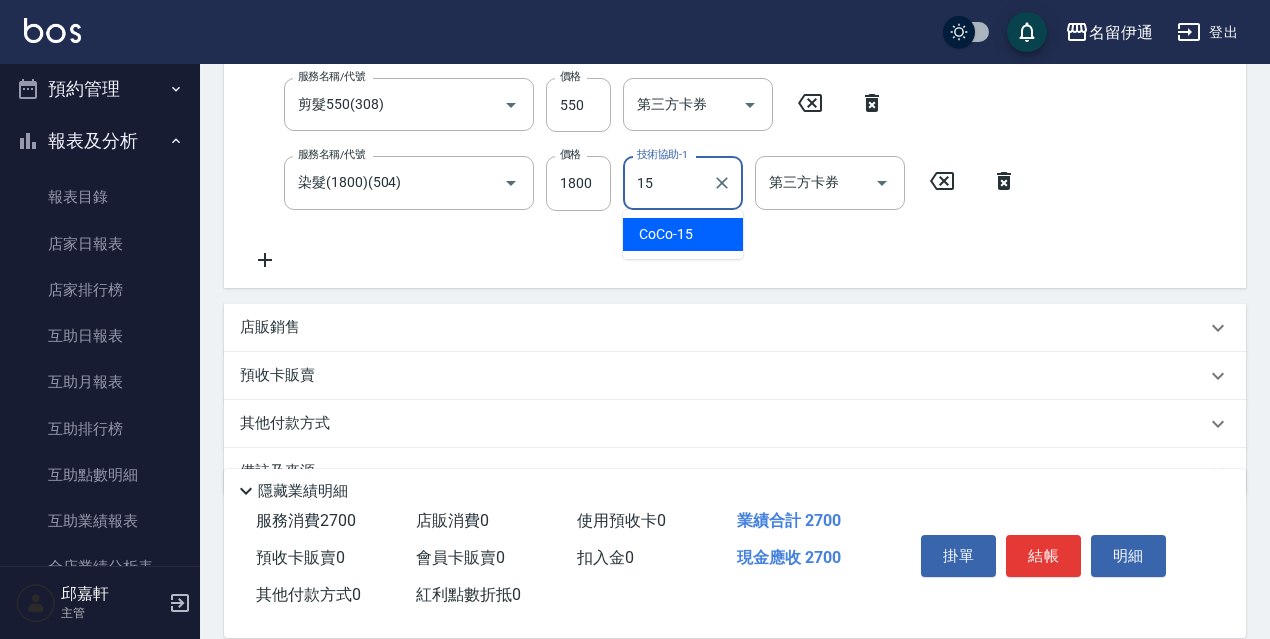 type on "CoCo-15" 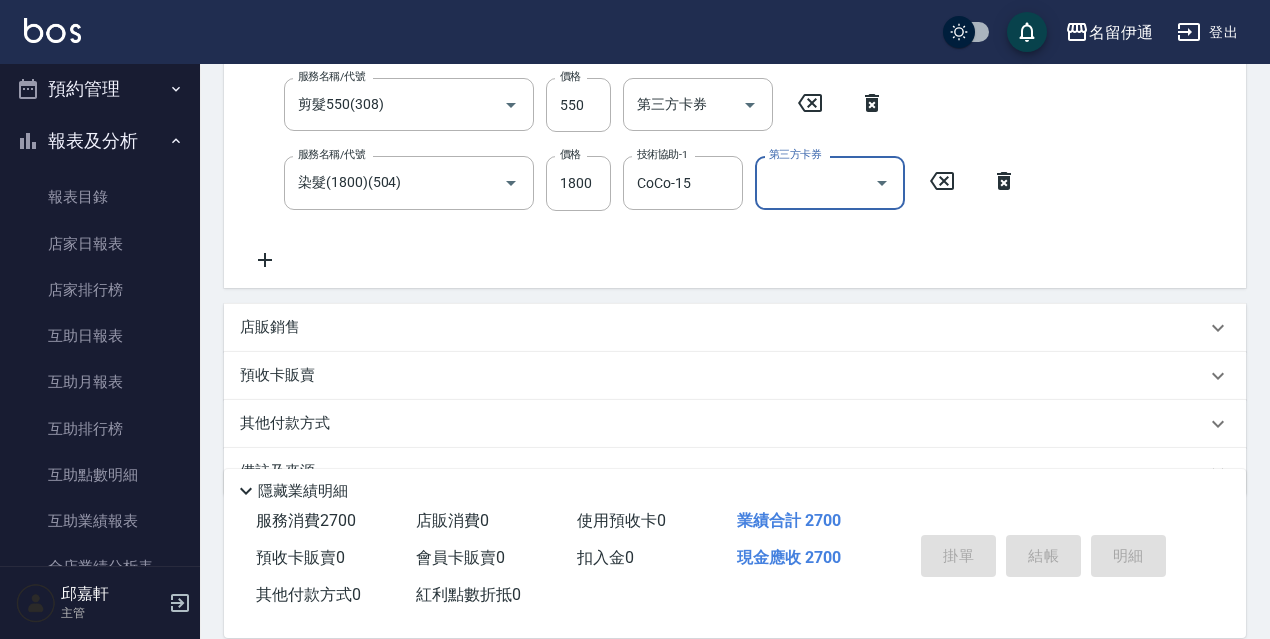 type 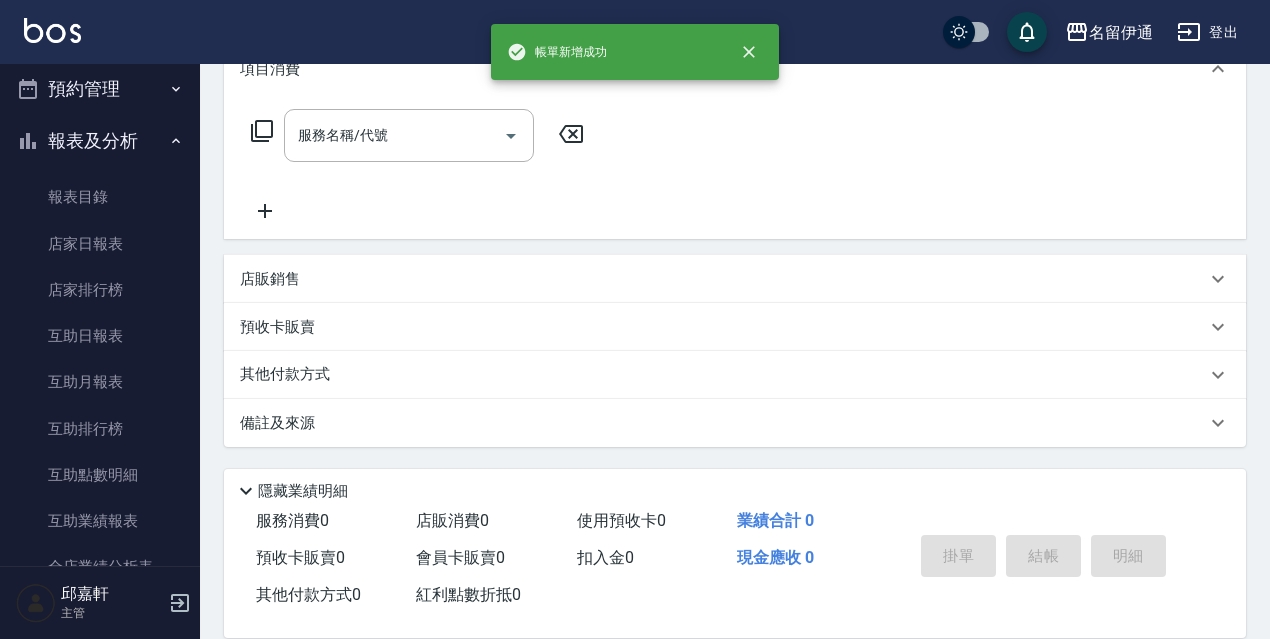 scroll, scrollTop: 0, scrollLeft: 0, axis: both 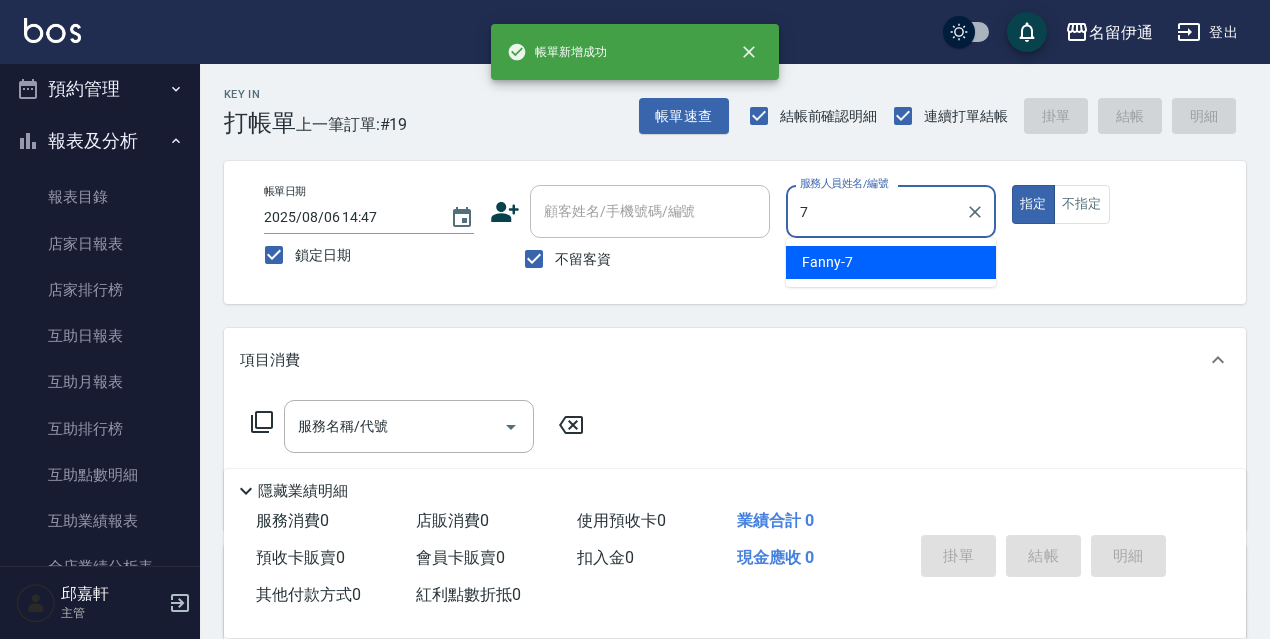 type on "Fanny-7" 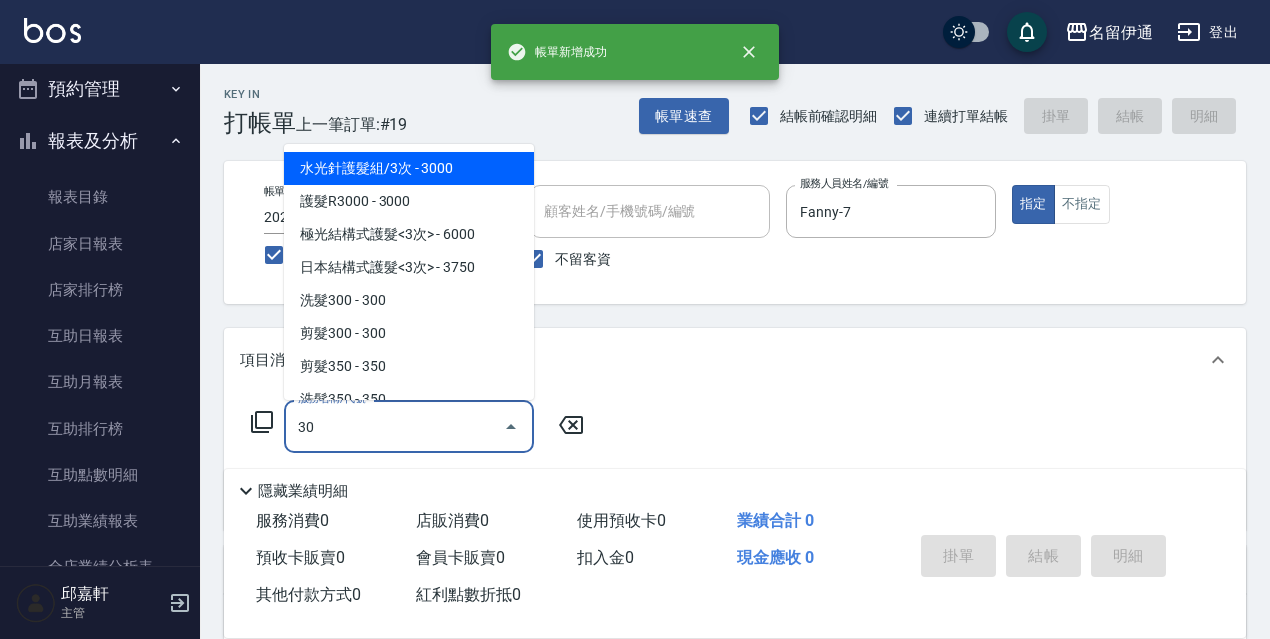 type on "300" 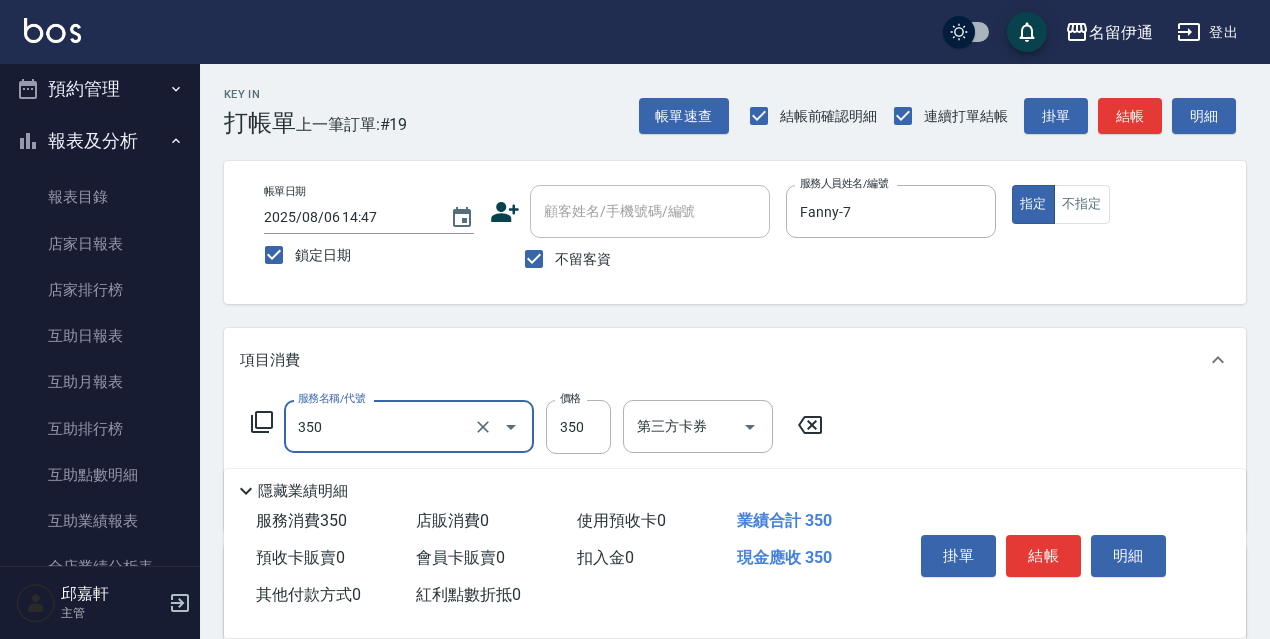 type on "洗髮350(350)" 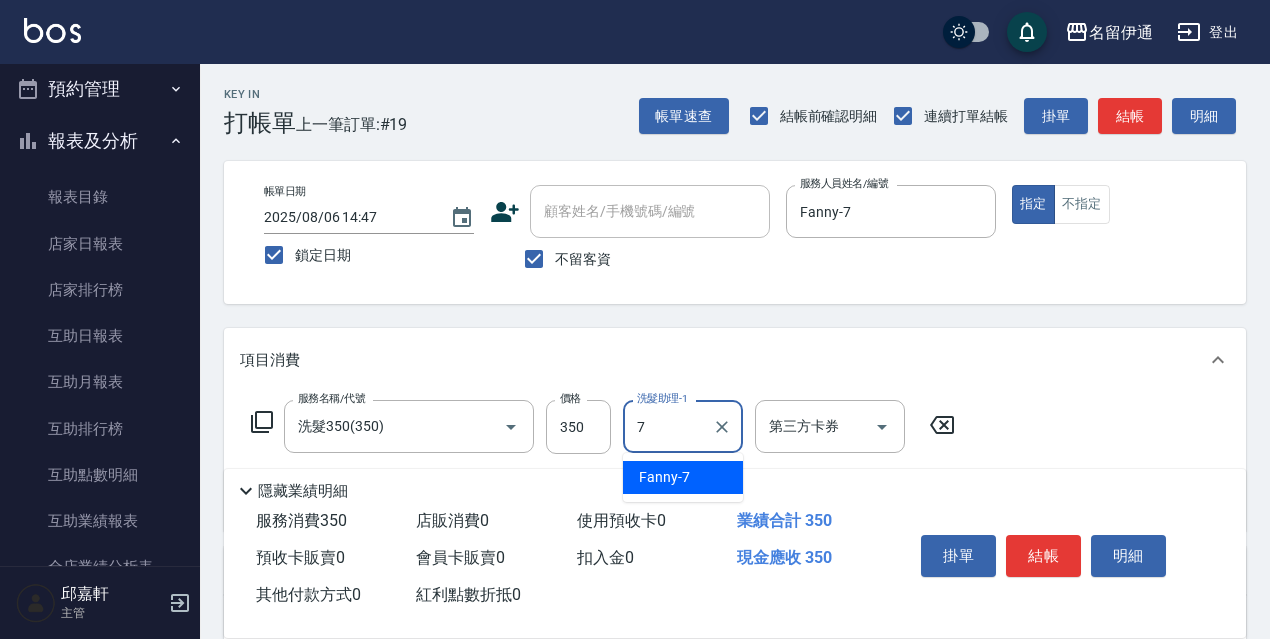 type on "Fanny-7" 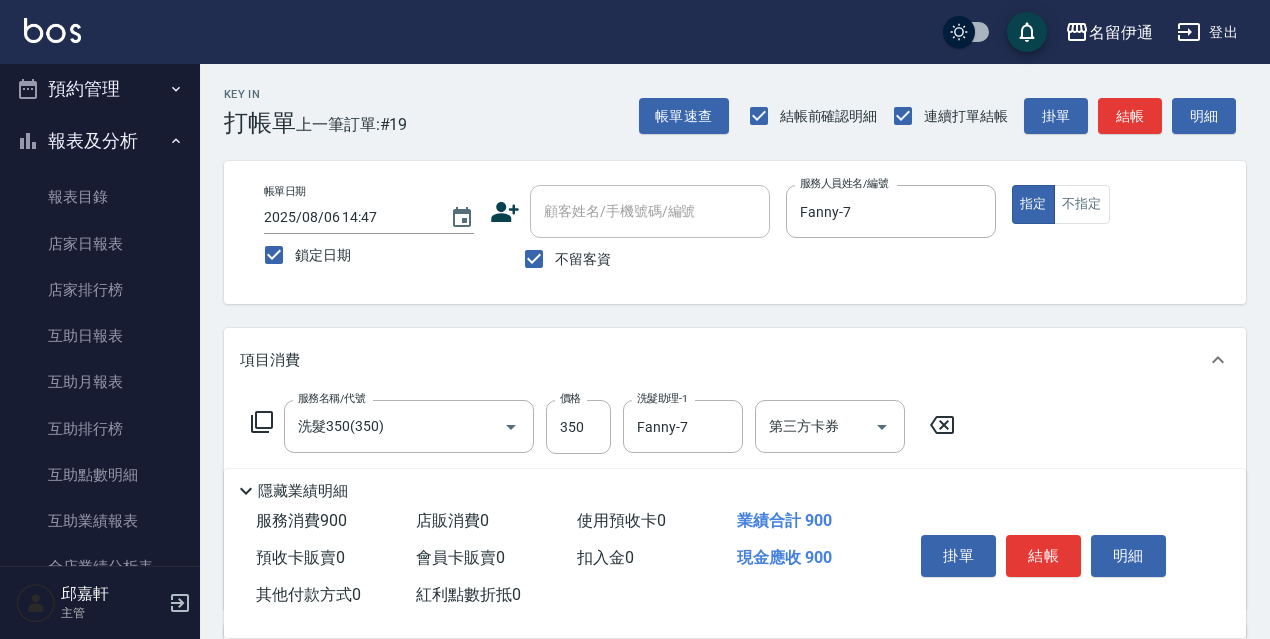 type on "剪髮550(308)" 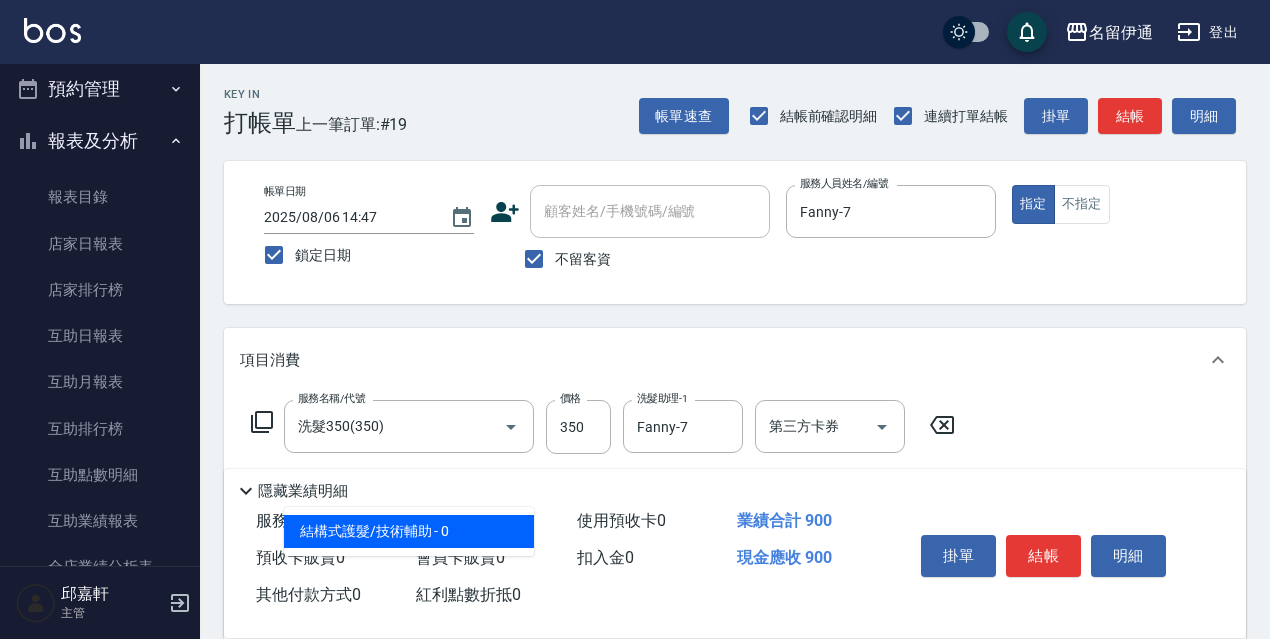 type on "結構式護髮/技術輔助(810)" 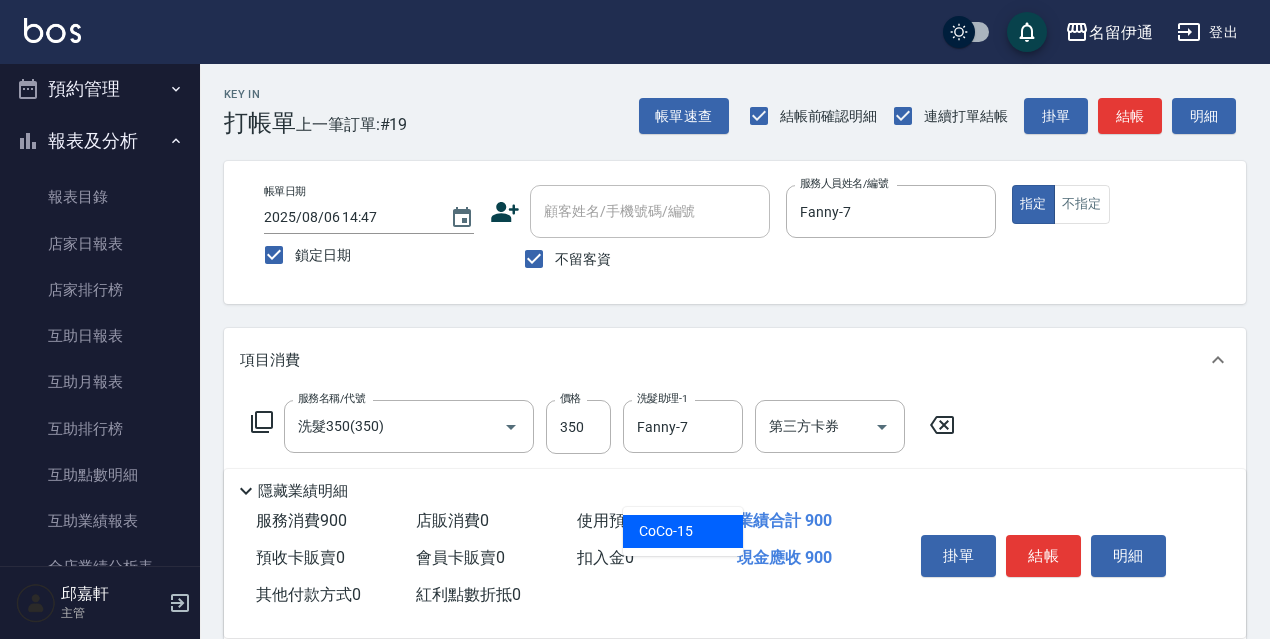 type on "CoCo-15" 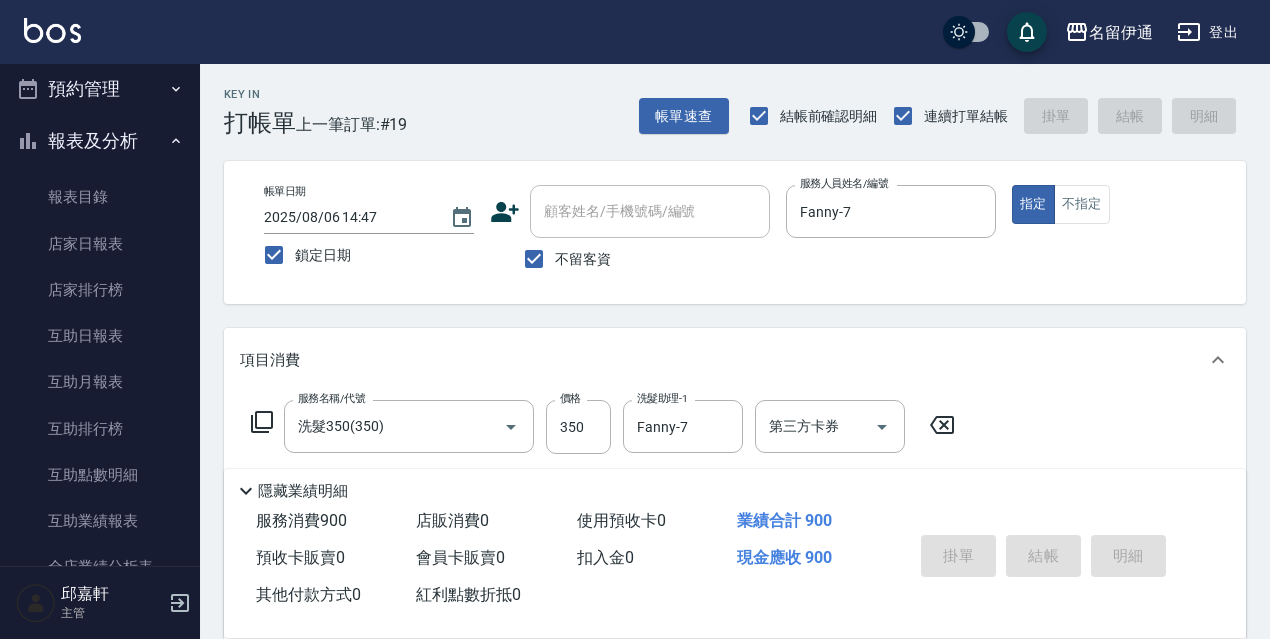 type 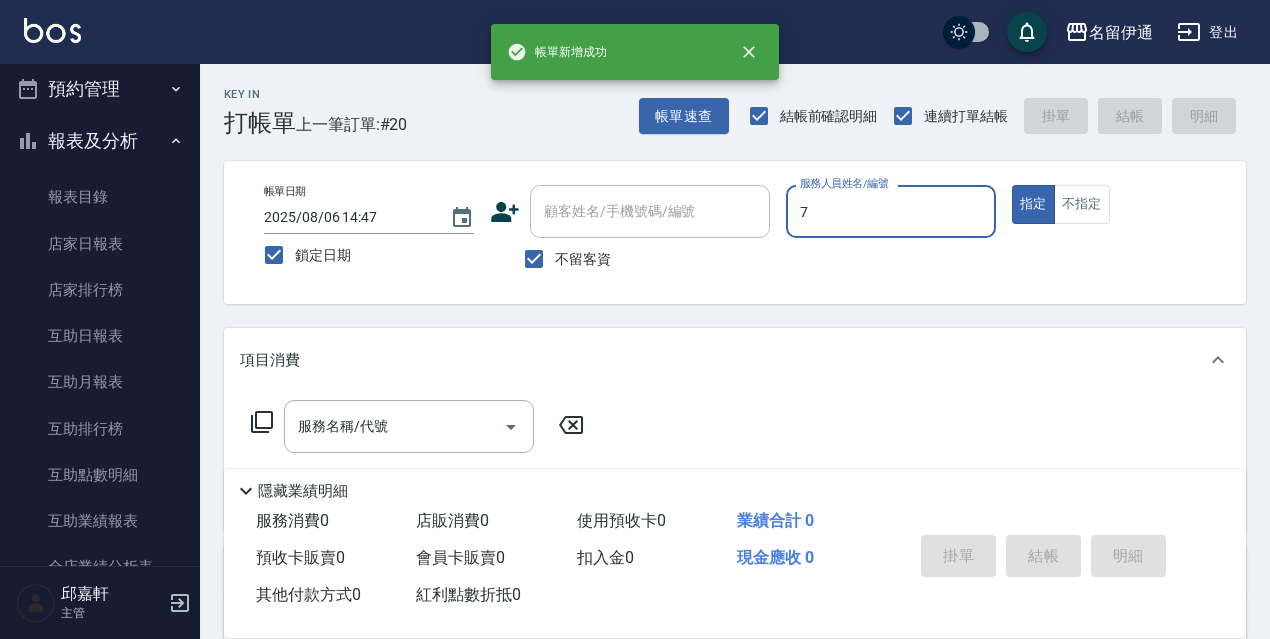 type on "Fanny-7" 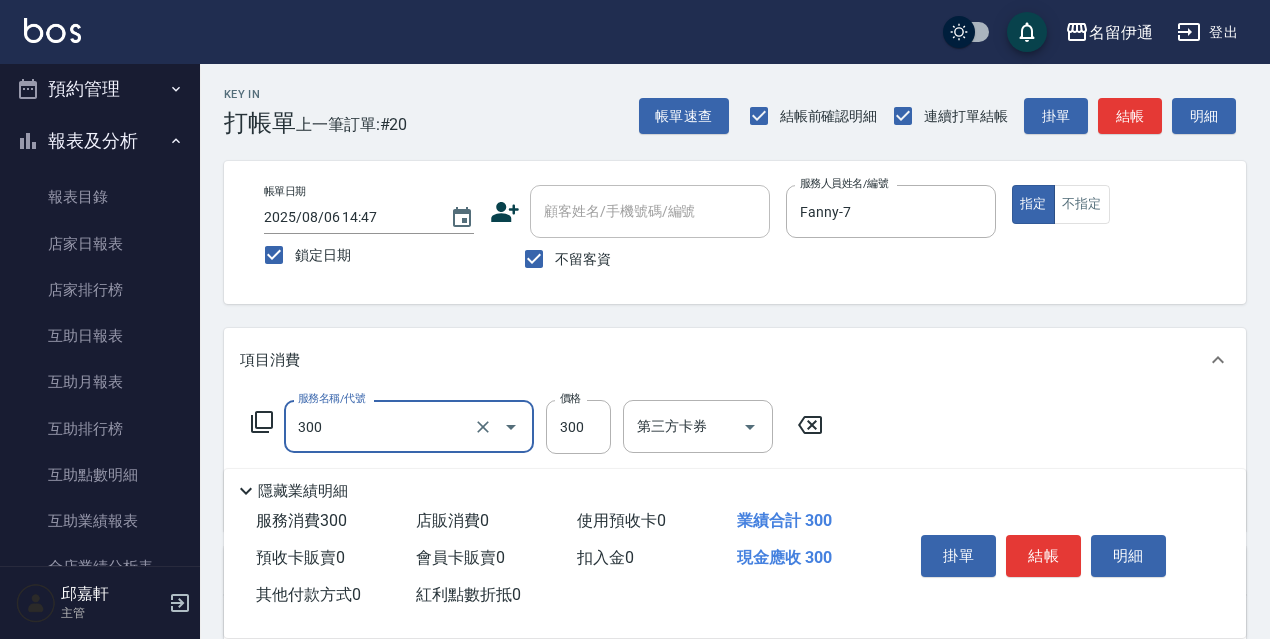 type on "洗髮300(300)" 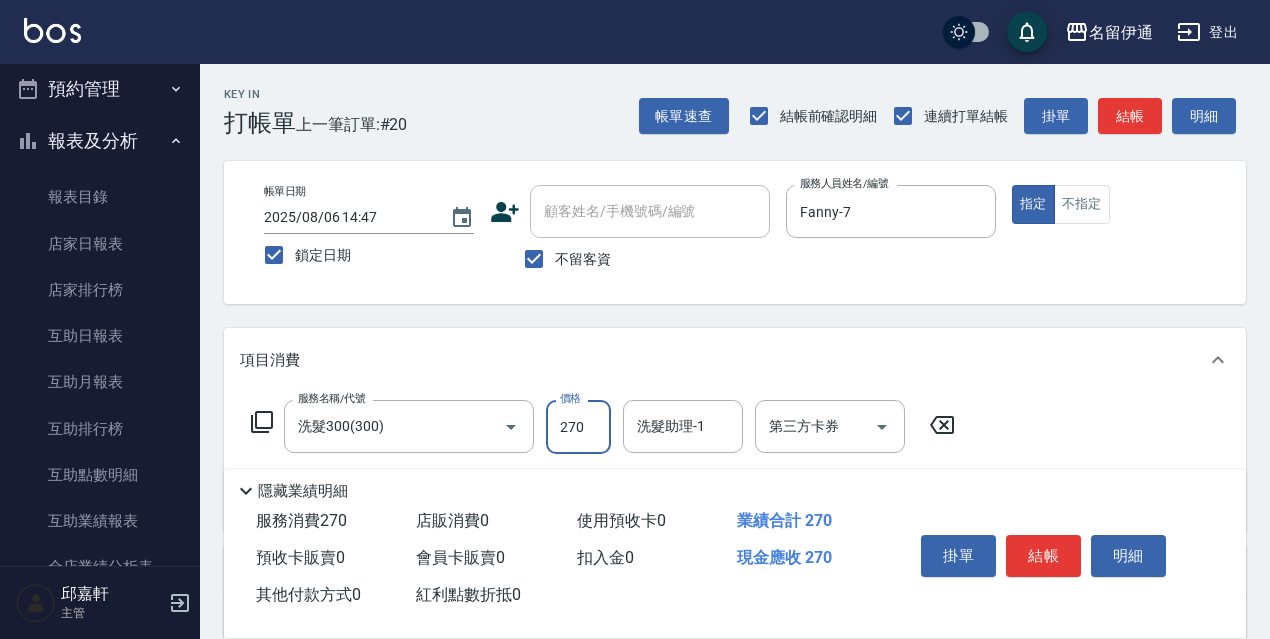 type on "270" 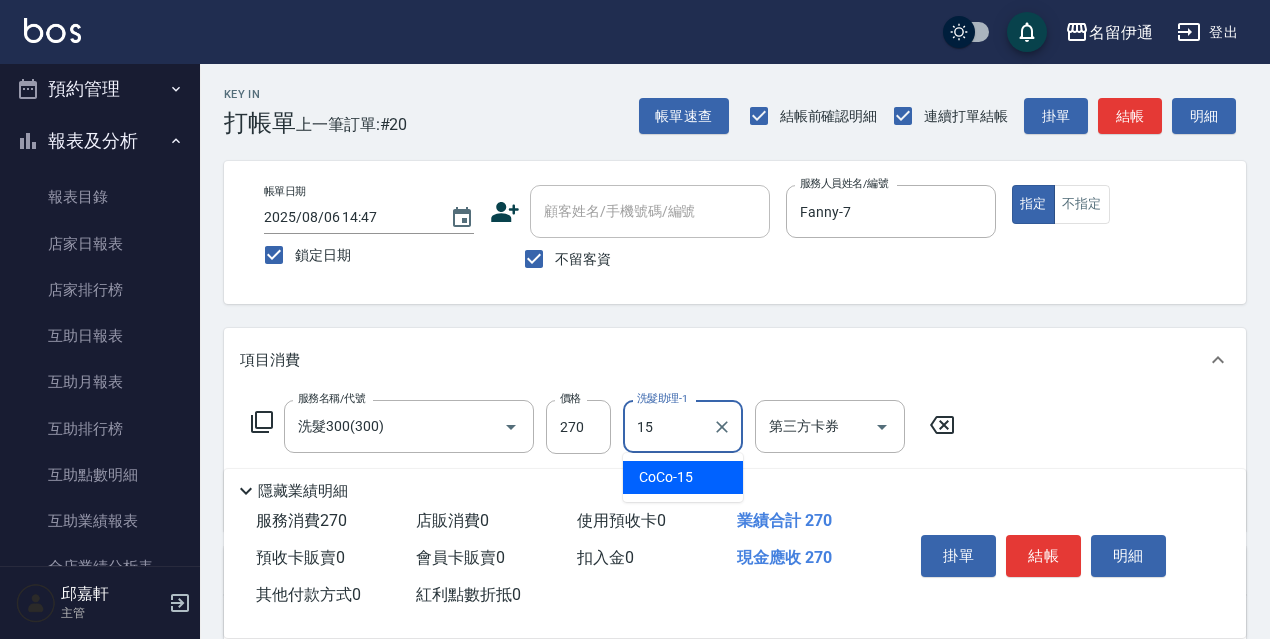 type on "CoCo-15" 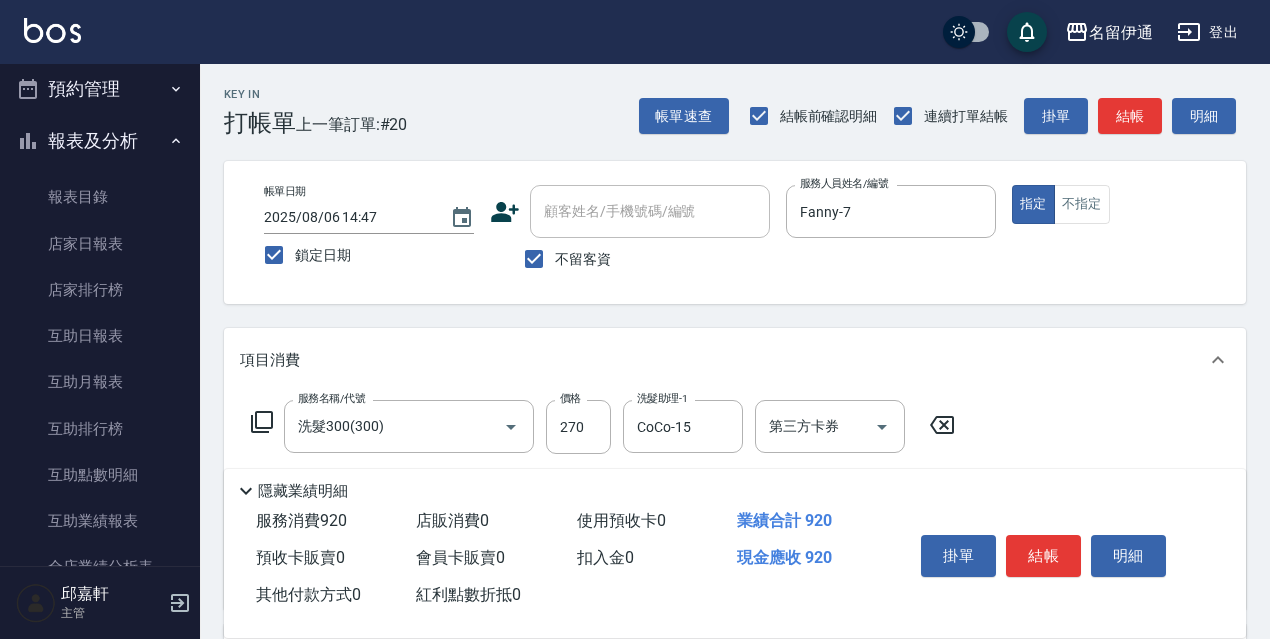type on "309" 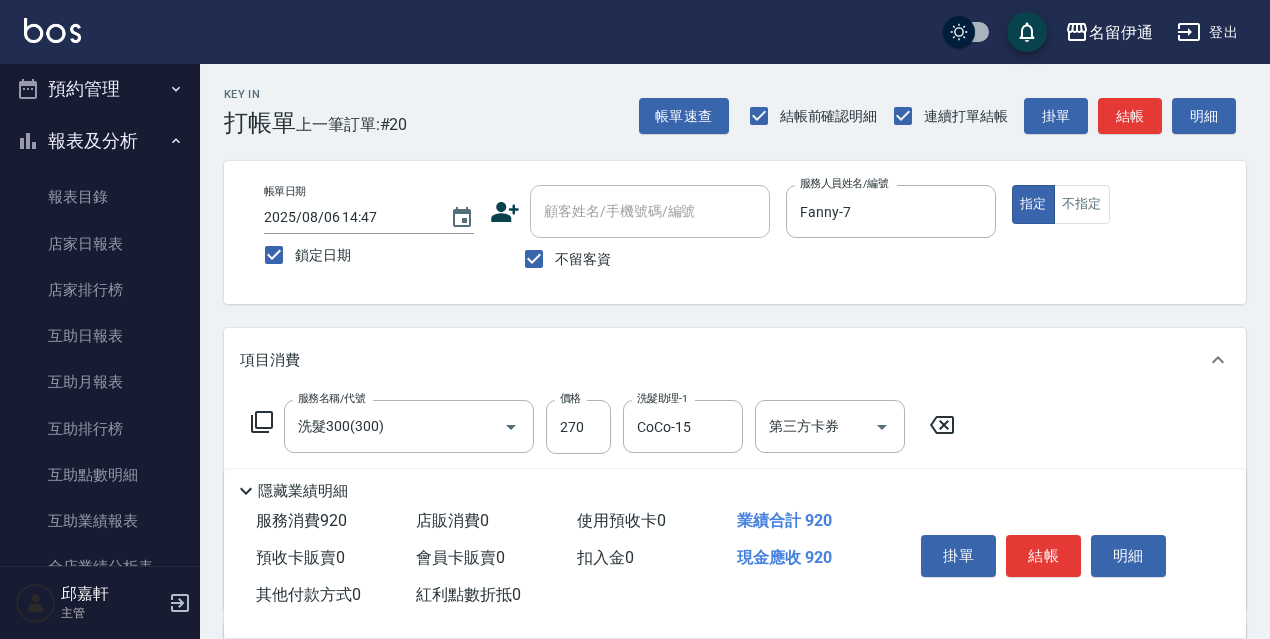 type on "8" 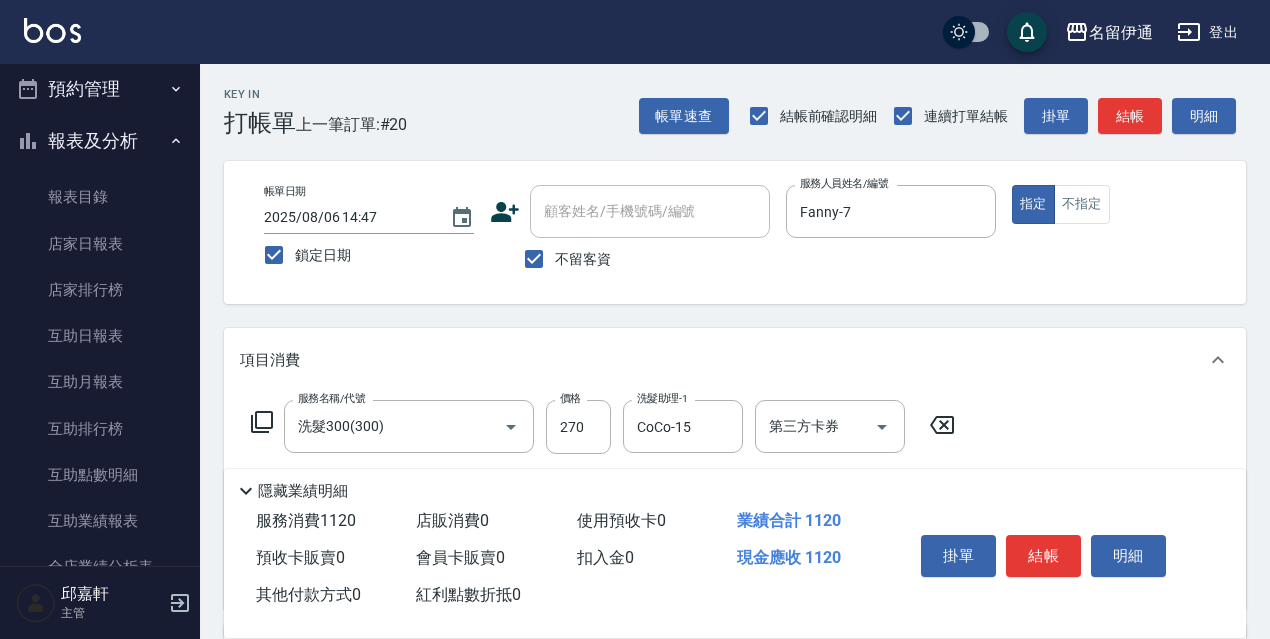 type on "850" 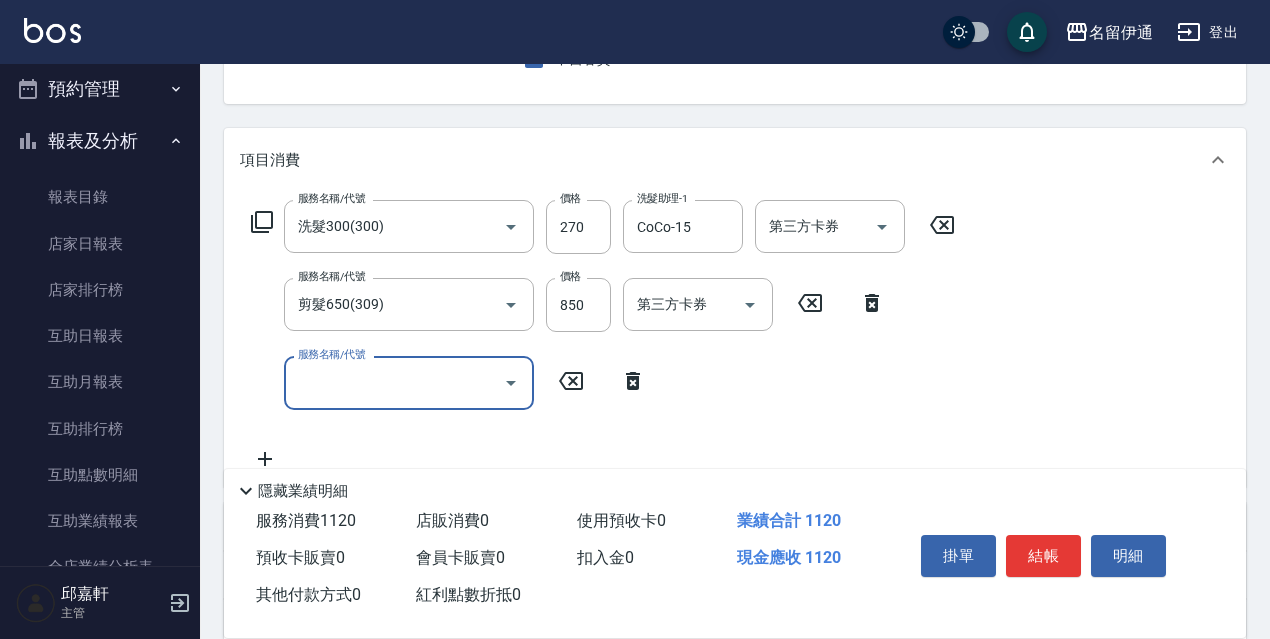 scroll, scrollTop: 300, scrollLeft: 0, axis: vertical 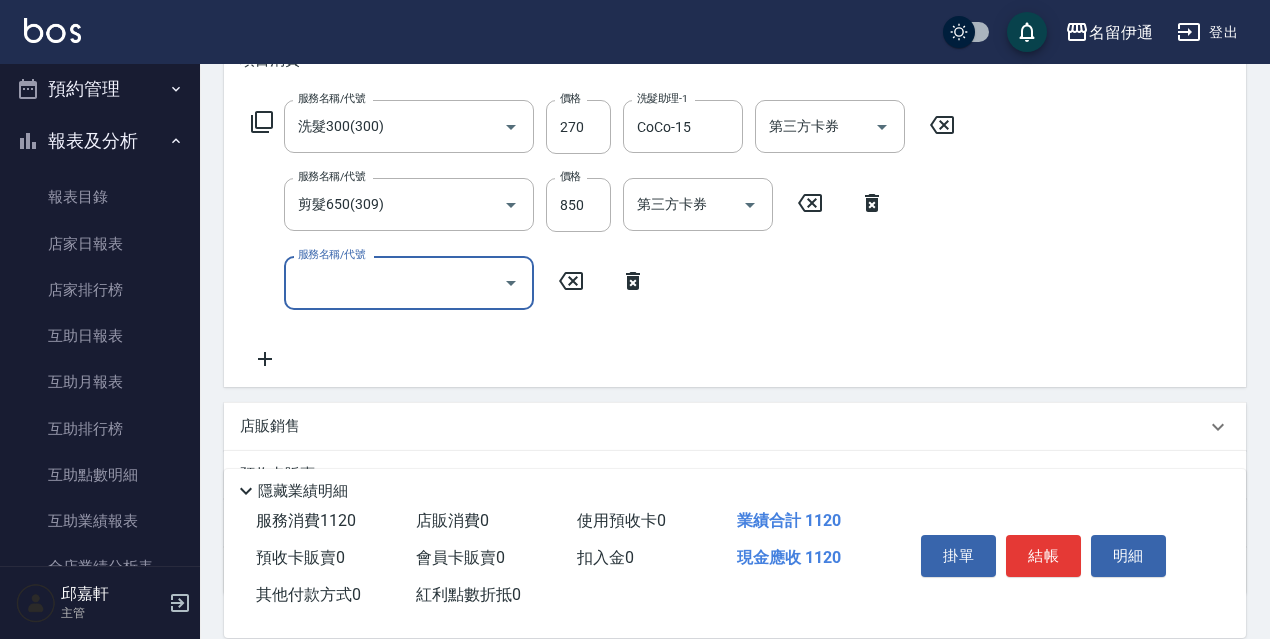 click on "店販銷售" at bounding box center (735, 427) 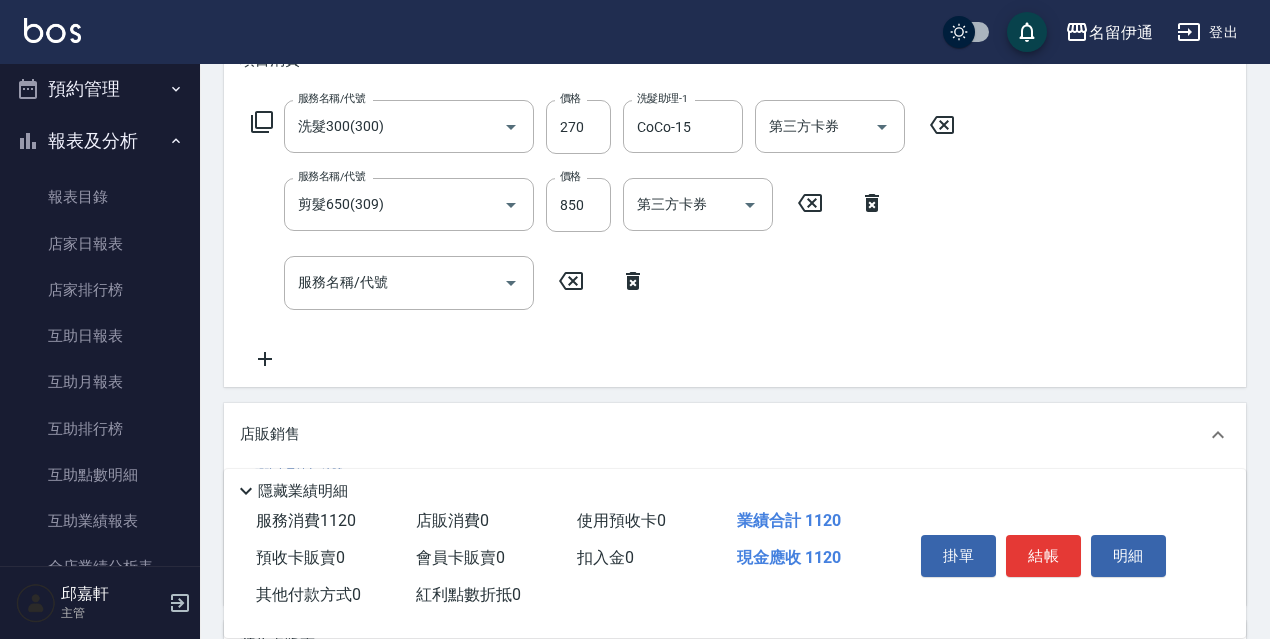 scroll, scrollTop: 0, scrollLeft: 0, axis: both 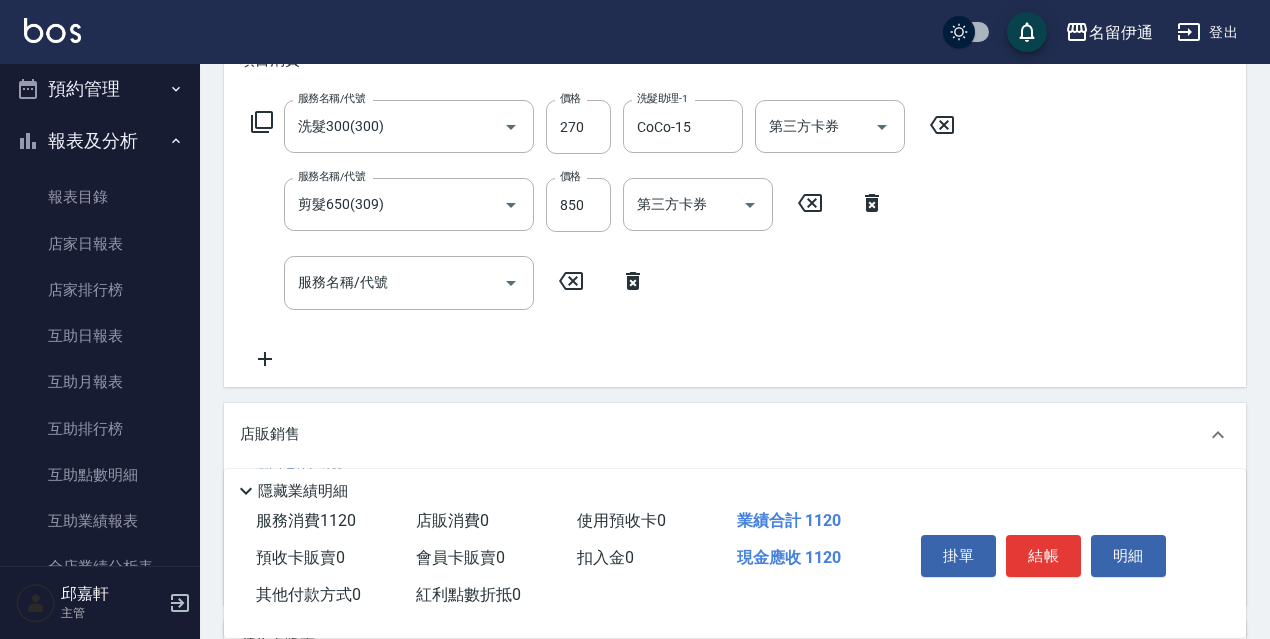 type on "2" 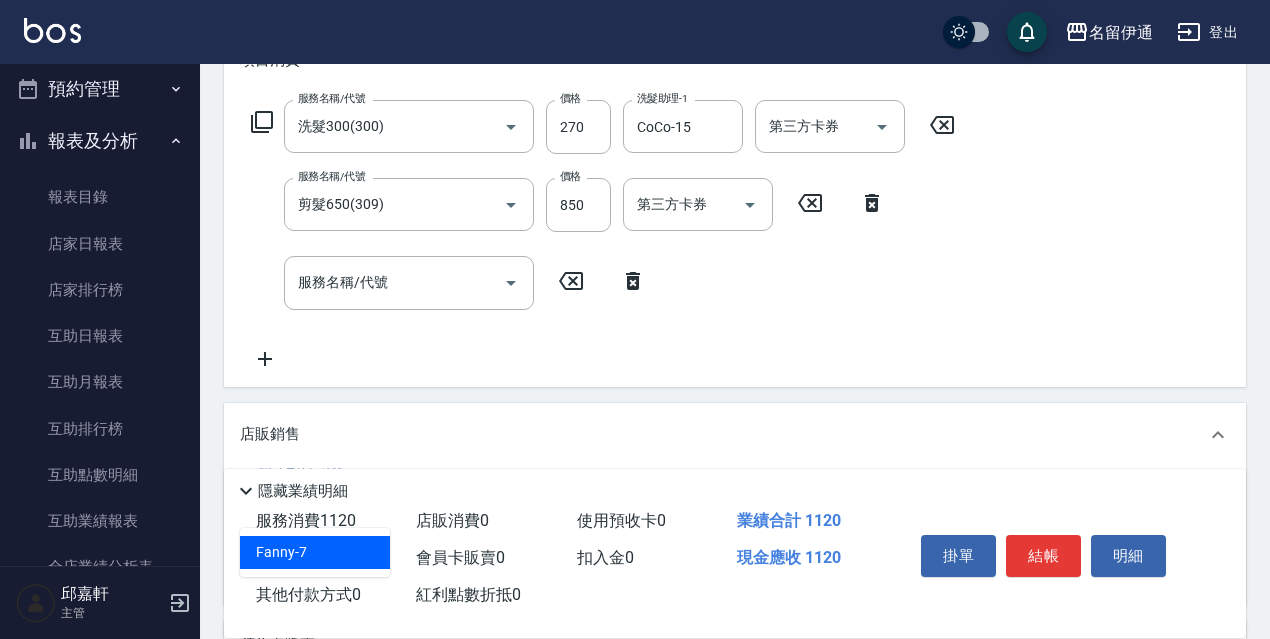 type on "Fanny-7" 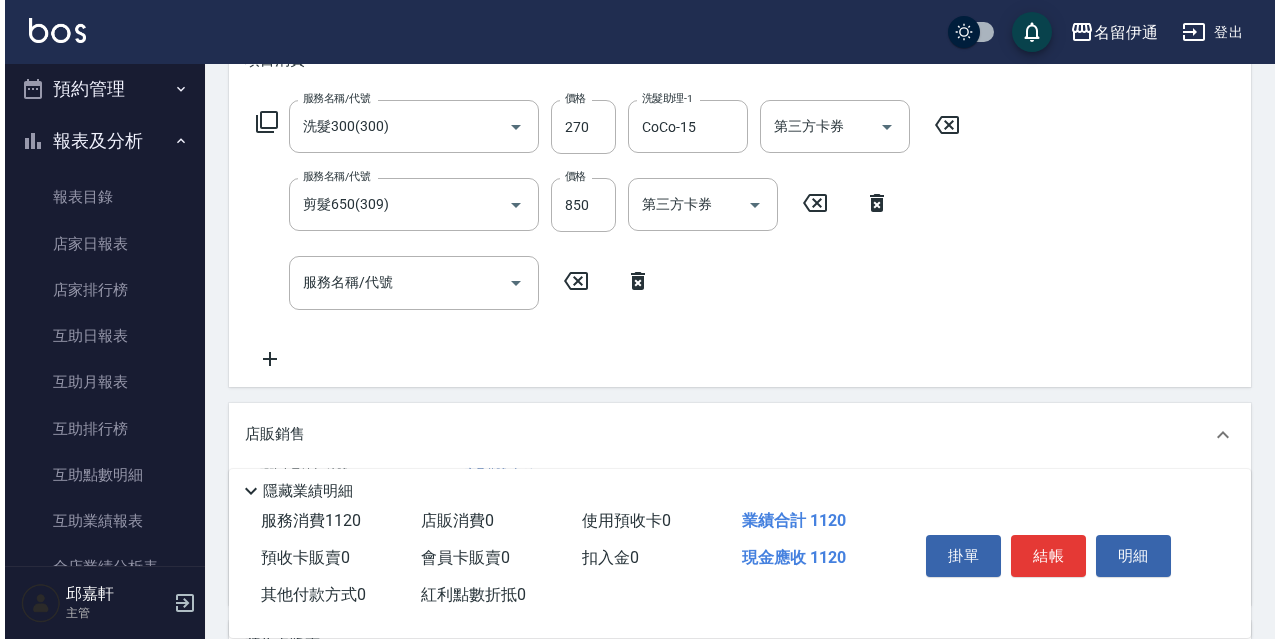 scroll, scrollTop: 600, scrollLeft: 0, axis: vertical 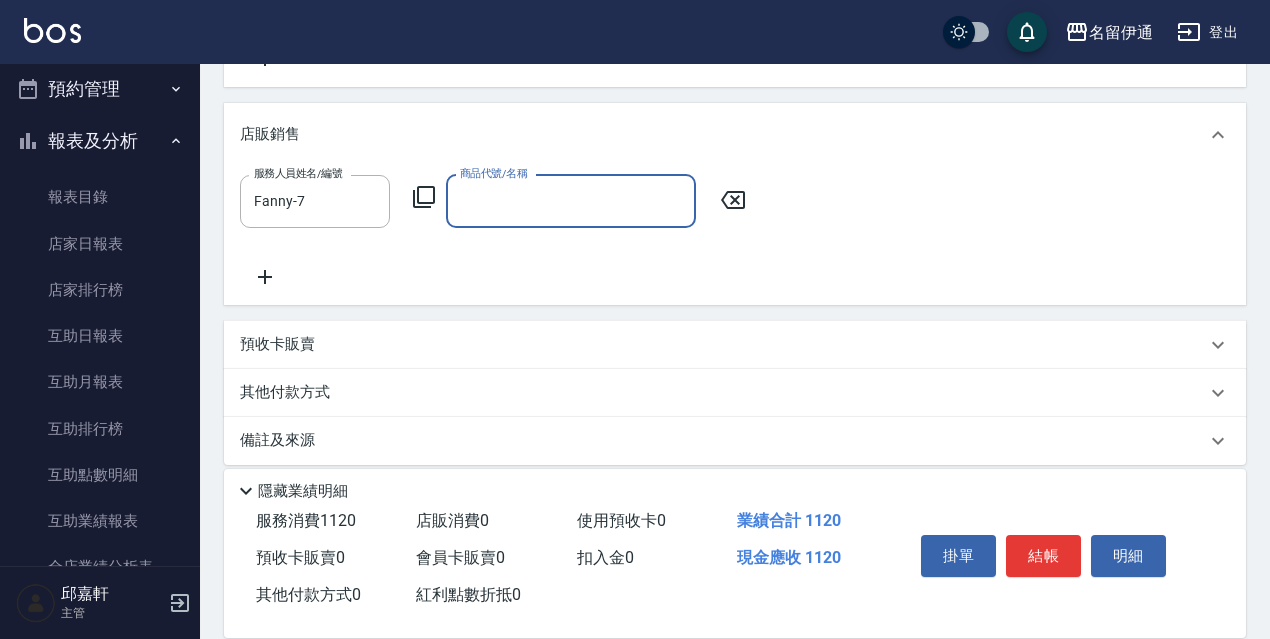 click on "服務人員姓名/編號 [PERSON] 服務人員姓名/編號 商品代號/名稱 商品代號/名稱" at bounding box center (499, 201) 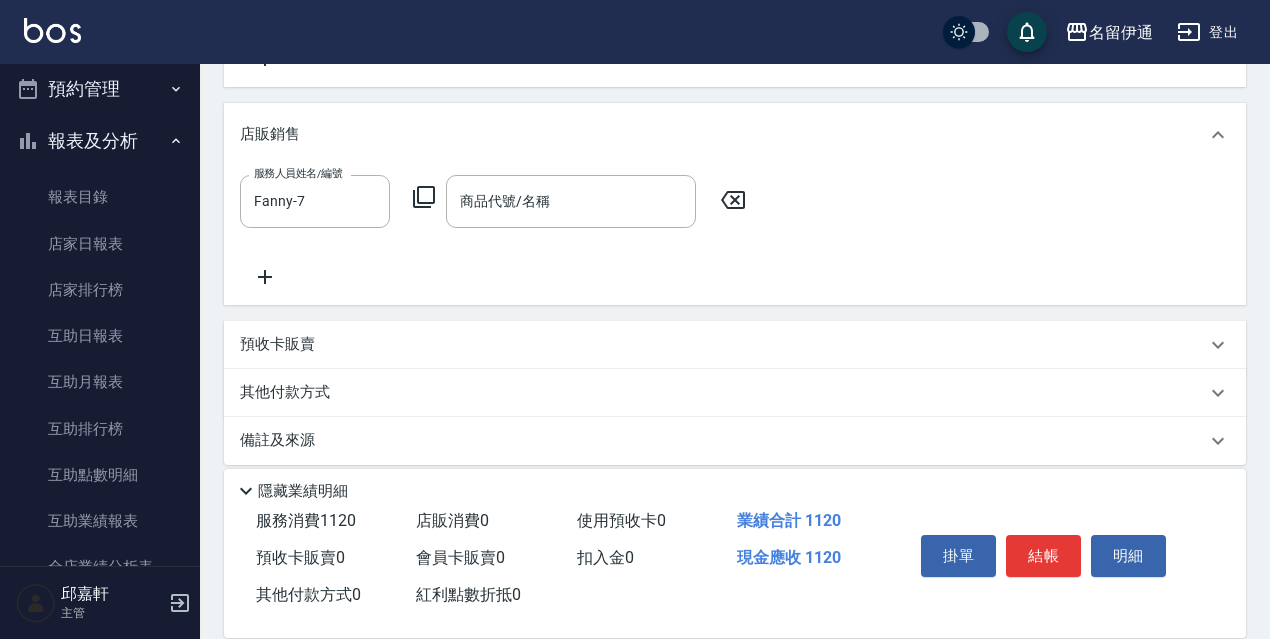 click 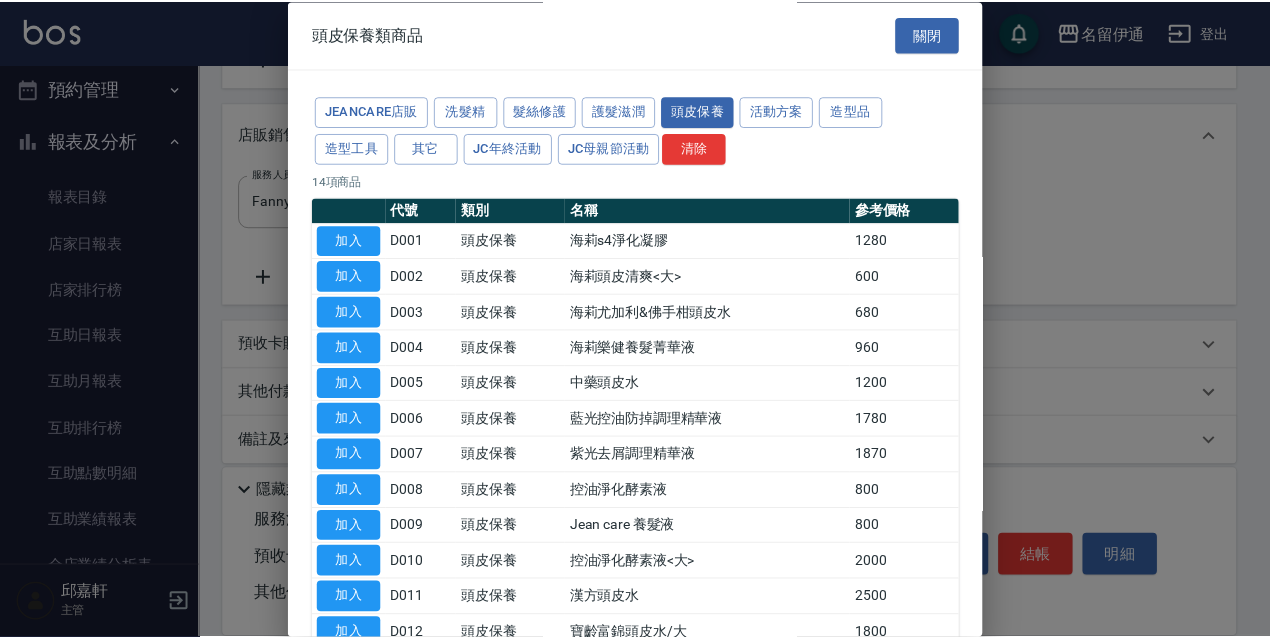 scroll, scrollTop: 195, scrollLeft: 0, axis: vertical 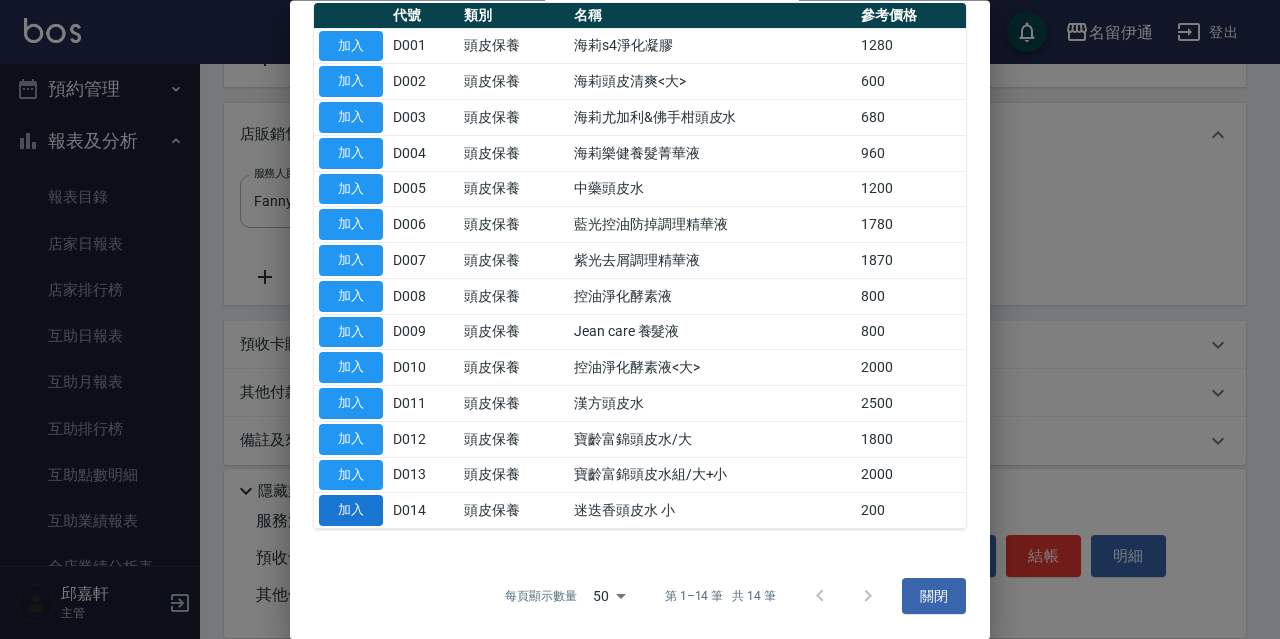 click on "加入" at bounding box center [351, 511] 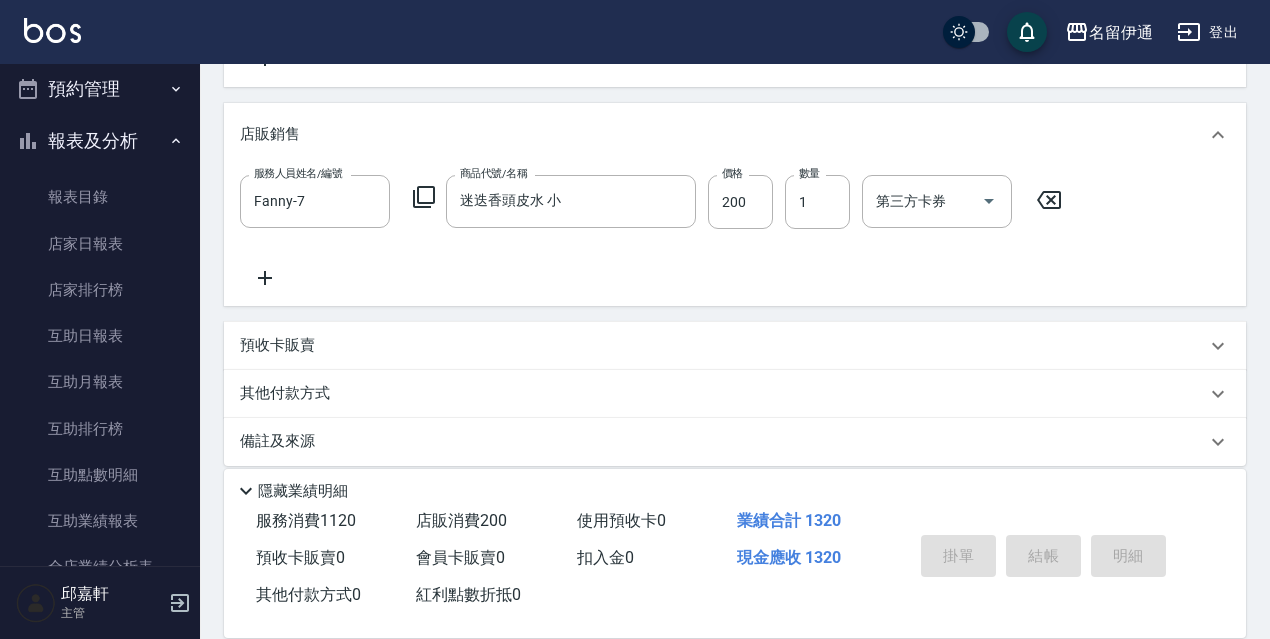 type 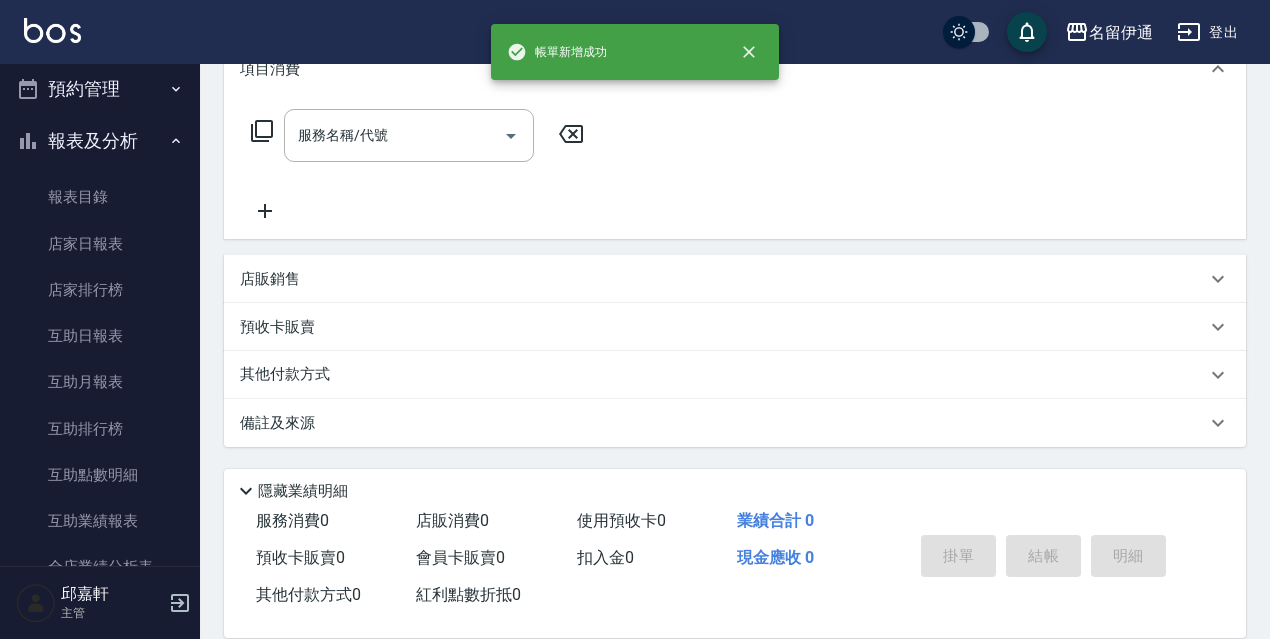 scroll, scrollTop: 0, scrollLeft: 0, axis: both 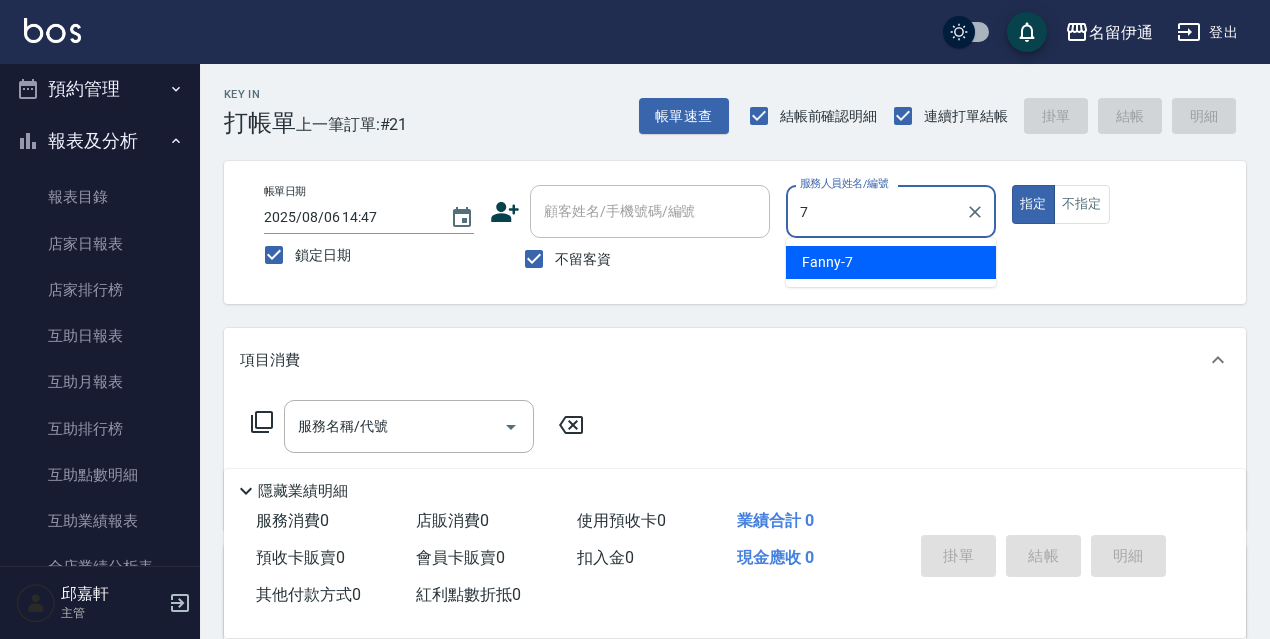 type on "Fanny-7" 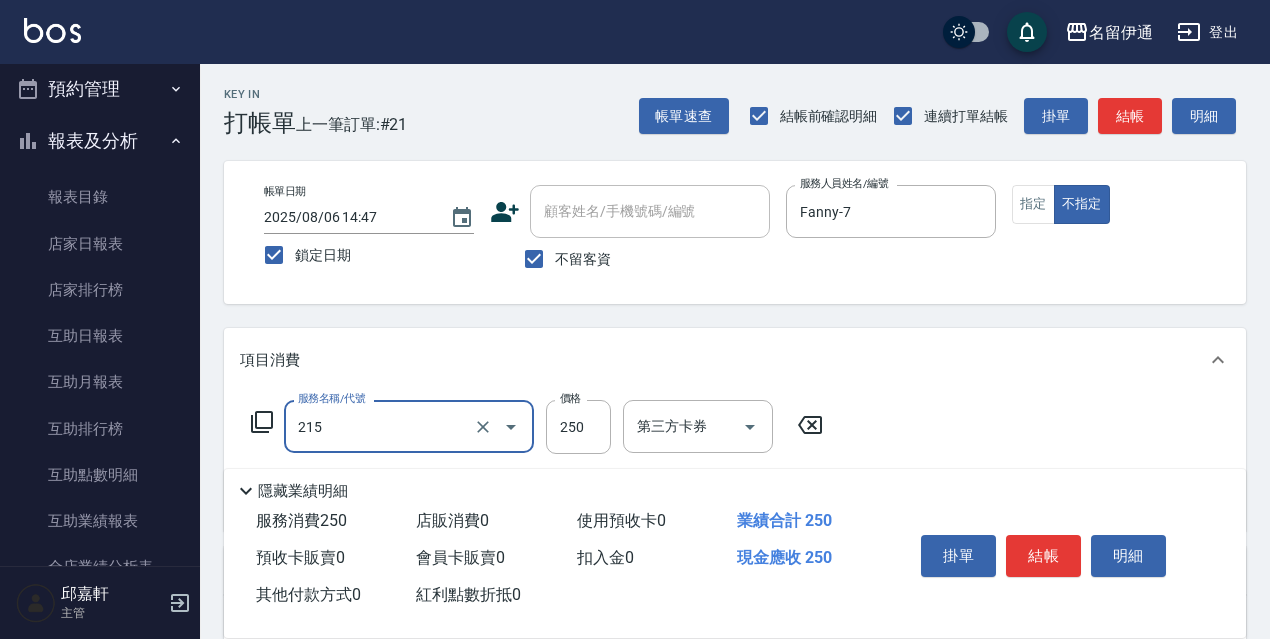 type on "洗髮卷<抵>250(215)" 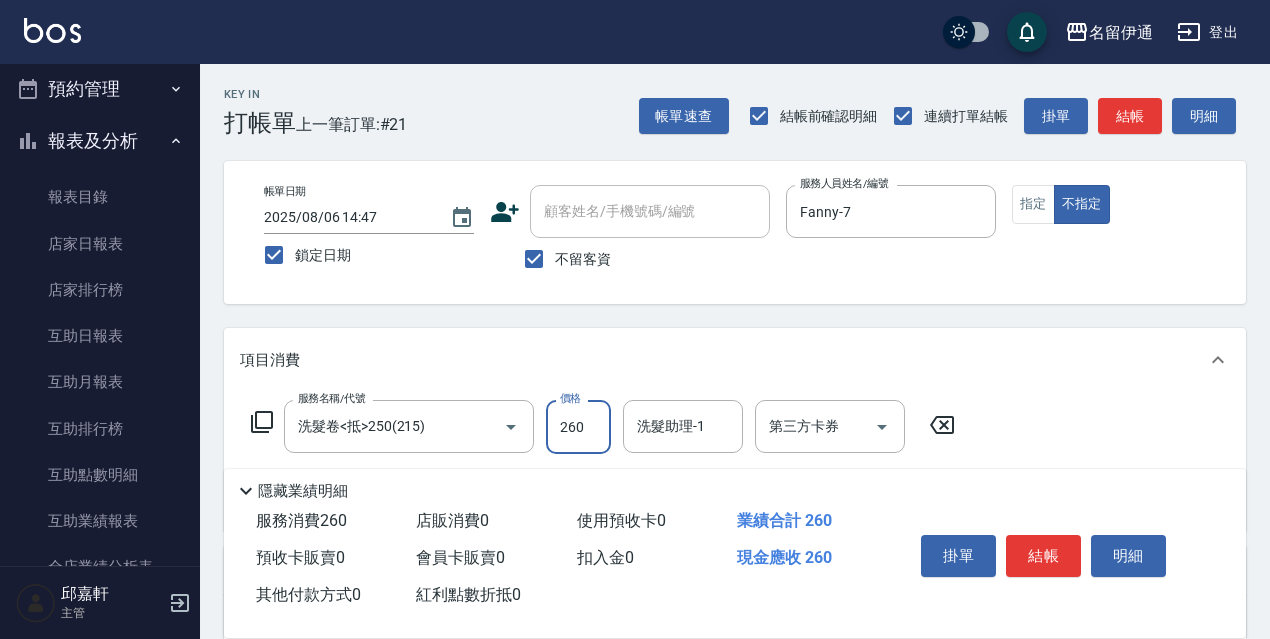 type on "260" 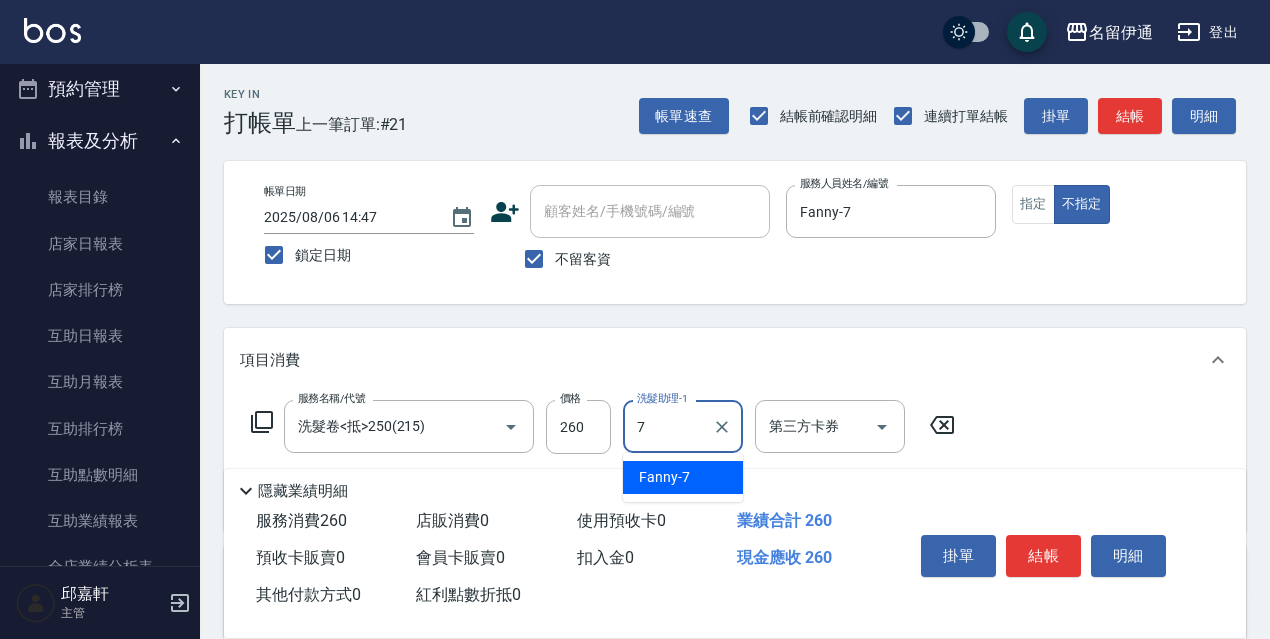 type on "Fanny-7" 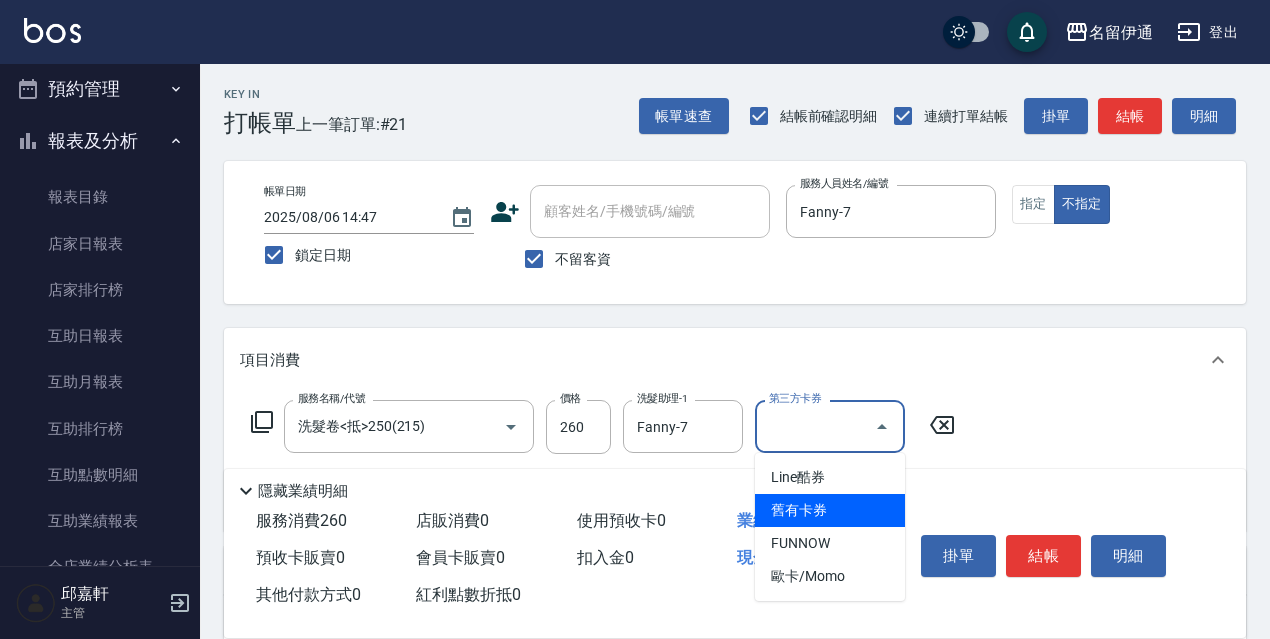 type on "舊有卡券" 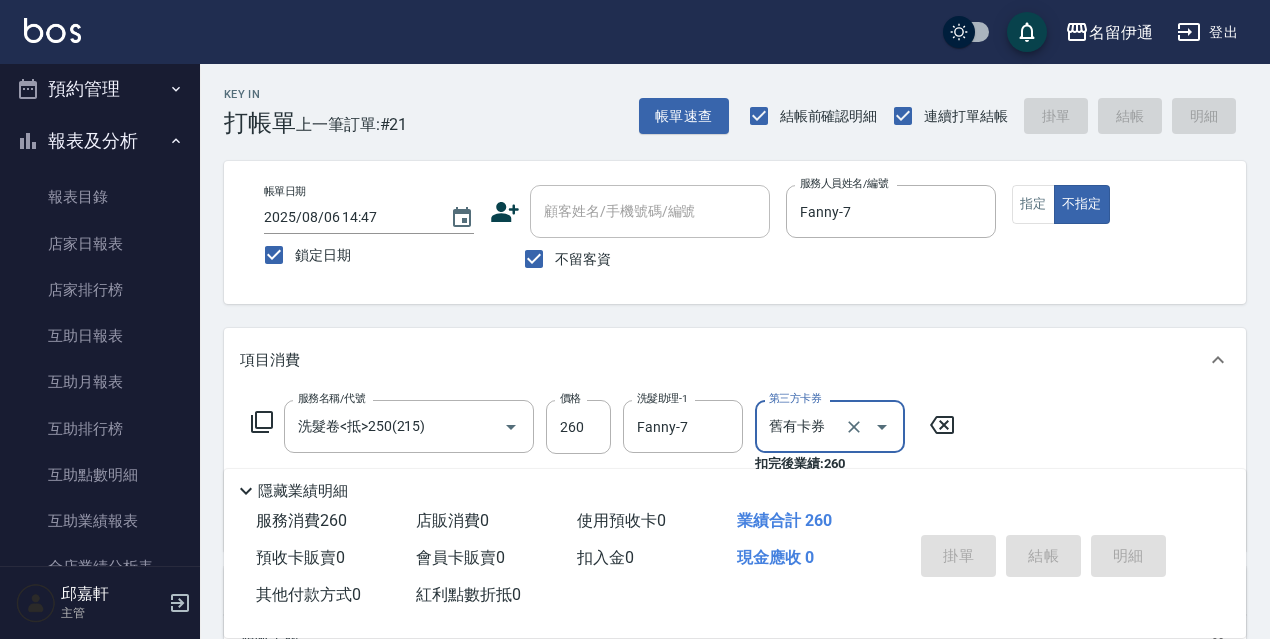 type 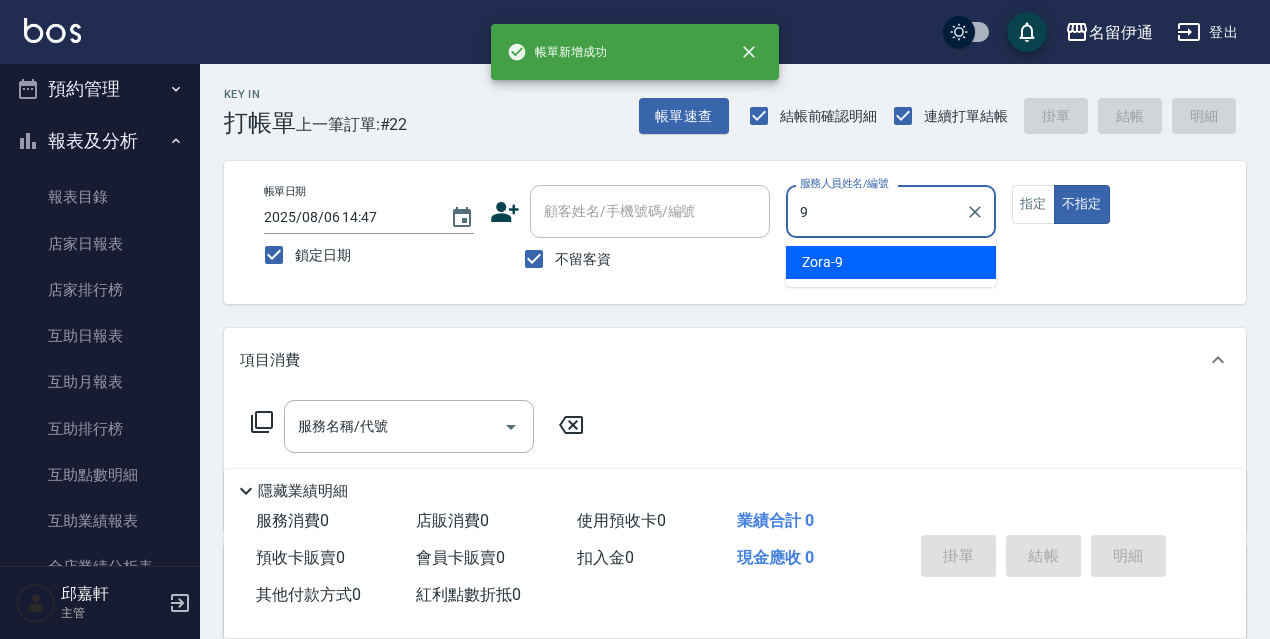 type on "9" 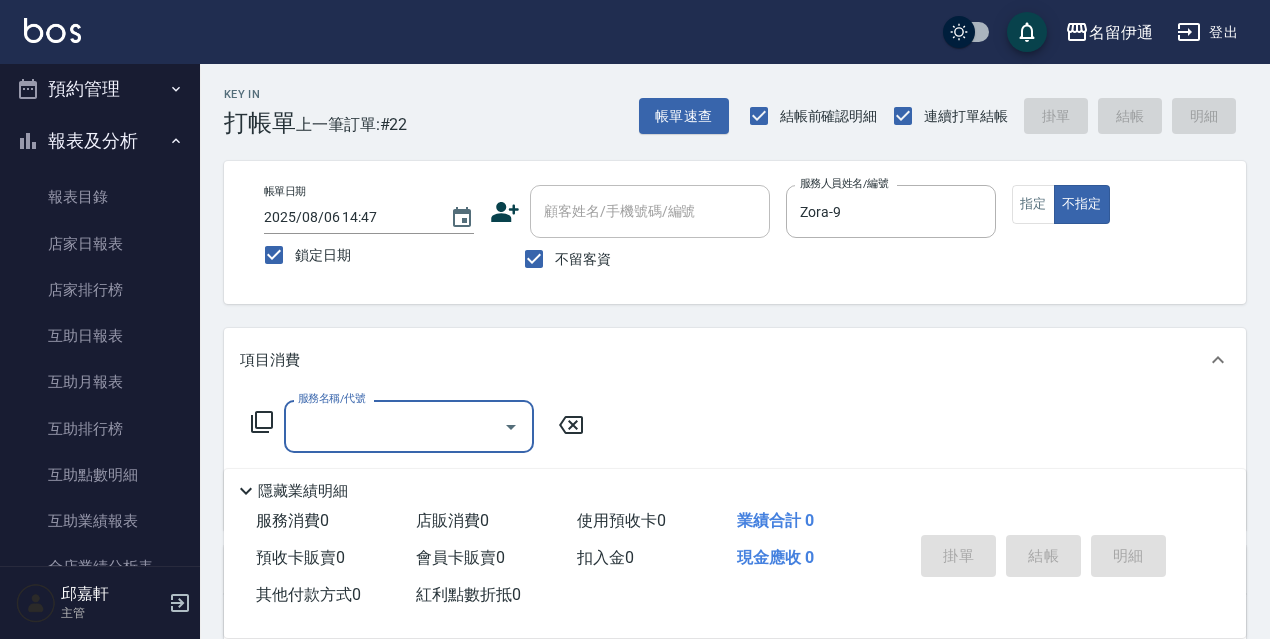 drag, startPoint x: 1019, startPoint y: 199, endPoint x: 992, endPoint y: 250, distance: 57.706154 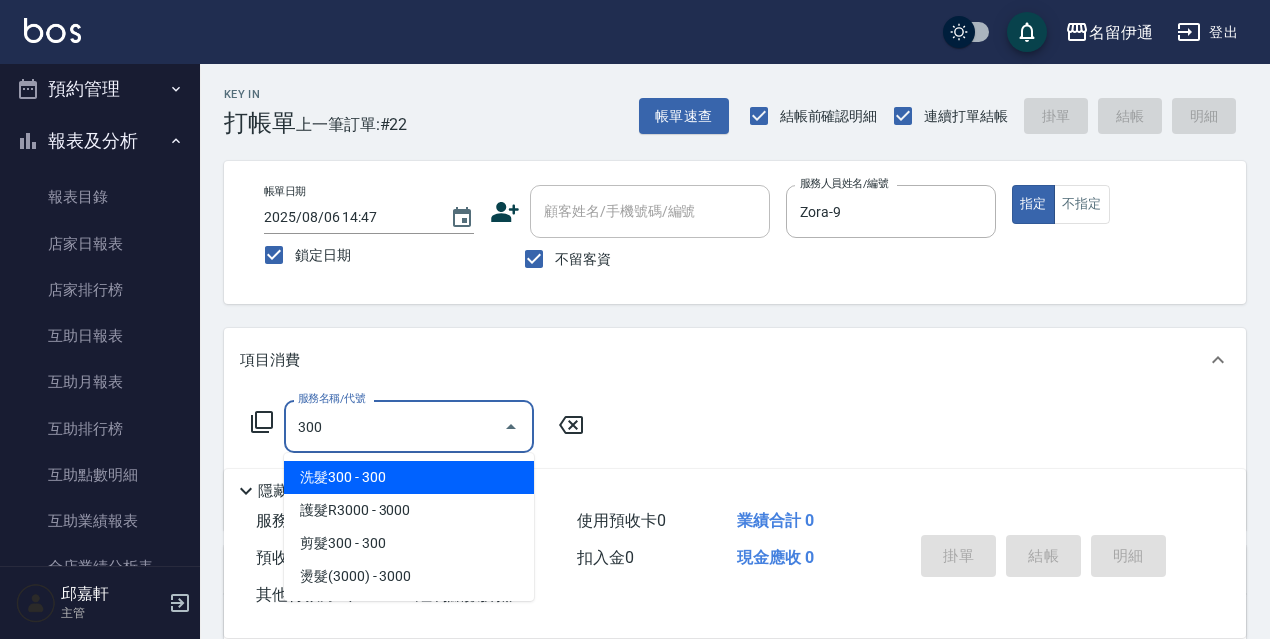 type on "洗髮300(300)" 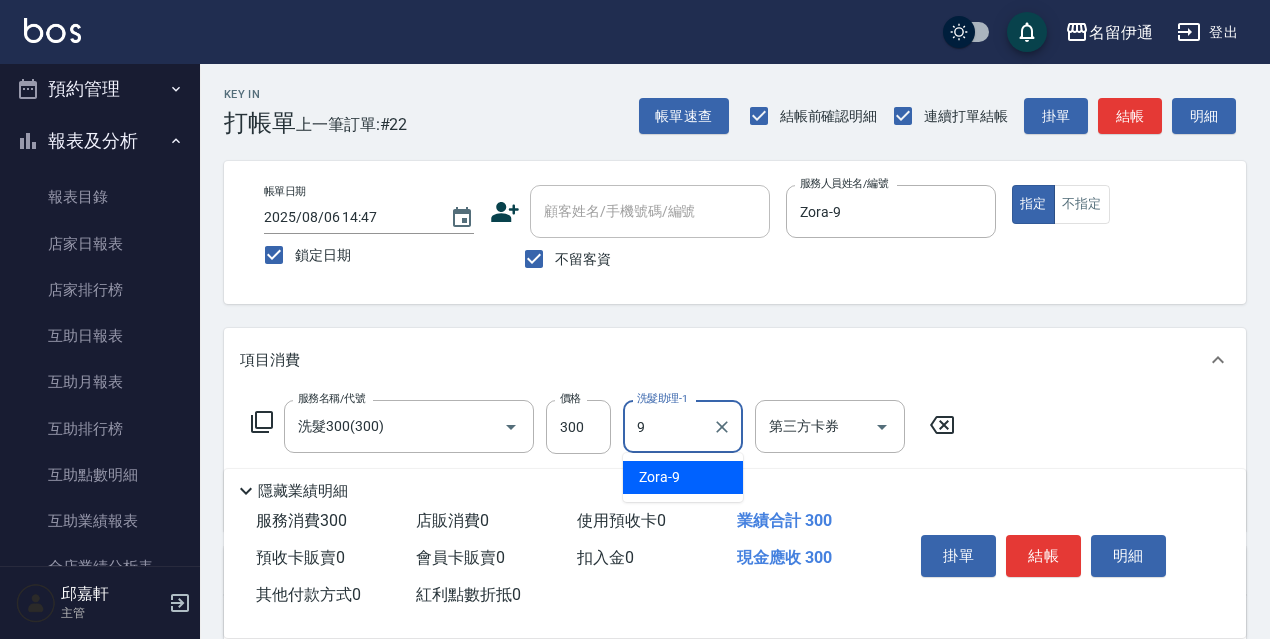 type on "Zora-9" 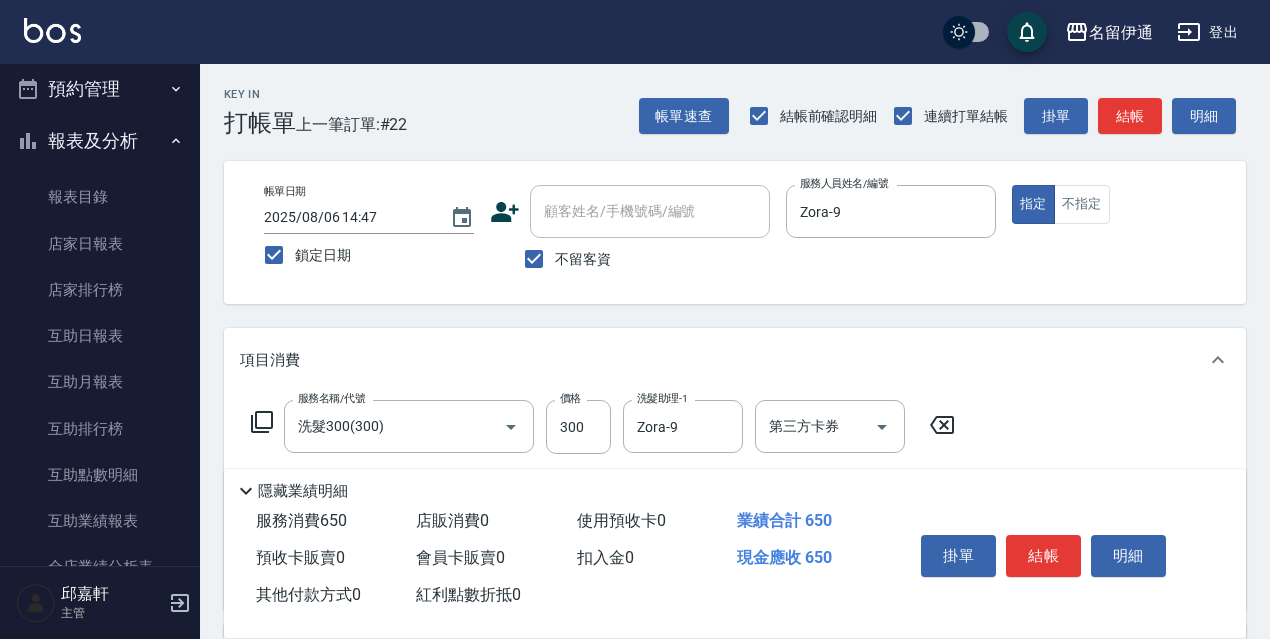 type on "剪髮350(304)" 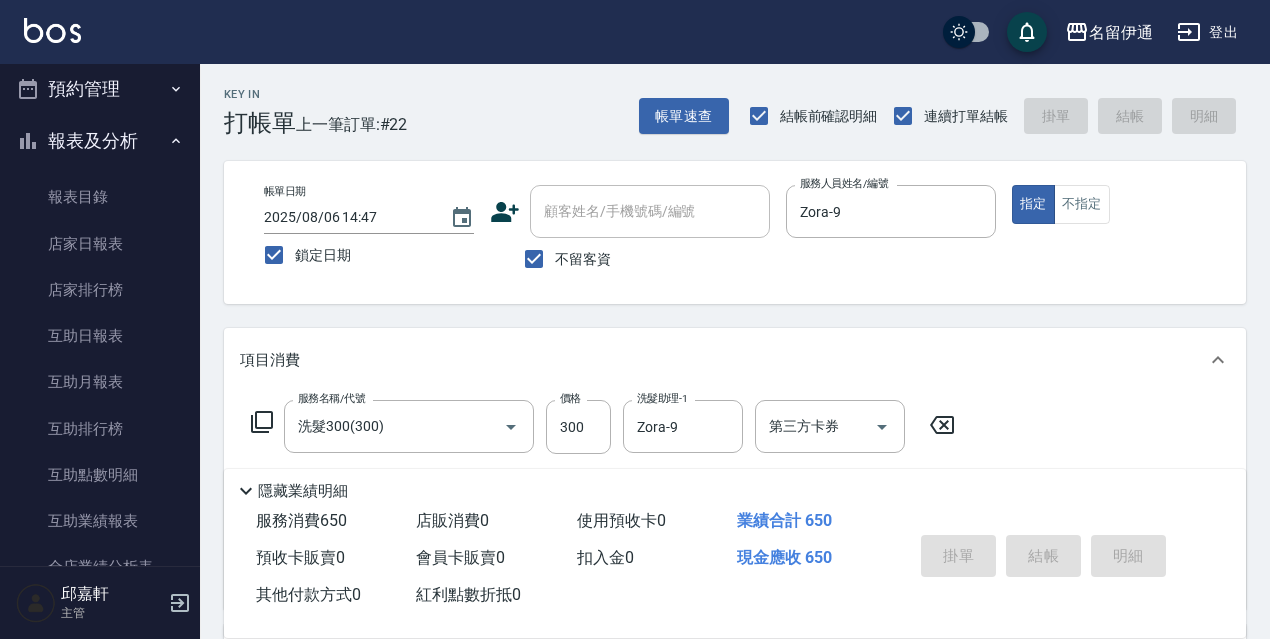 type 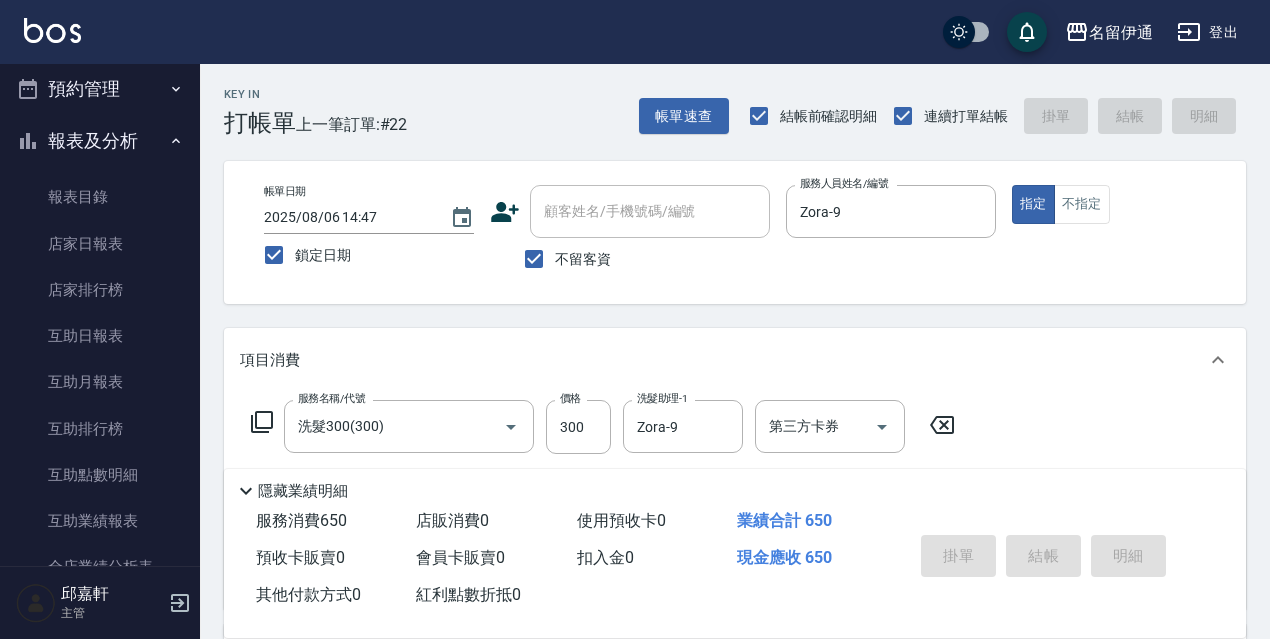 type 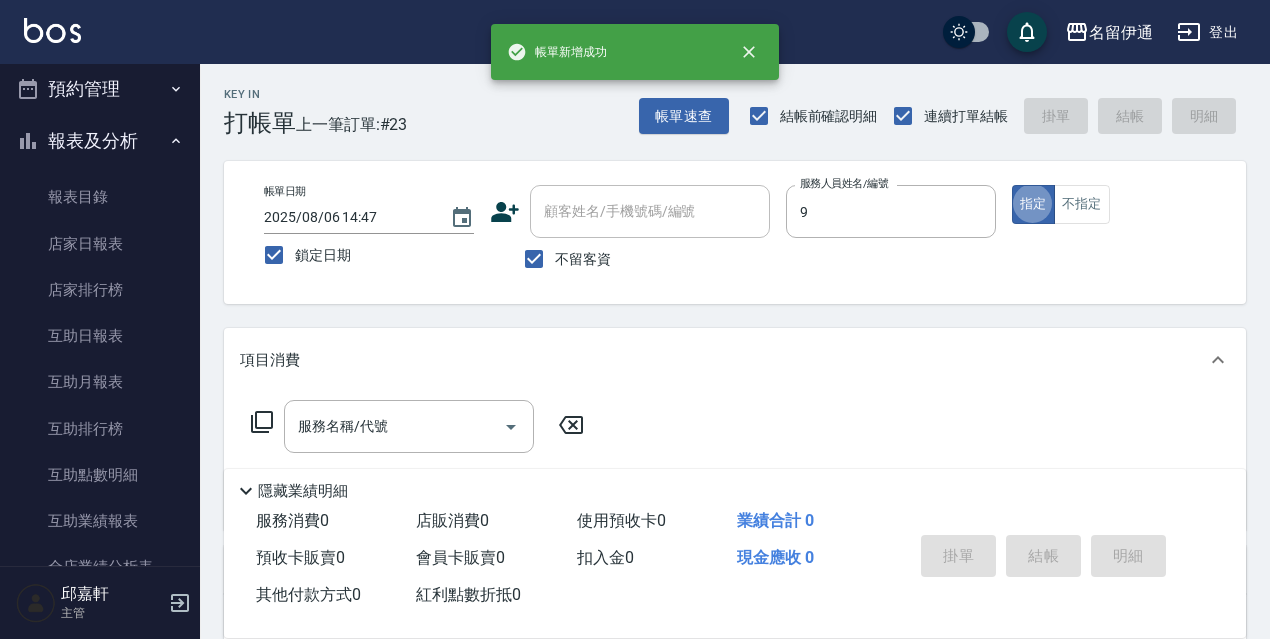 type on "Zora-9" 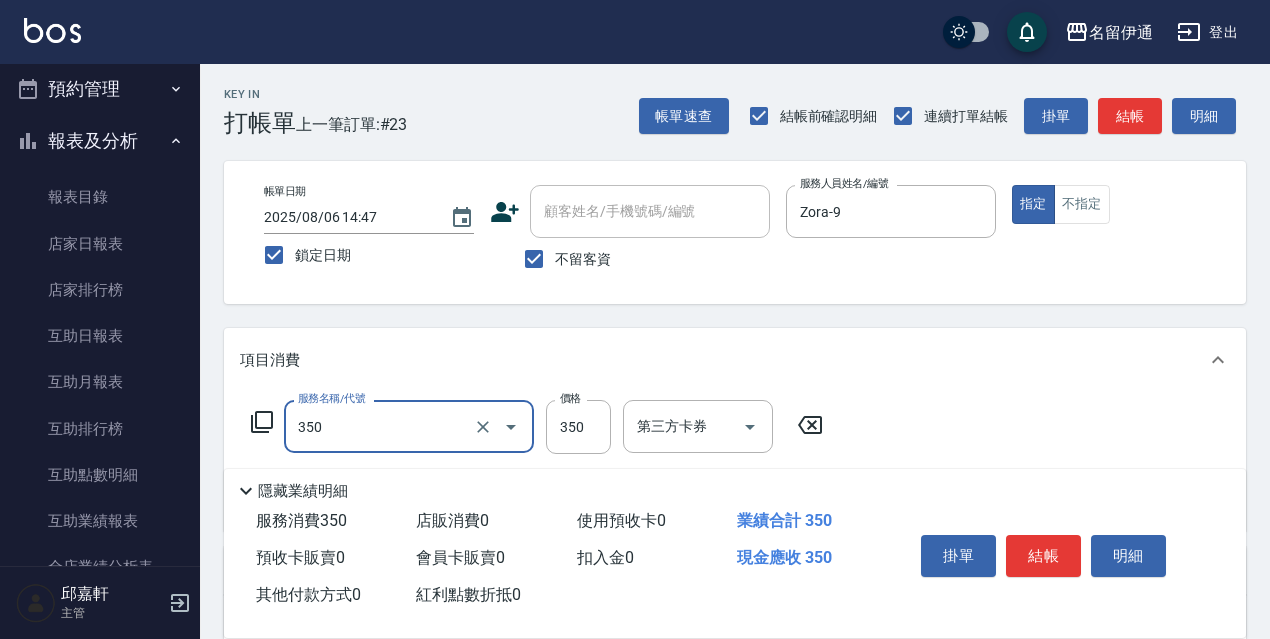 type on "洗髮350(350)" 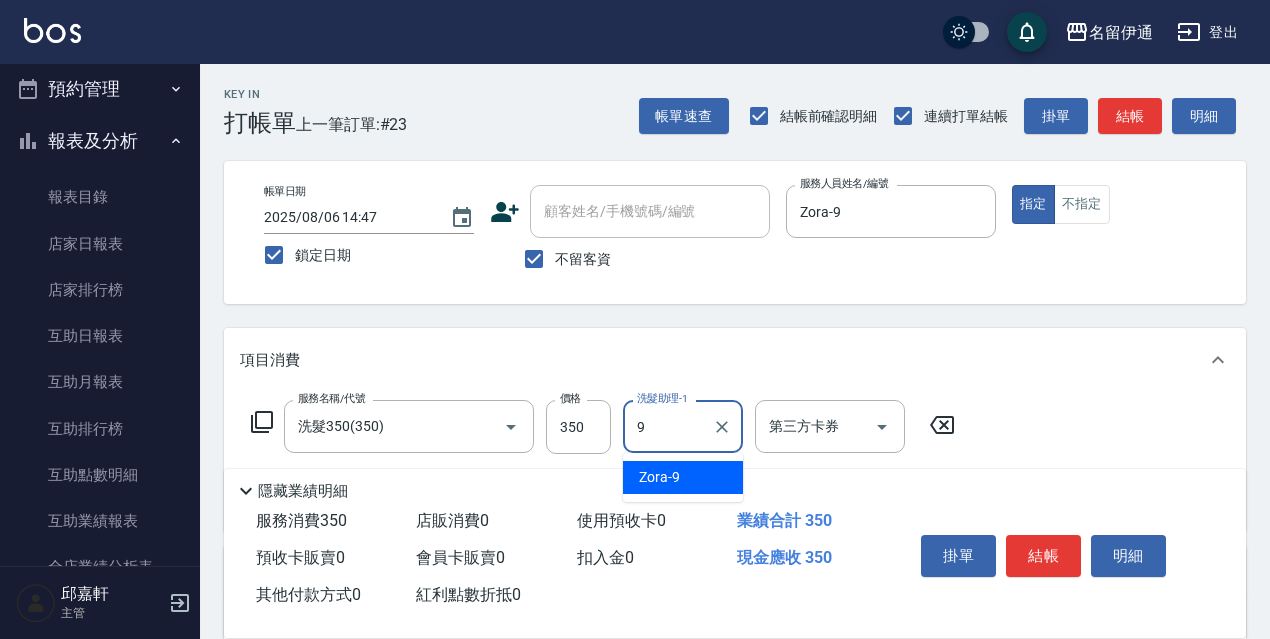type on "Zora-9" 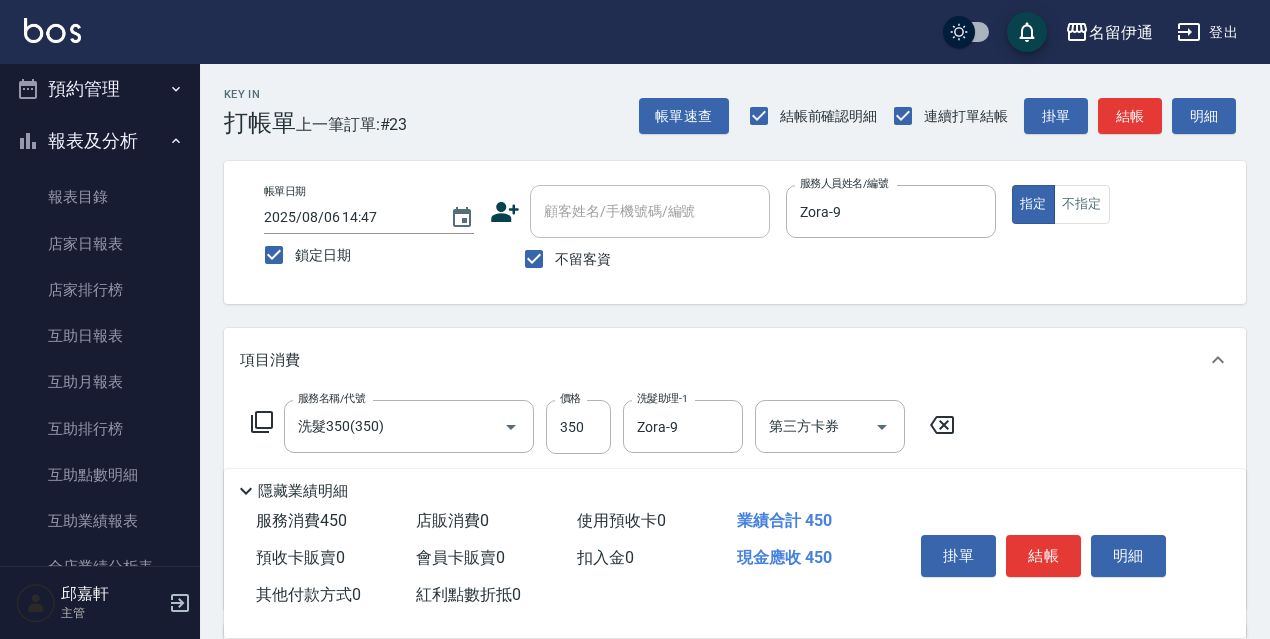 type on "剪髮<瀏海>(302)" 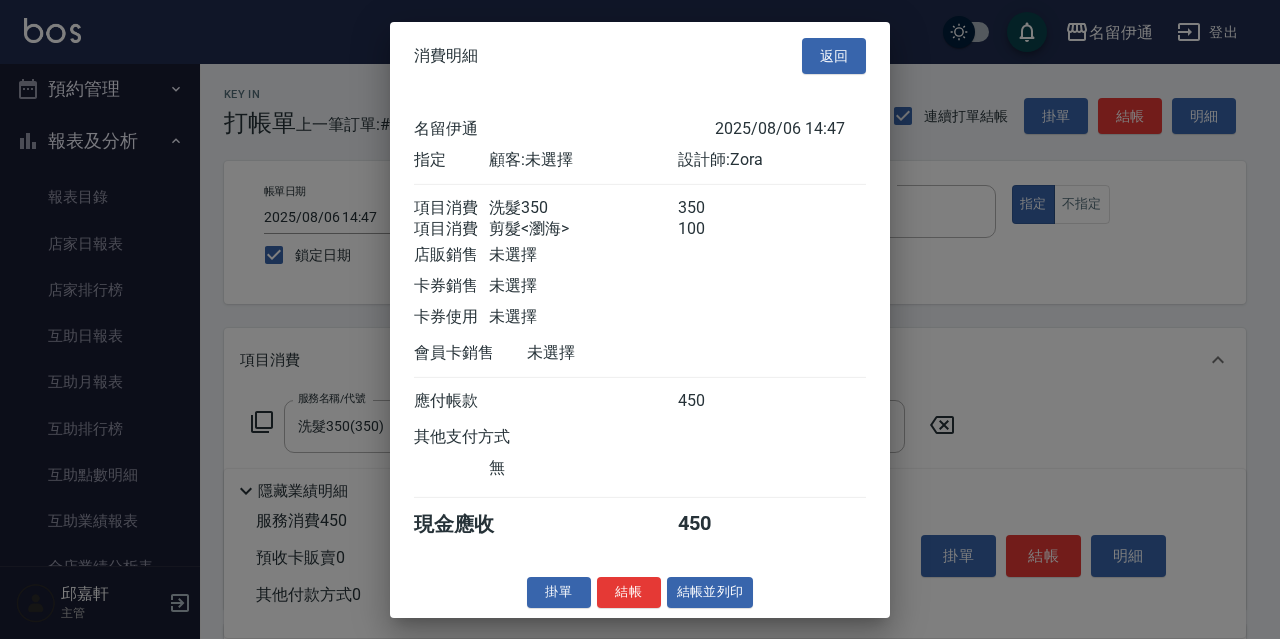 type 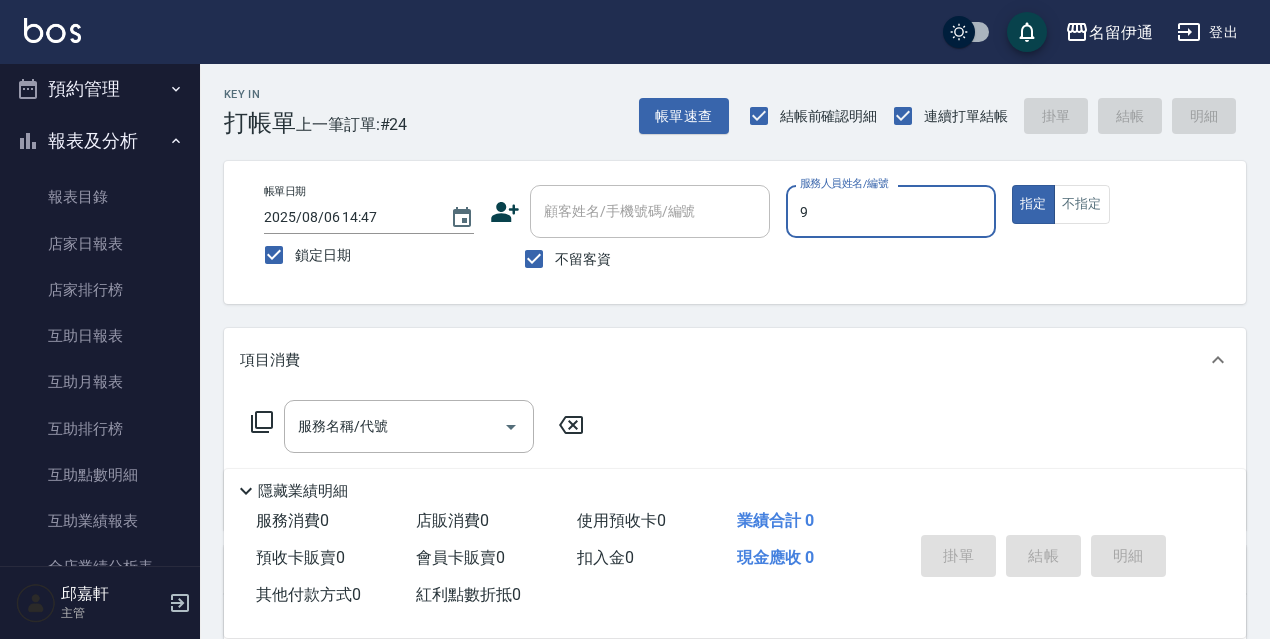 type on "Zora-9" 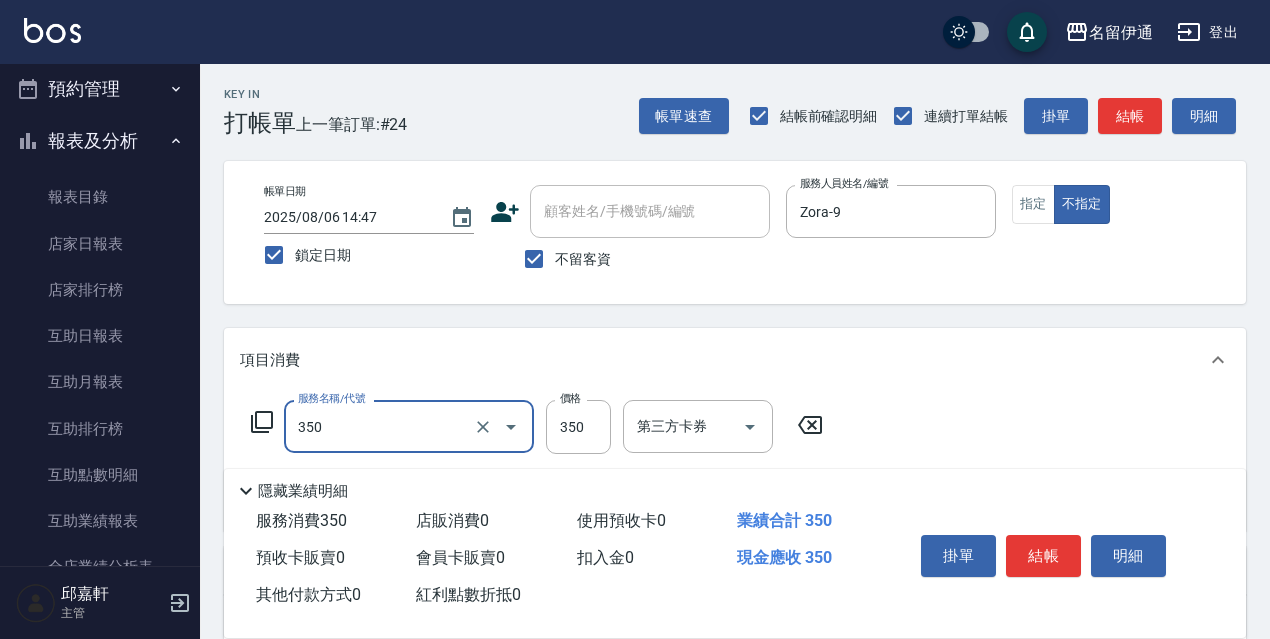 type on "洗髮350(350)" 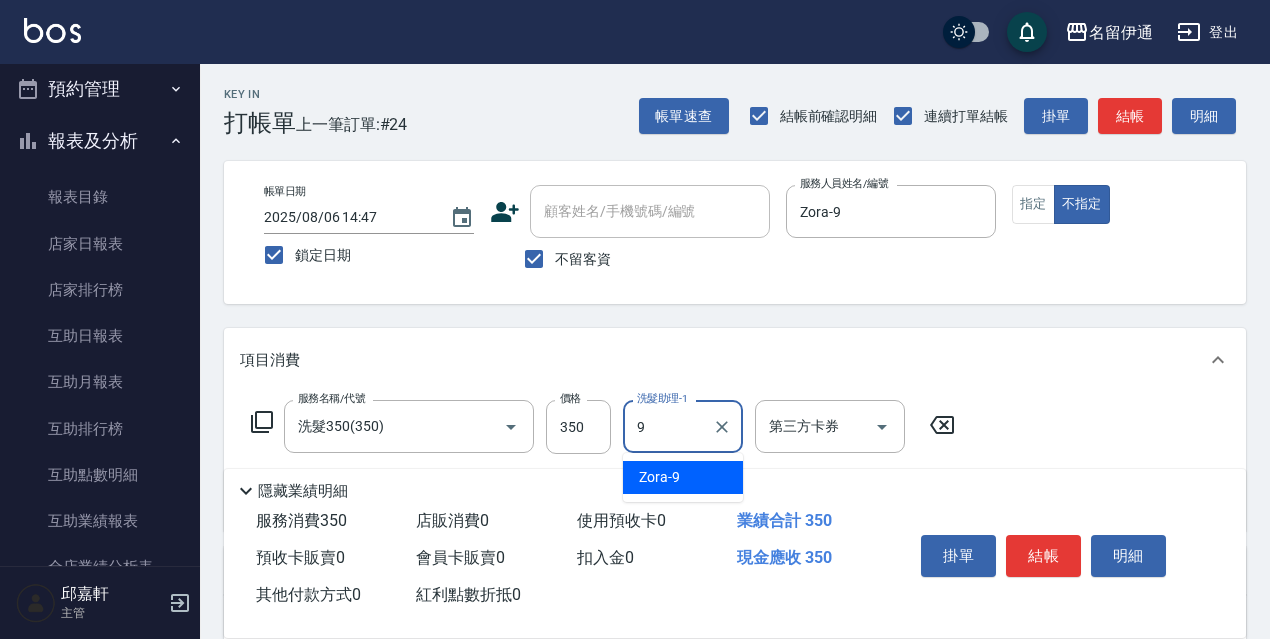 type on "Zora-9" 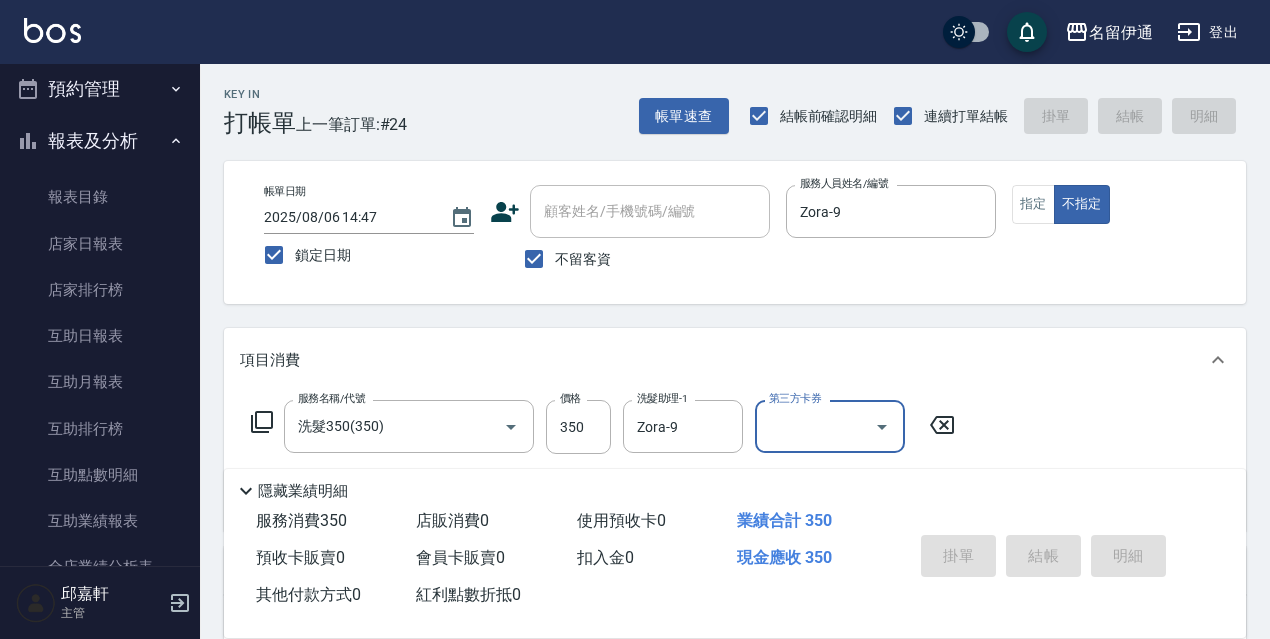 type 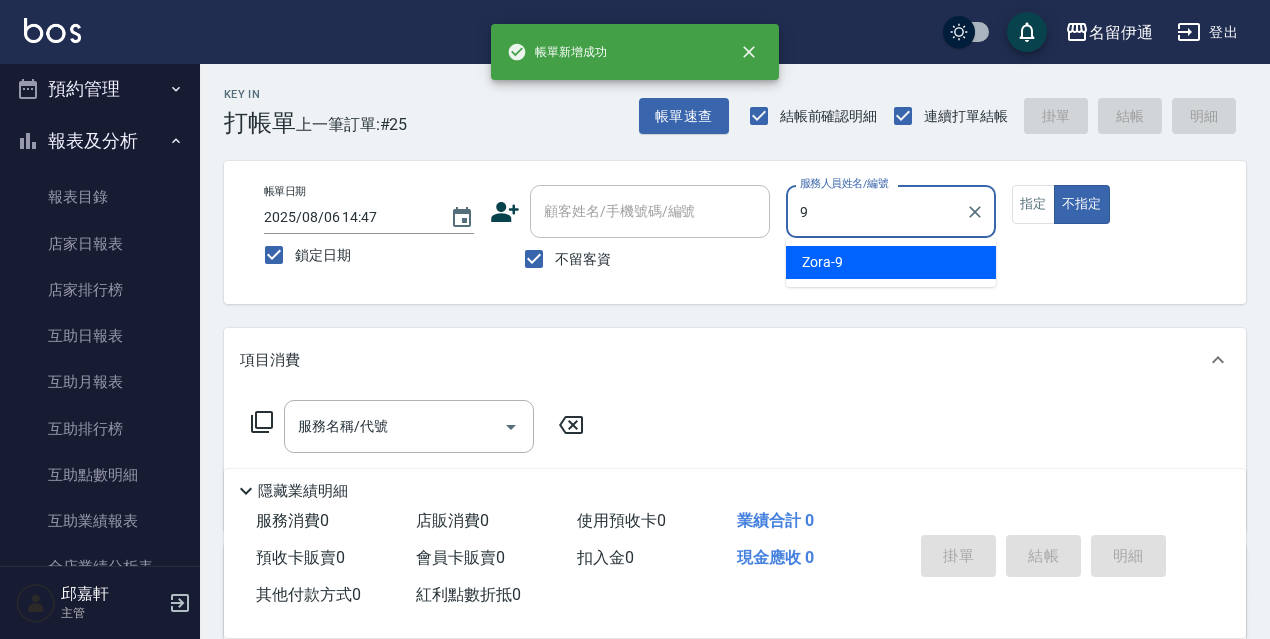 type on "Zora-9" 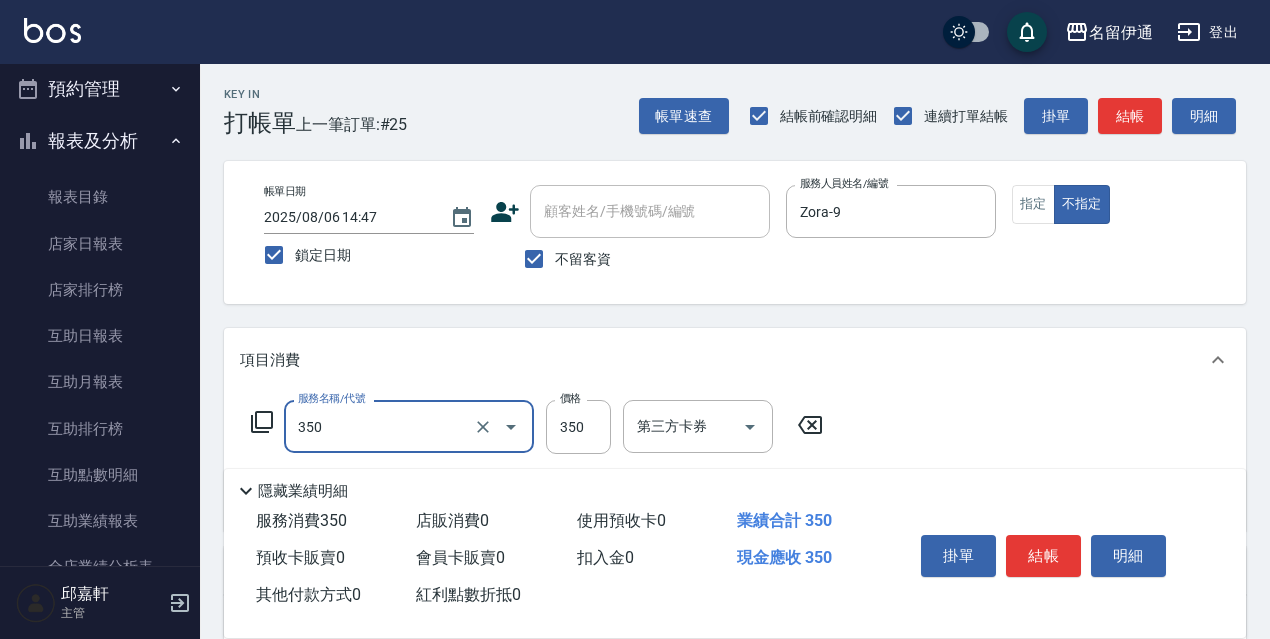 type on "洗髮350(350)" 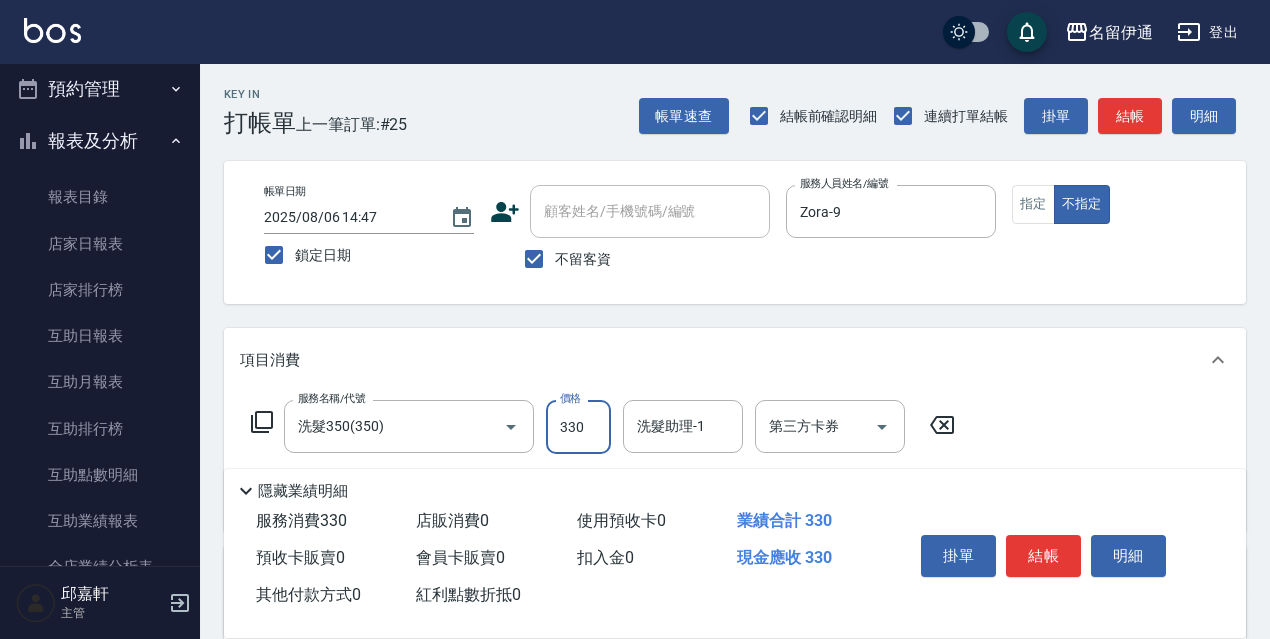 type on "330" 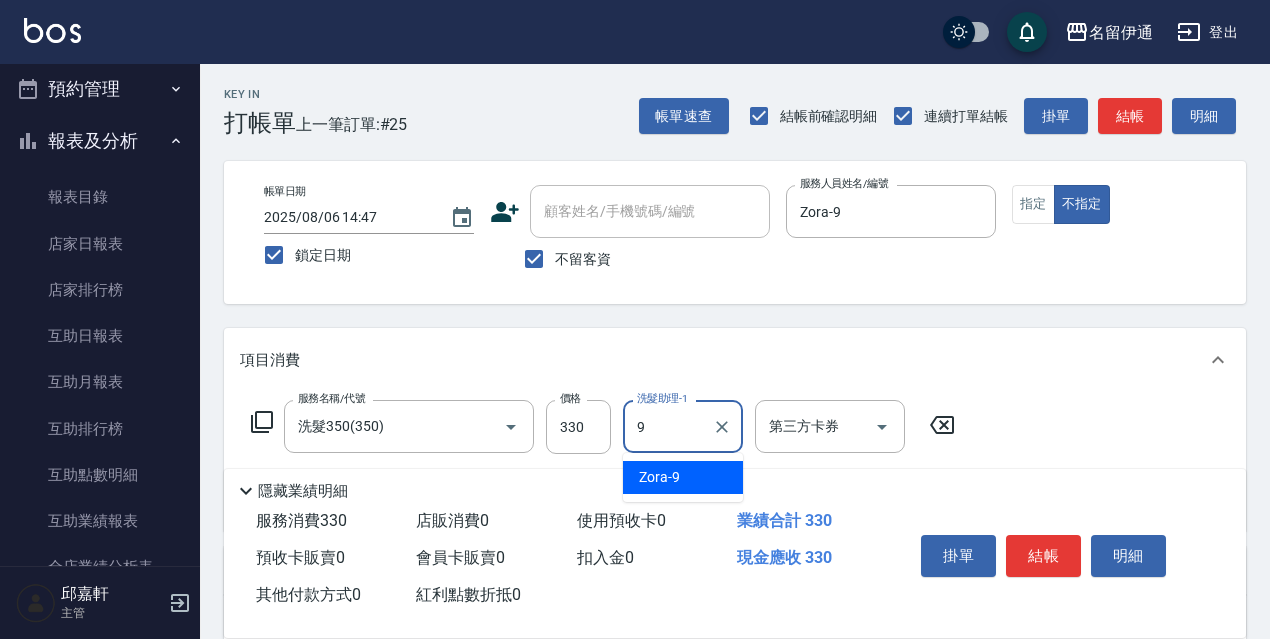 type on "Zora-9" 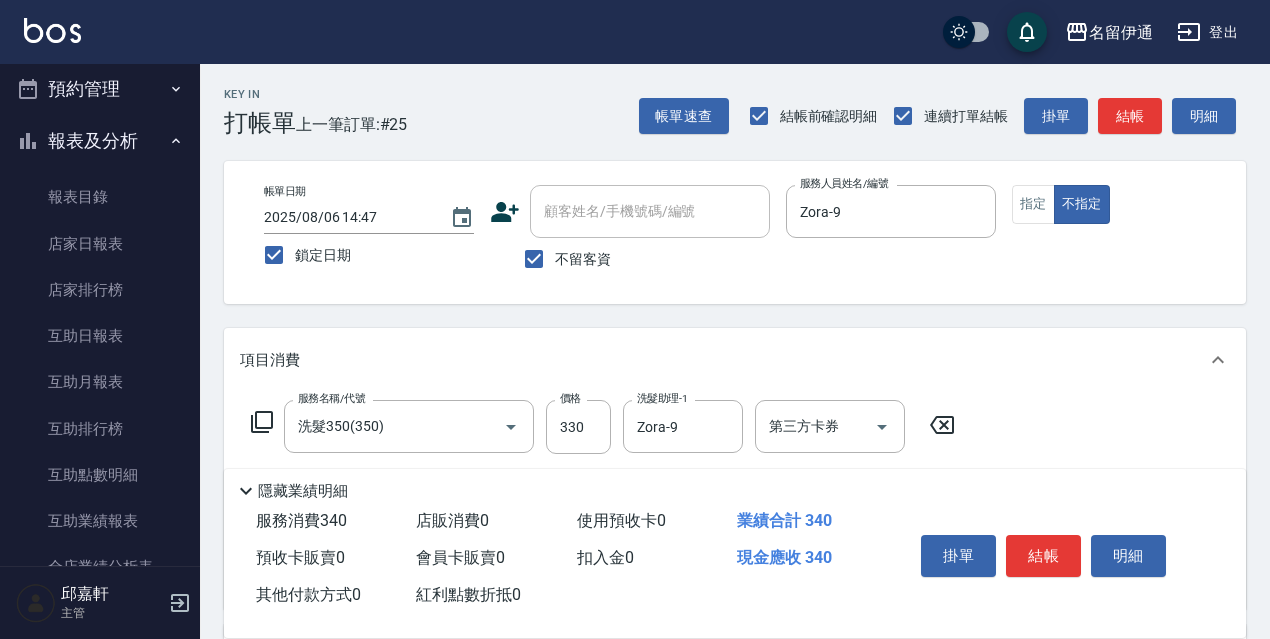 type on "潤絲精(801)" 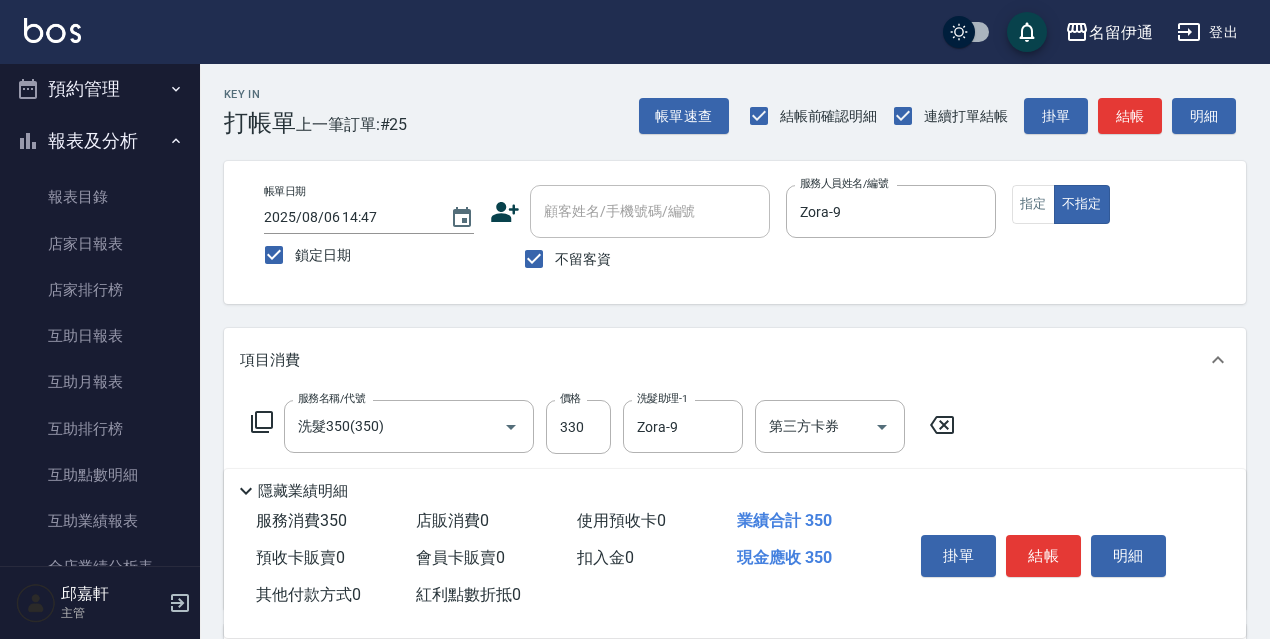 type on "20" 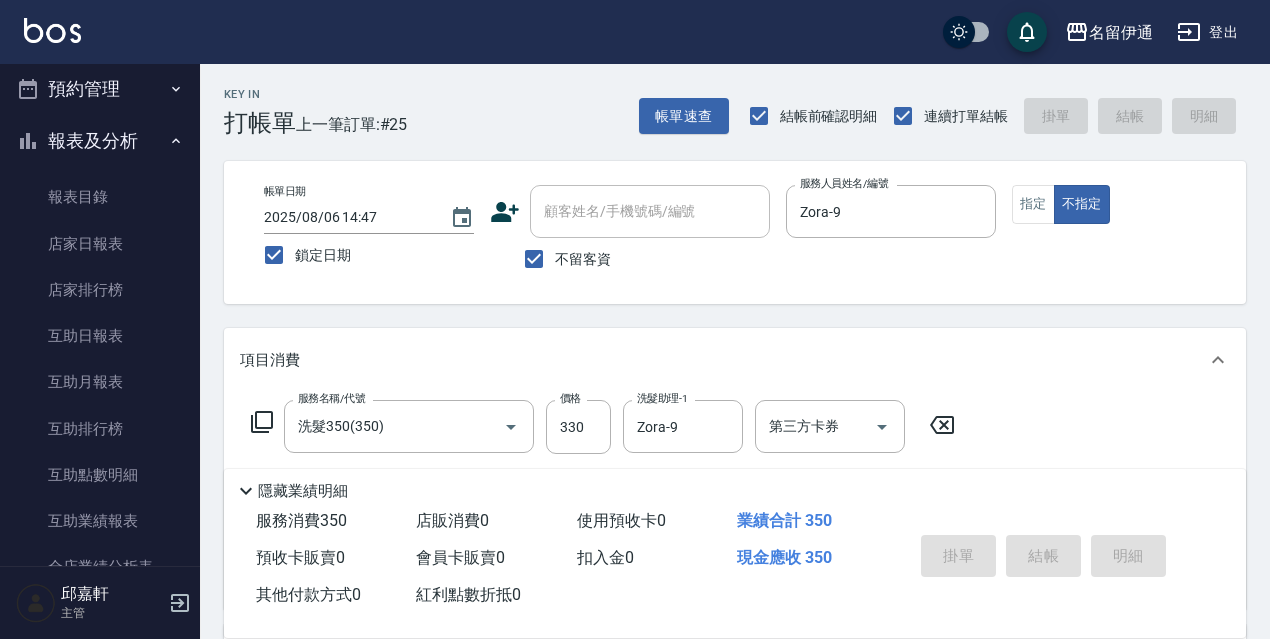 type 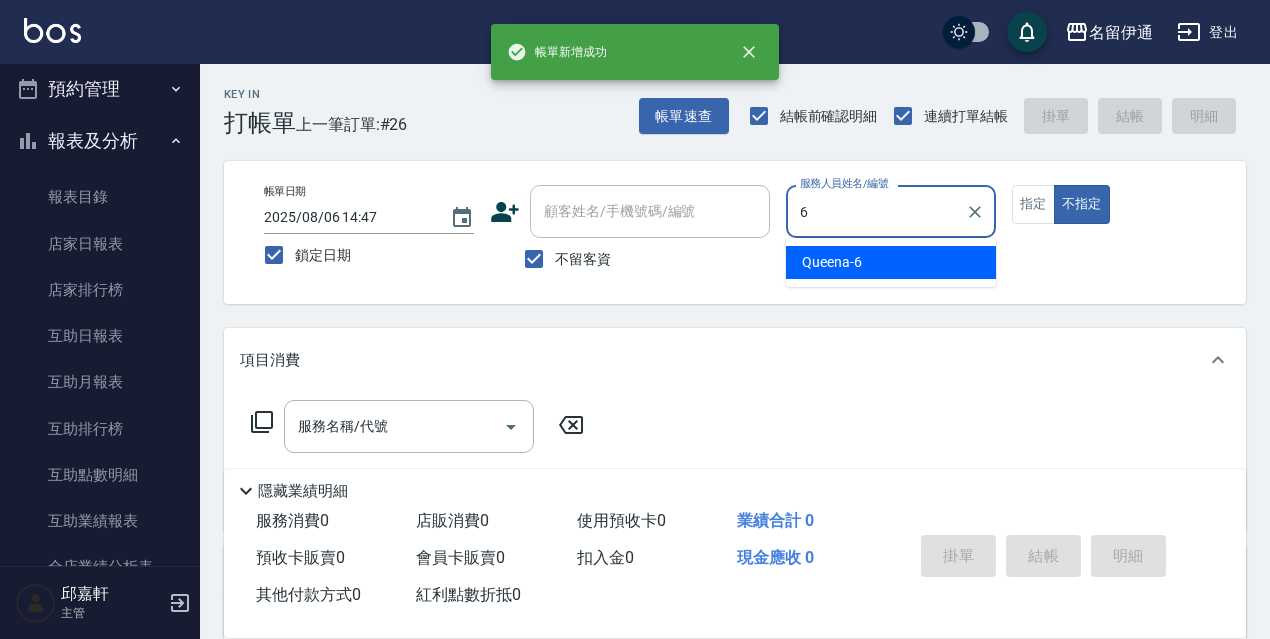 type on "Queena-6" 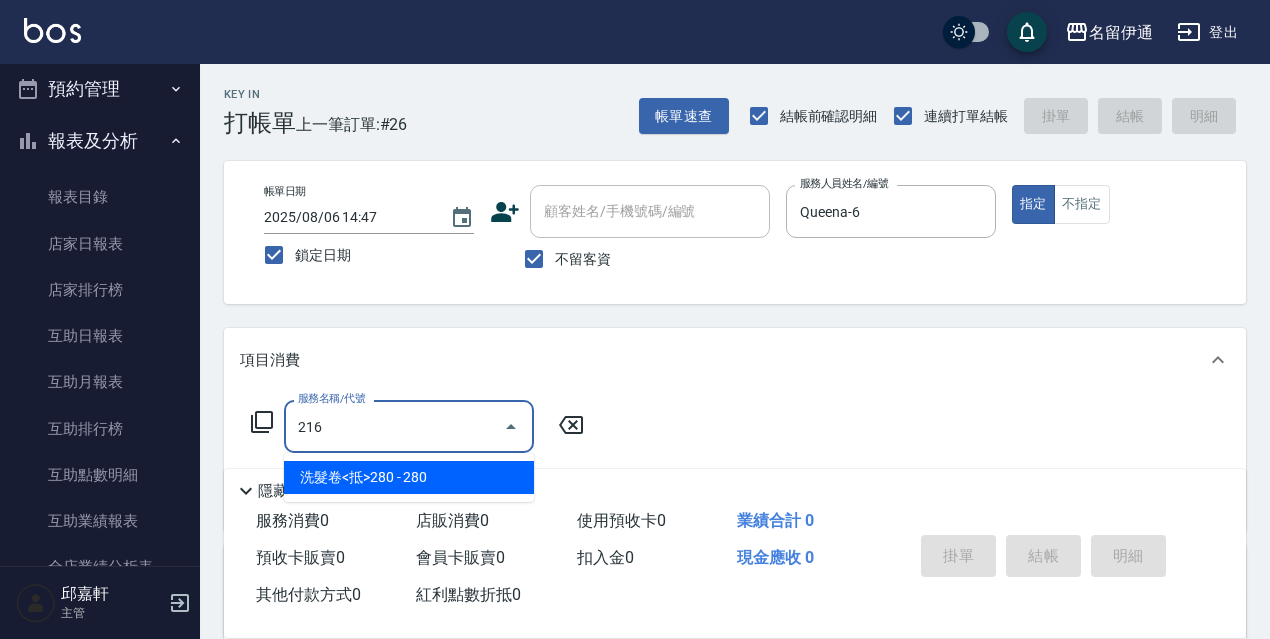 type on "洗髮卷<抵>280(216)" 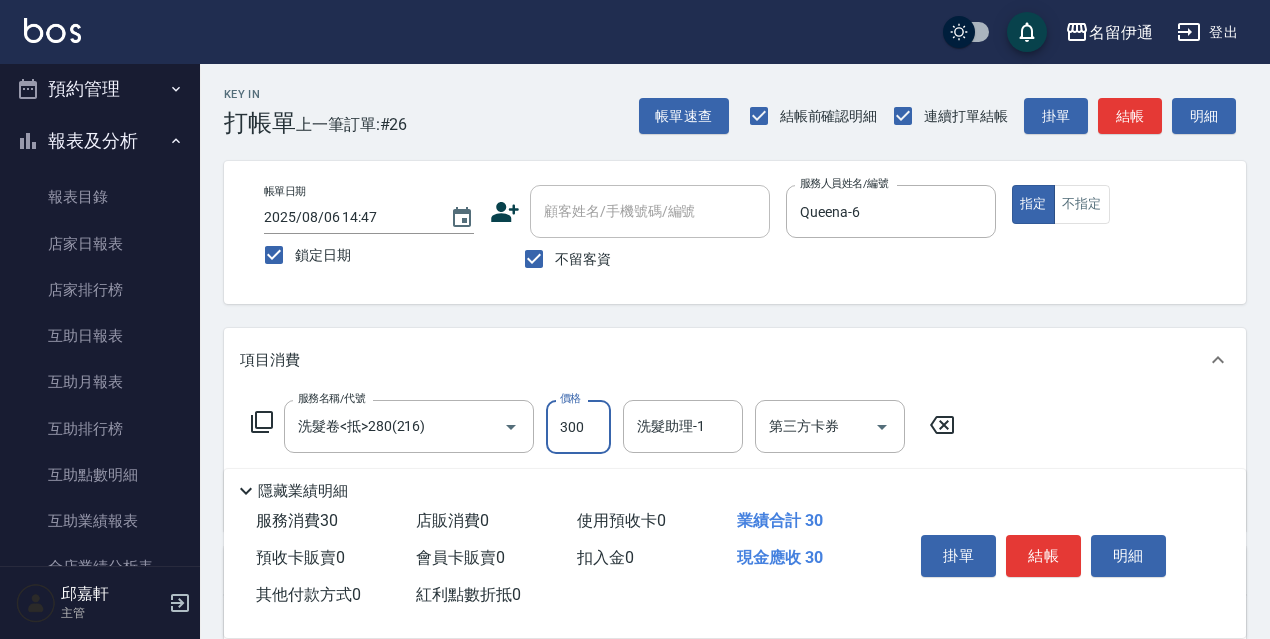 type on "300" 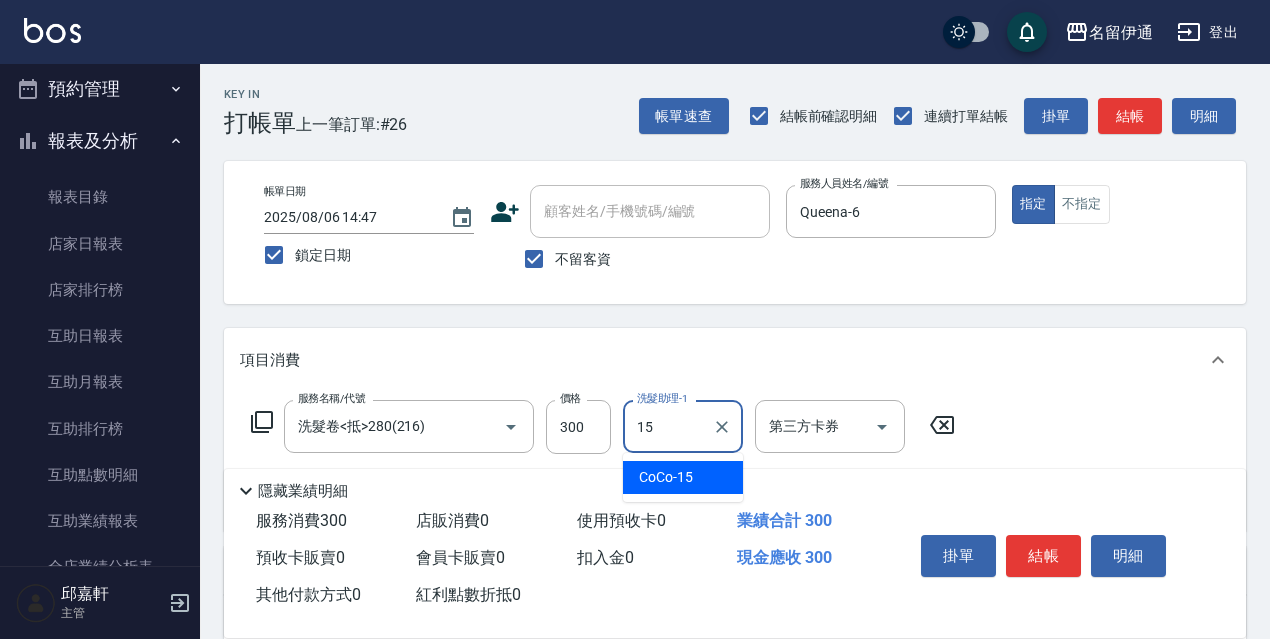 type on "CoCo-15" 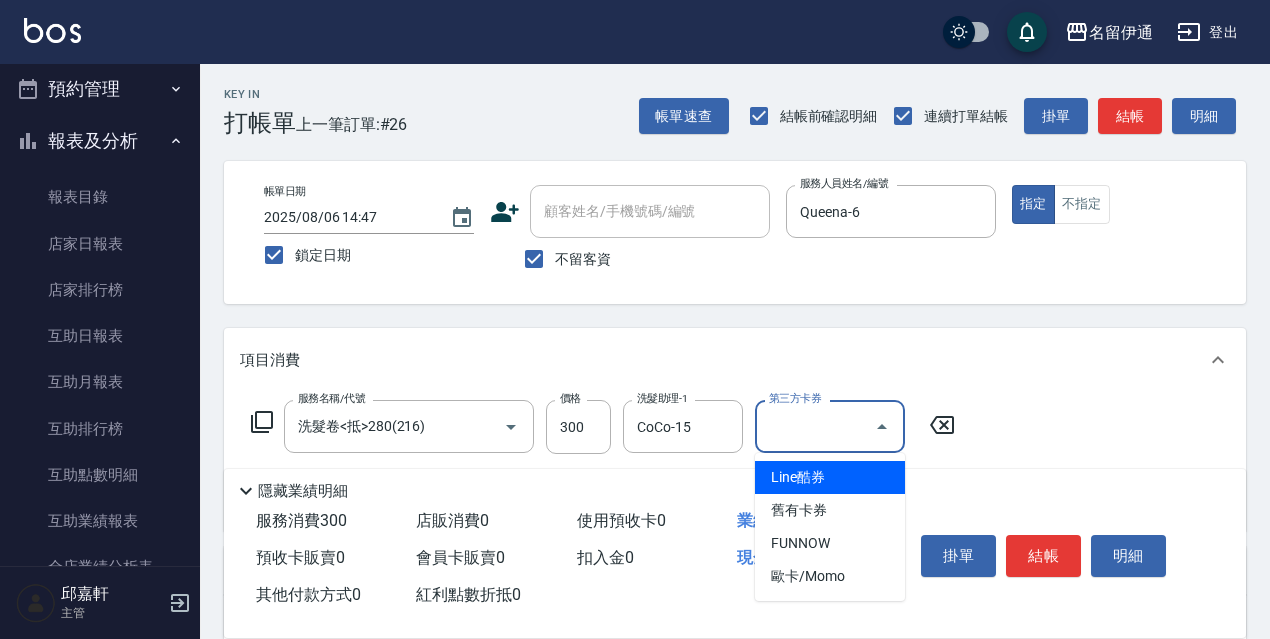 type on "舊有卡券" 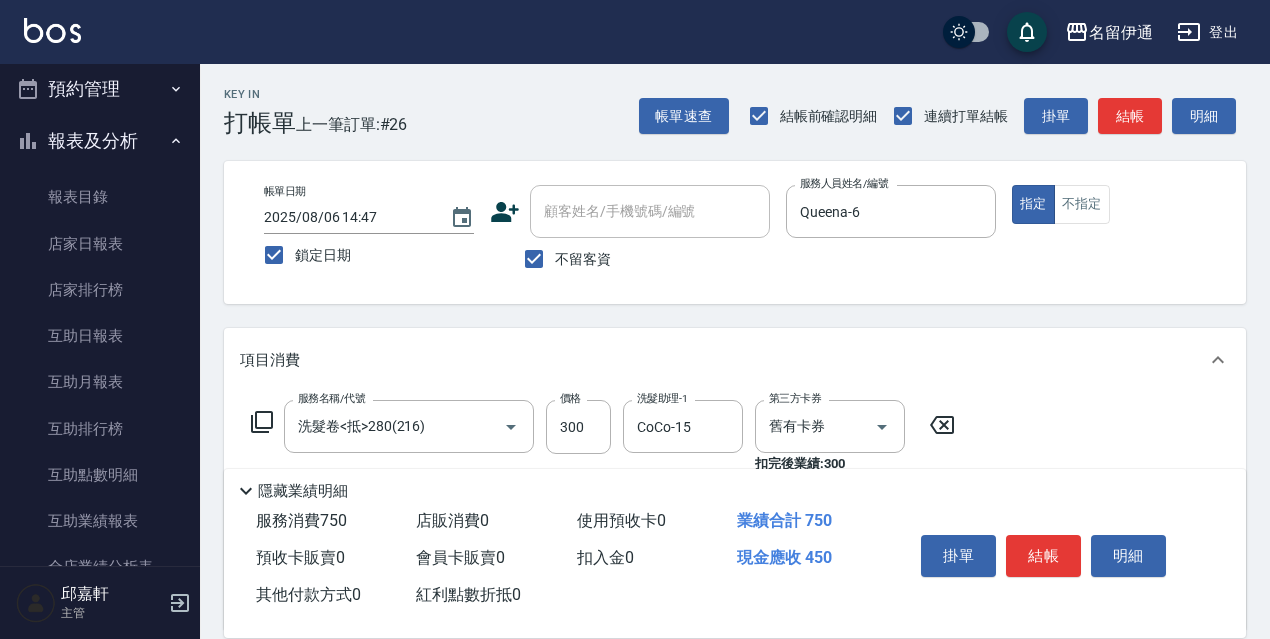 type on "剪髮450(306)" 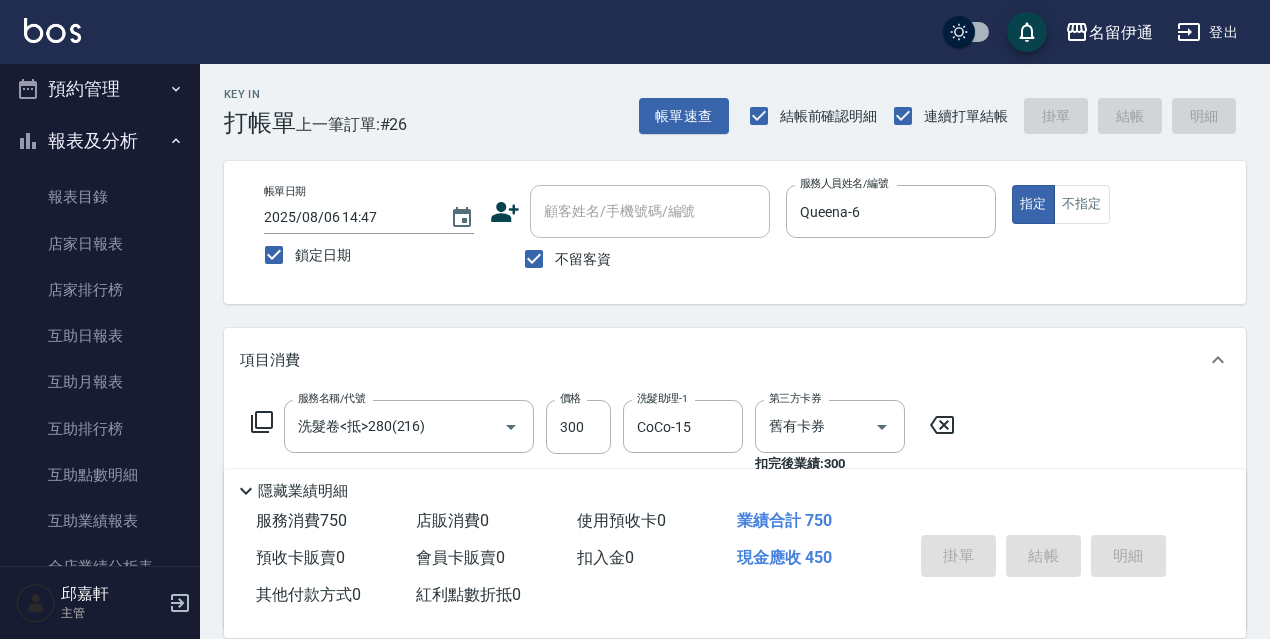 type 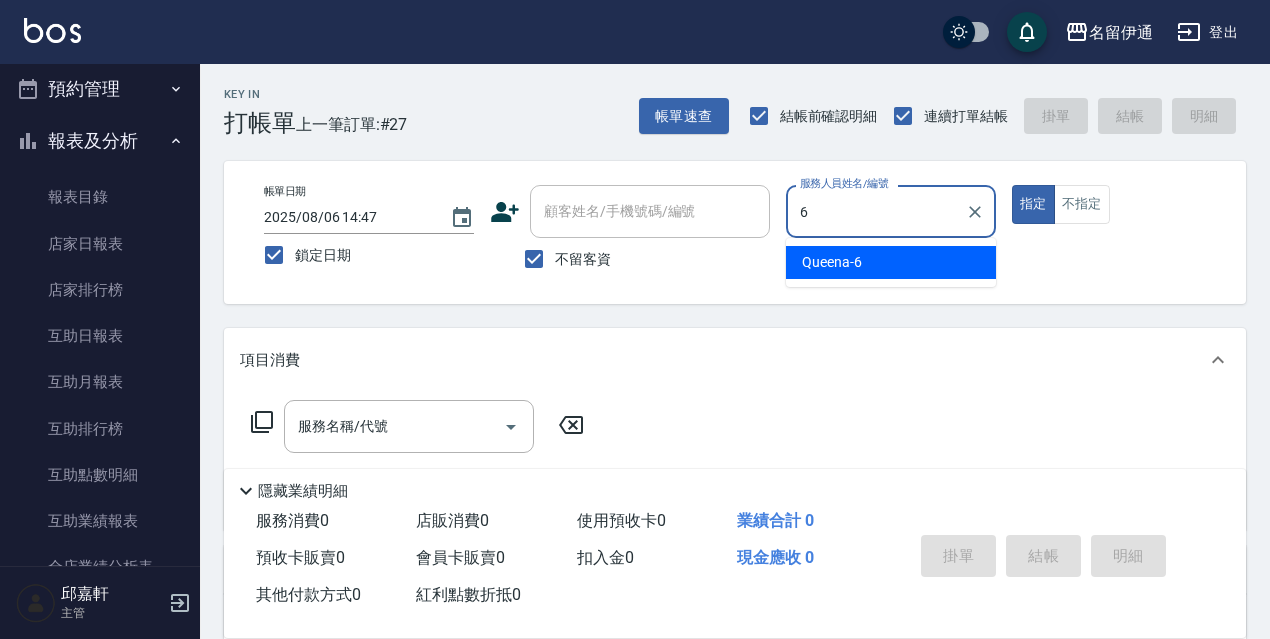 type on "Queena-6" 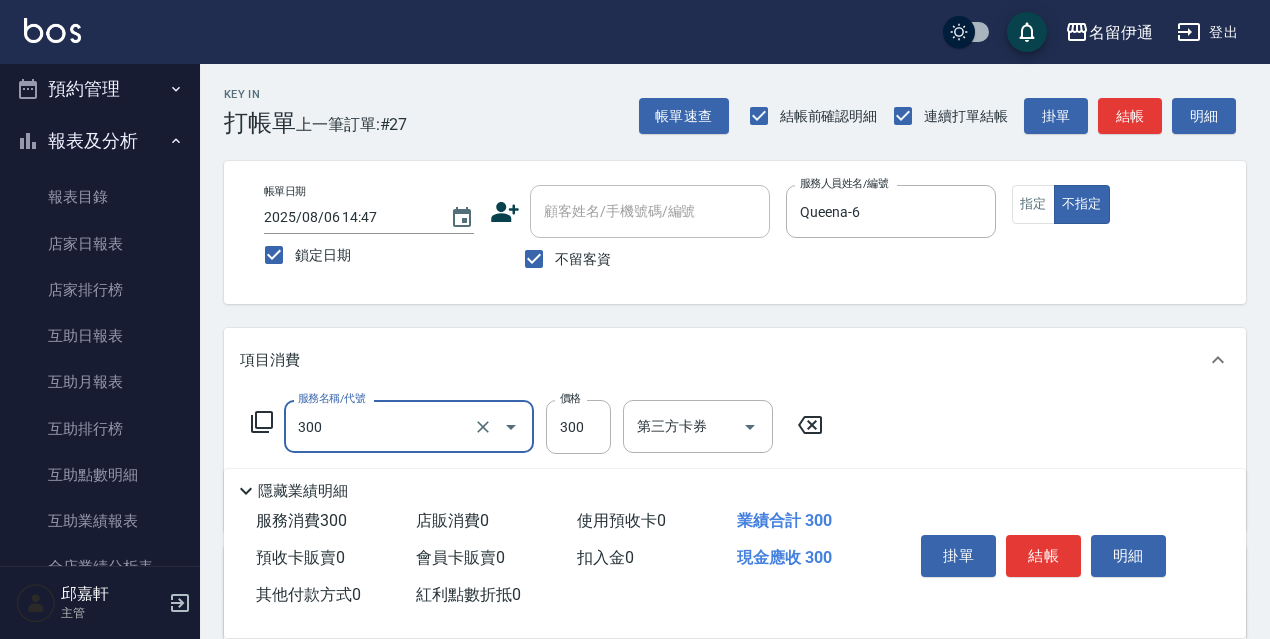type on "洗髮300(300)" 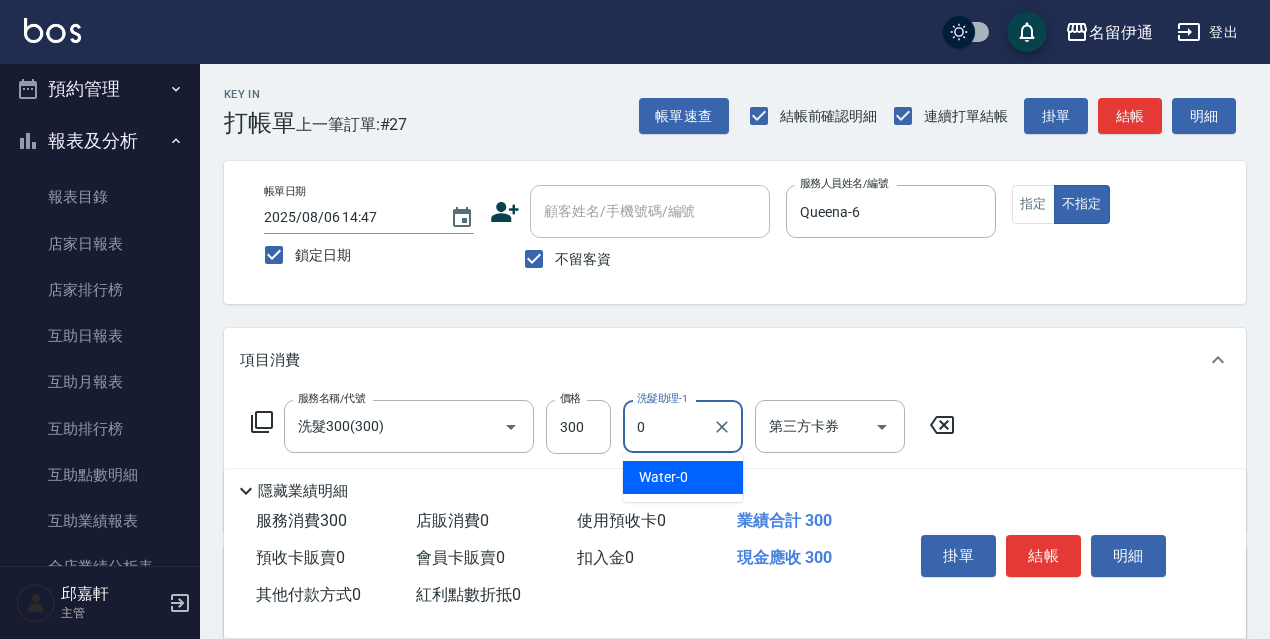 type on "Water-0" 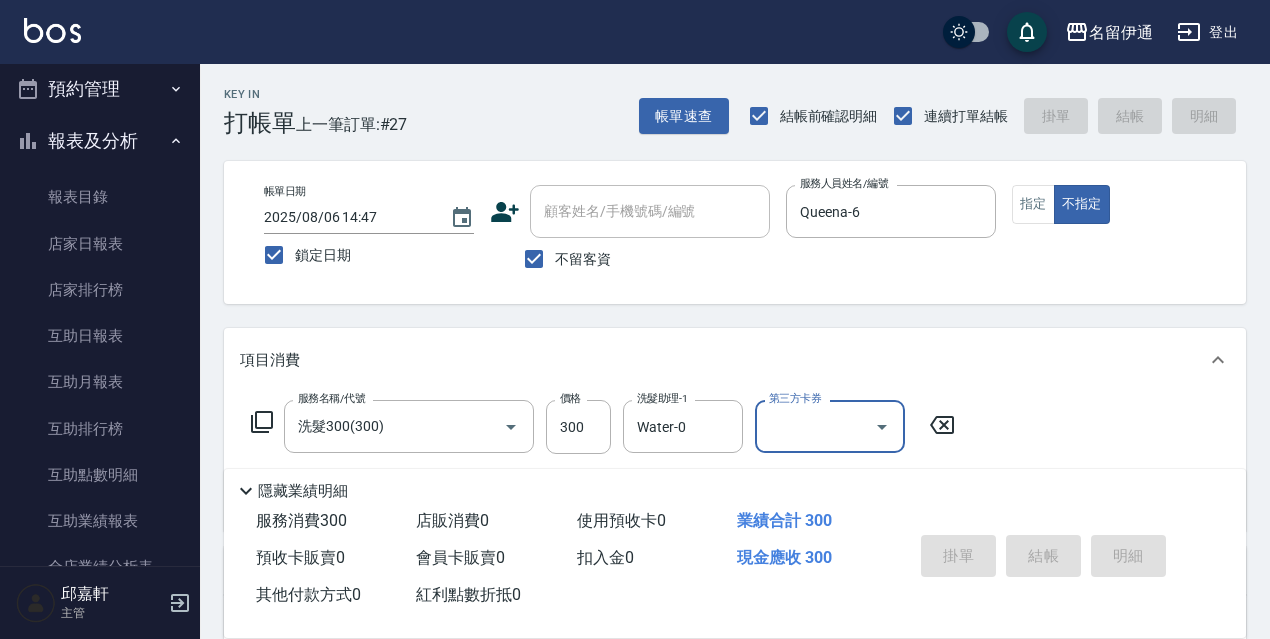 type 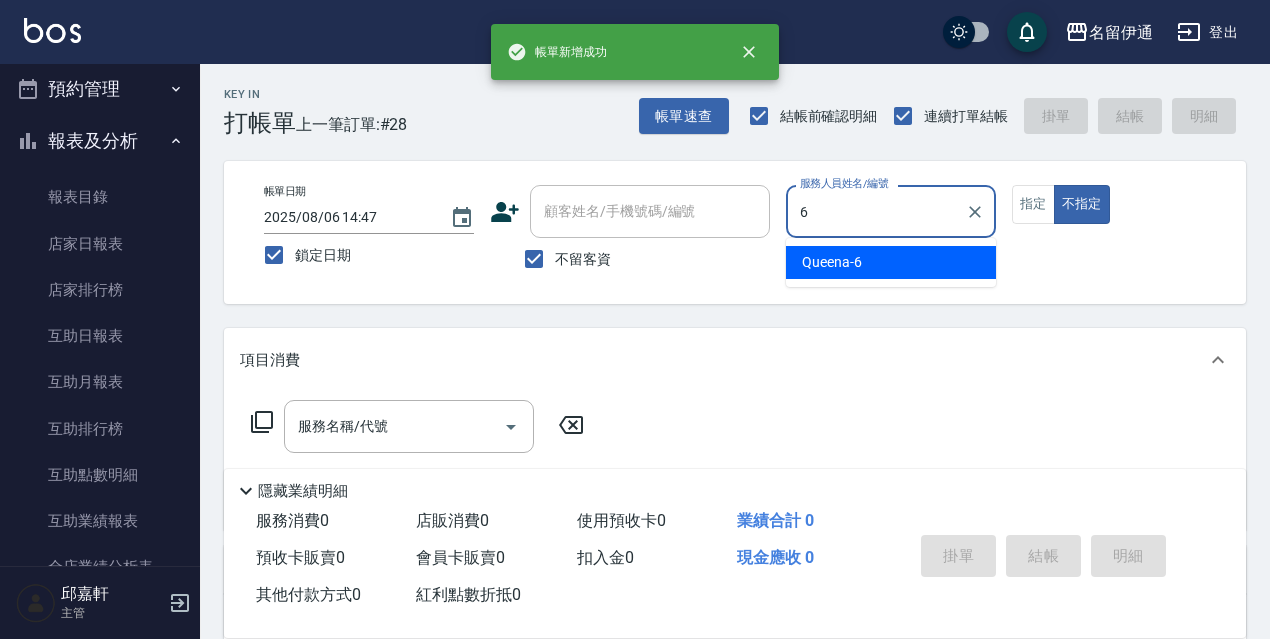 type on "Queena-6" 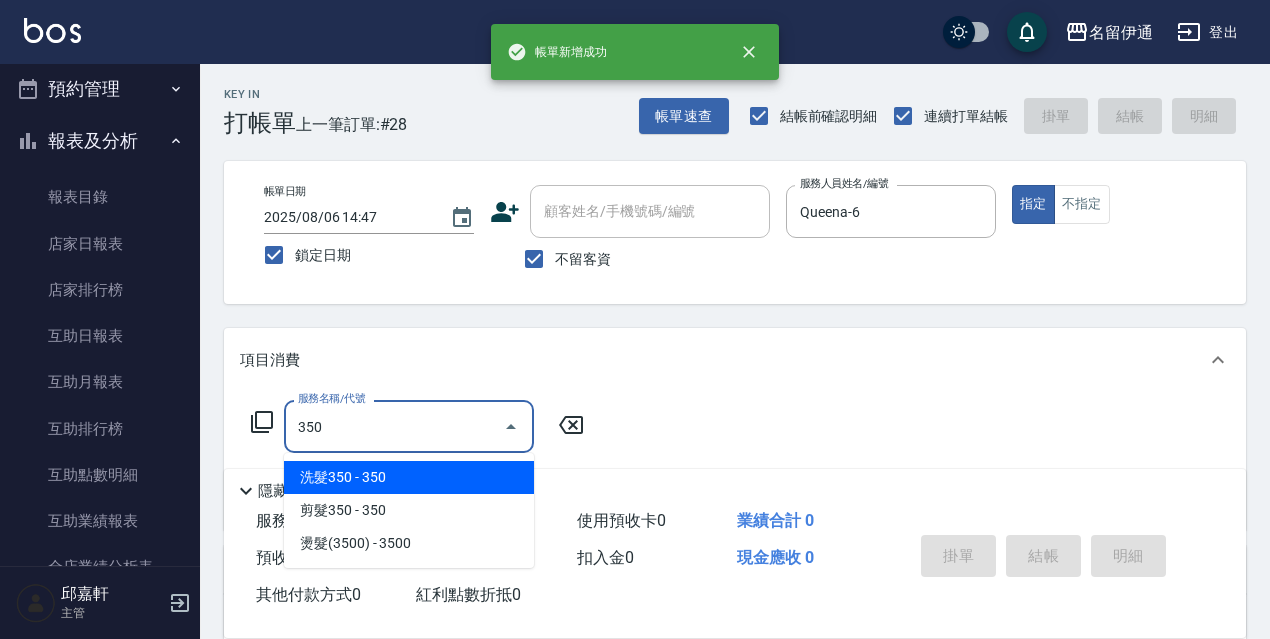 type on "洗髮350(350)" 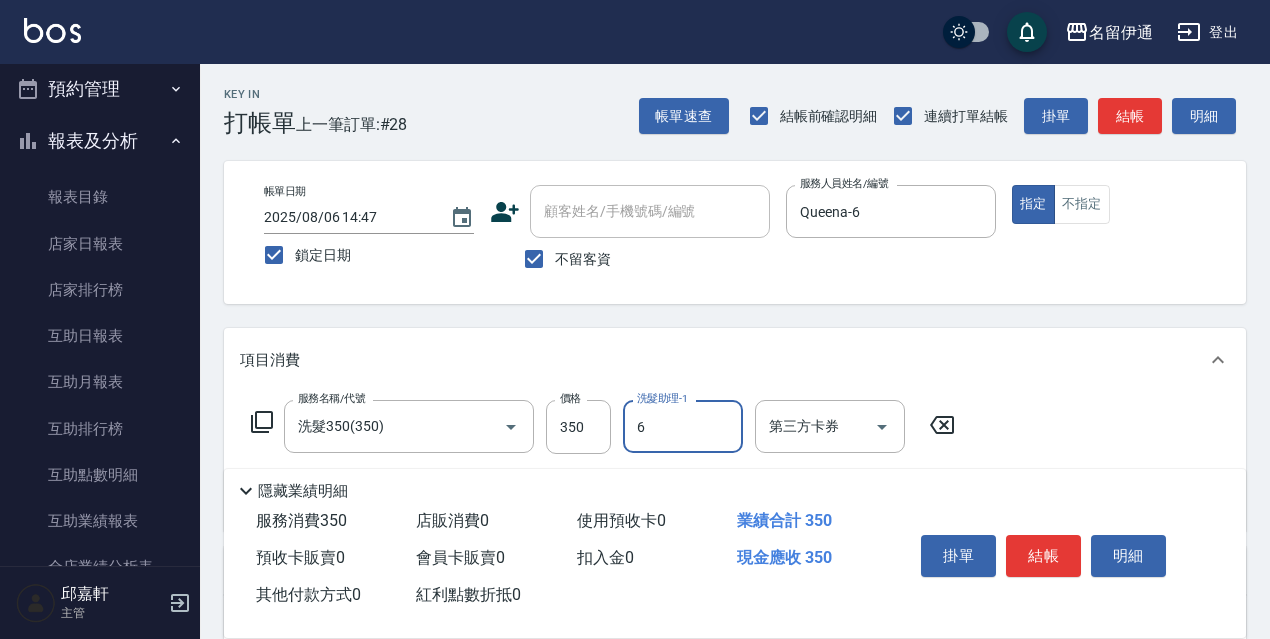 type on "Queena-6" 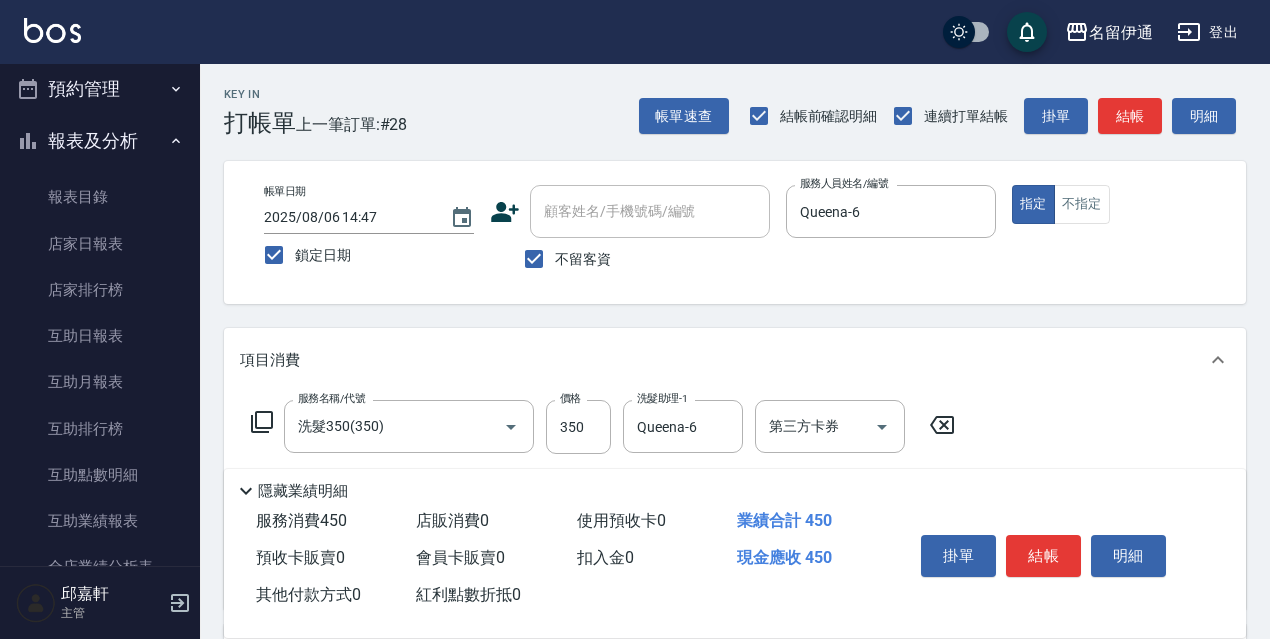 type on "電棒/夾直(803)" 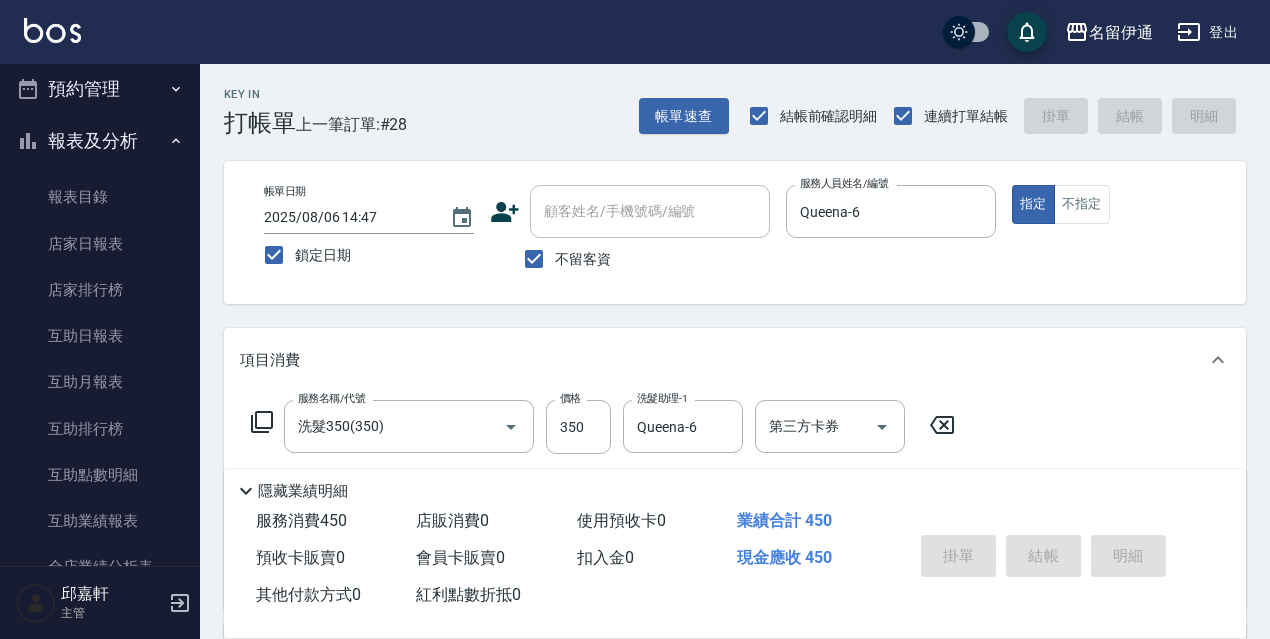 type 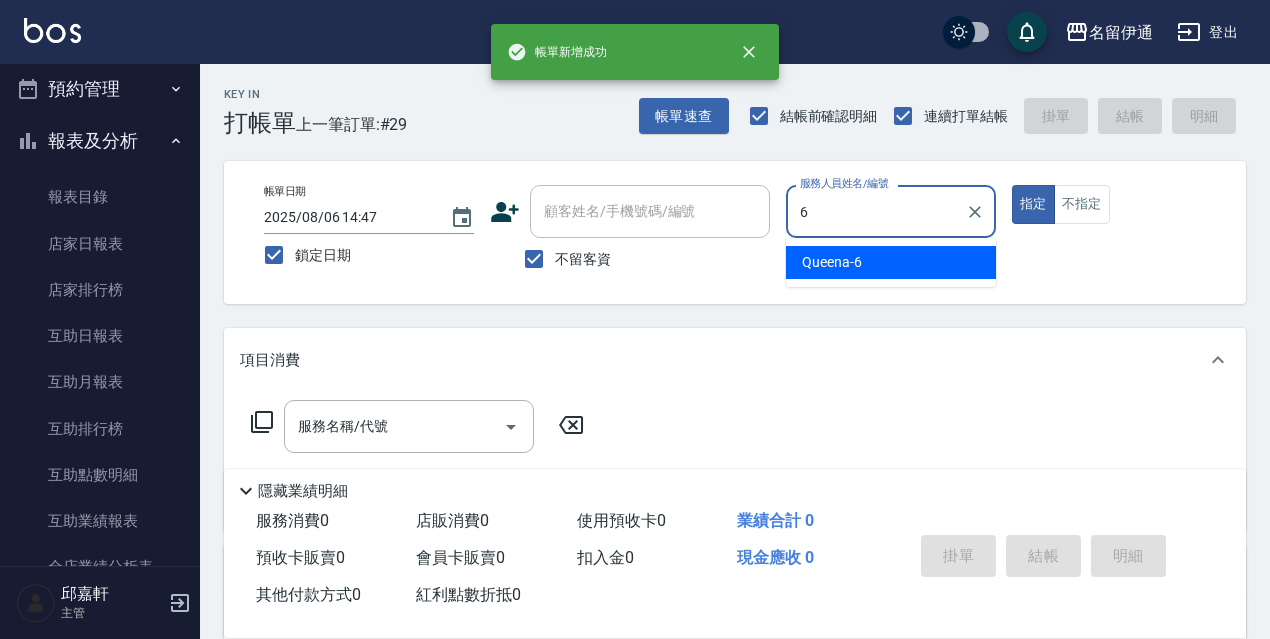type on "Queena-6" 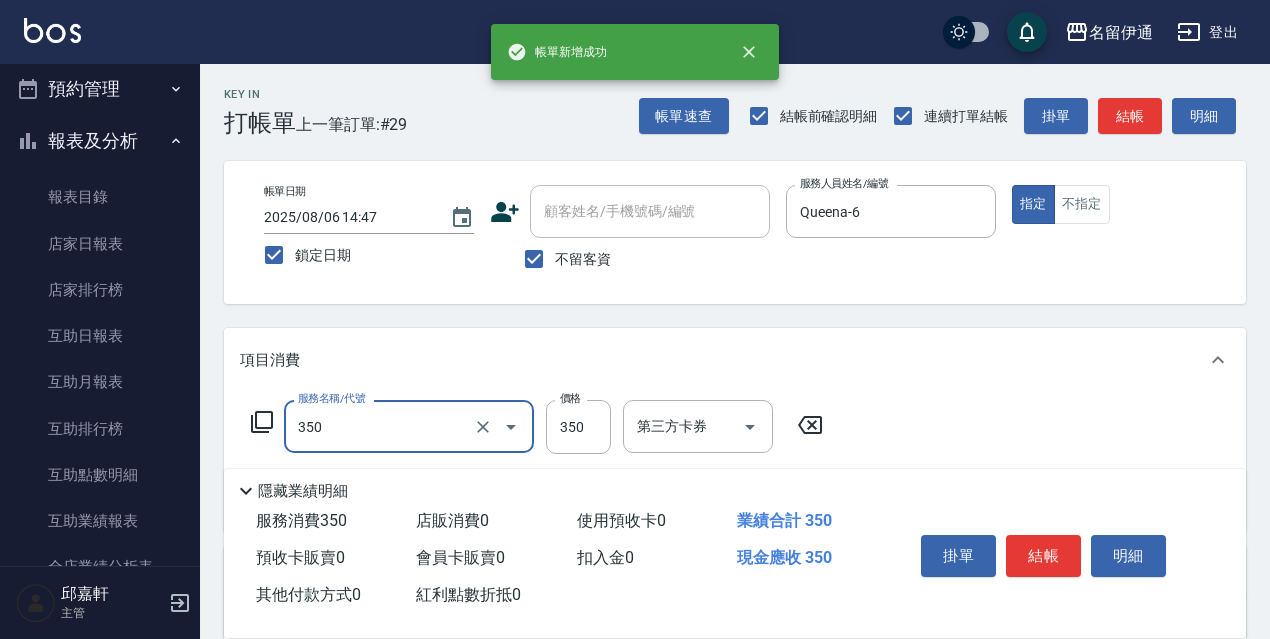 type 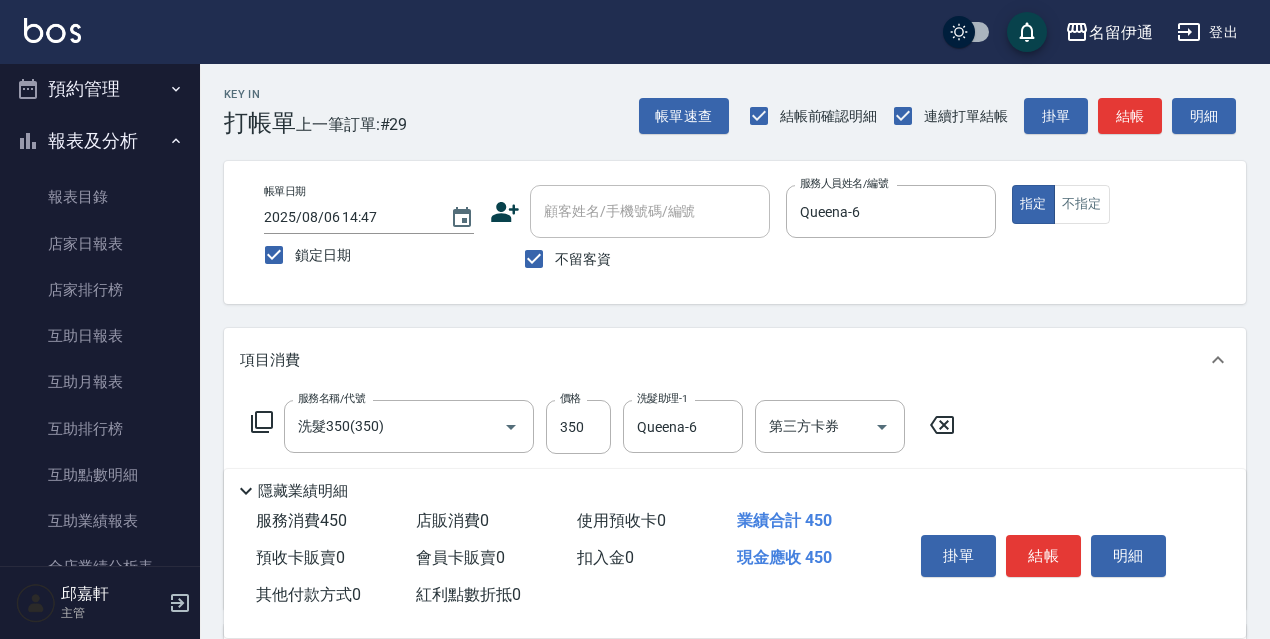 scroll, scrollTop: 370, scrollLeft: 0, axis: vertical 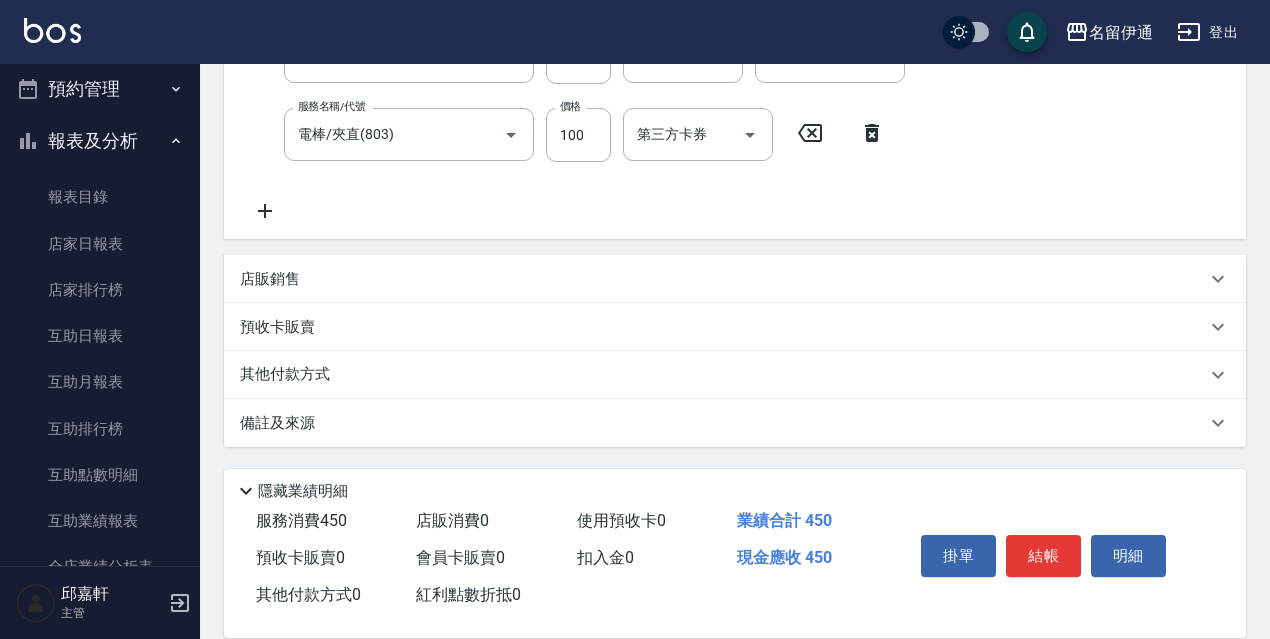 click on "預收卡販賣" at bounding box center [735, 327] 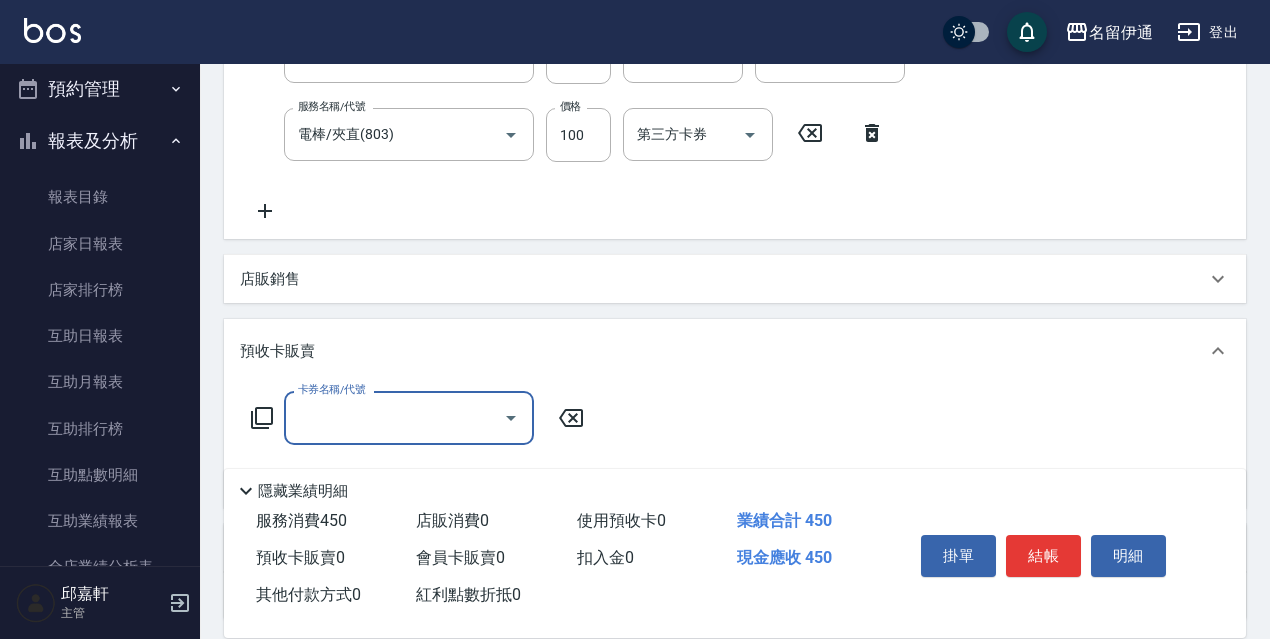 scroll, scrollTop: 0, scrollLeft: 0, axis: both 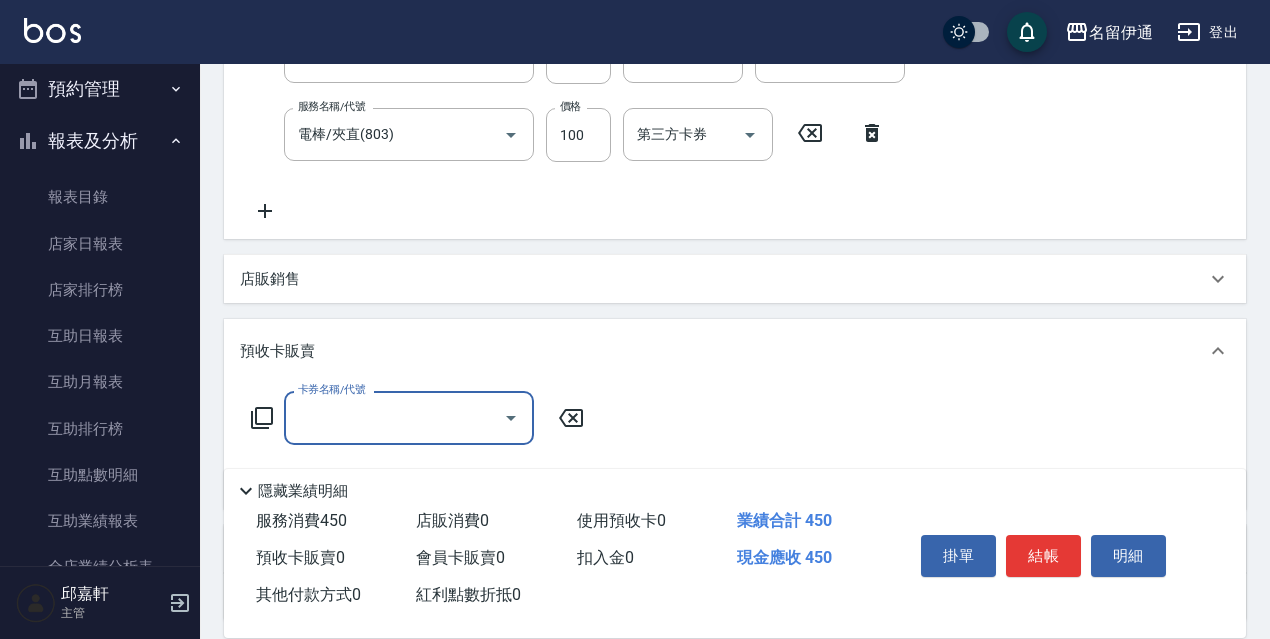 click on "項目消費 服務名稱/代號 洗髮350(350) 服務名稱/代號 價格 350 價格 洗髮助理-1 [PERSON] 洗髮助理-1 第三方卡券 第三方卡券 服務名稱/代號 電棒/夾直(803) 服務名稱/代號 價格 100 價格 第三方卡券 第三方卡券 店販銷售 服務人員姓名/編號 服務人員姓名/編號 商品代號/名稱 商品代號/名稱 預收卡販賣 卡券名稱/代號 卡券名稱/代號 其他付款方式 其他付款方式 其他付款方式 備註及來源 備註 備註 訂單來源 ​ 訂單來源" at bounding box center (735, 289) 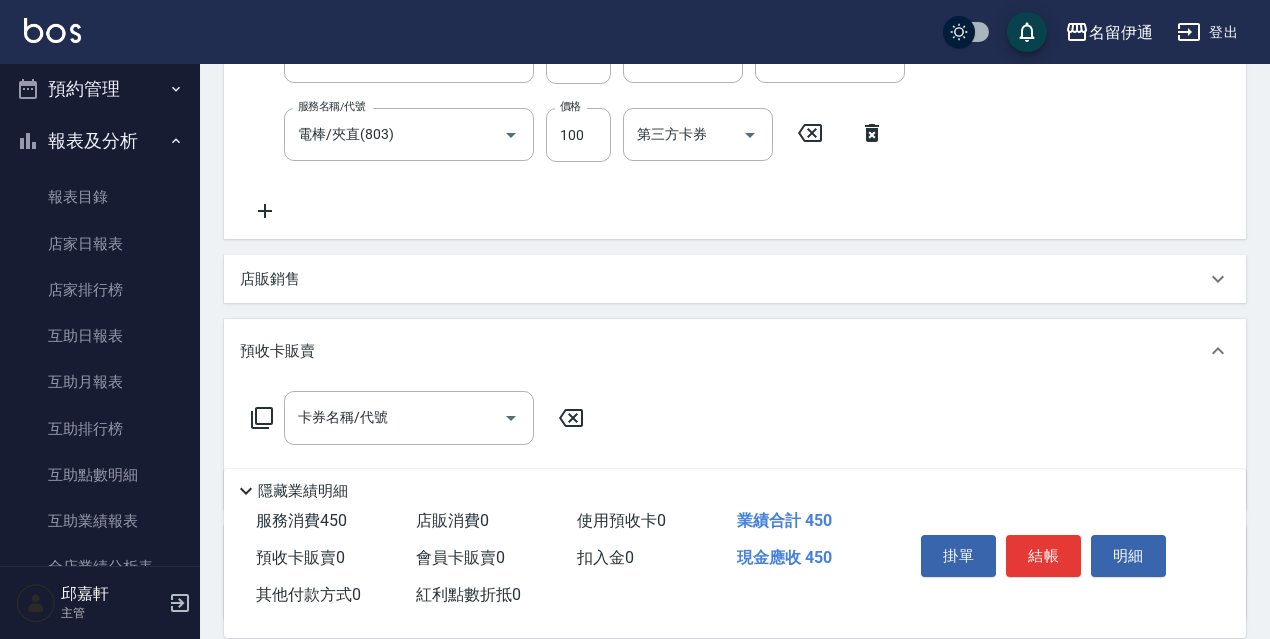 click on "店販銷售" at bounding box center [723, 279] 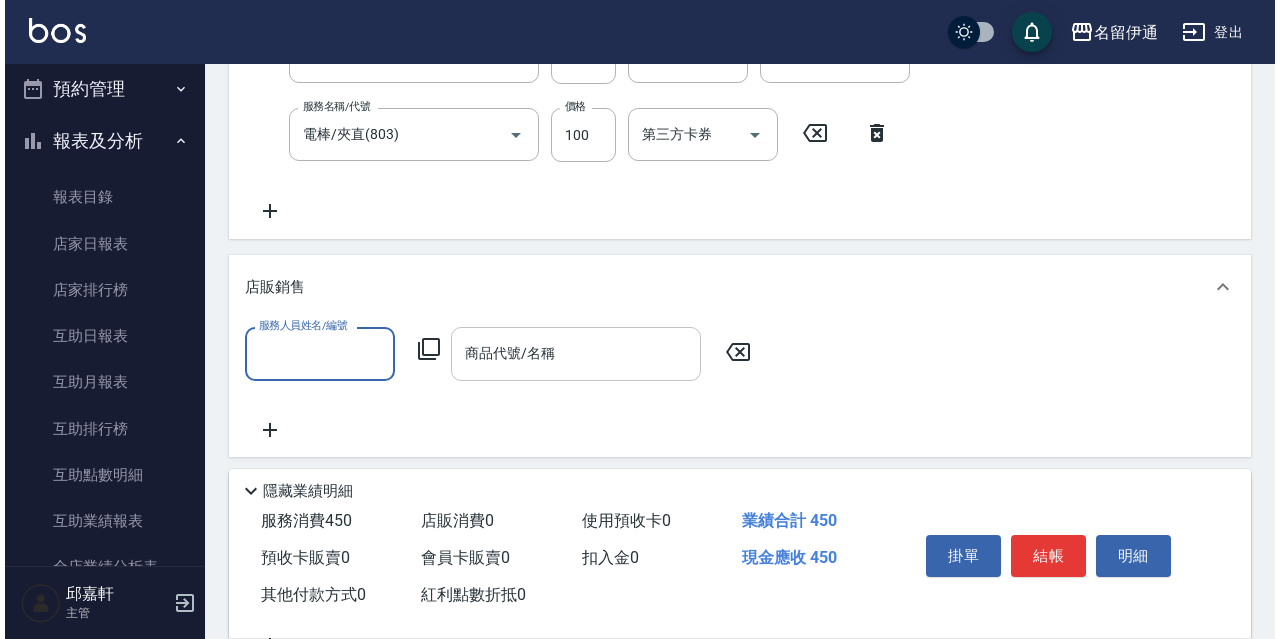 scroll, scrollTop: 0, scrollLeft: 0, axis: both 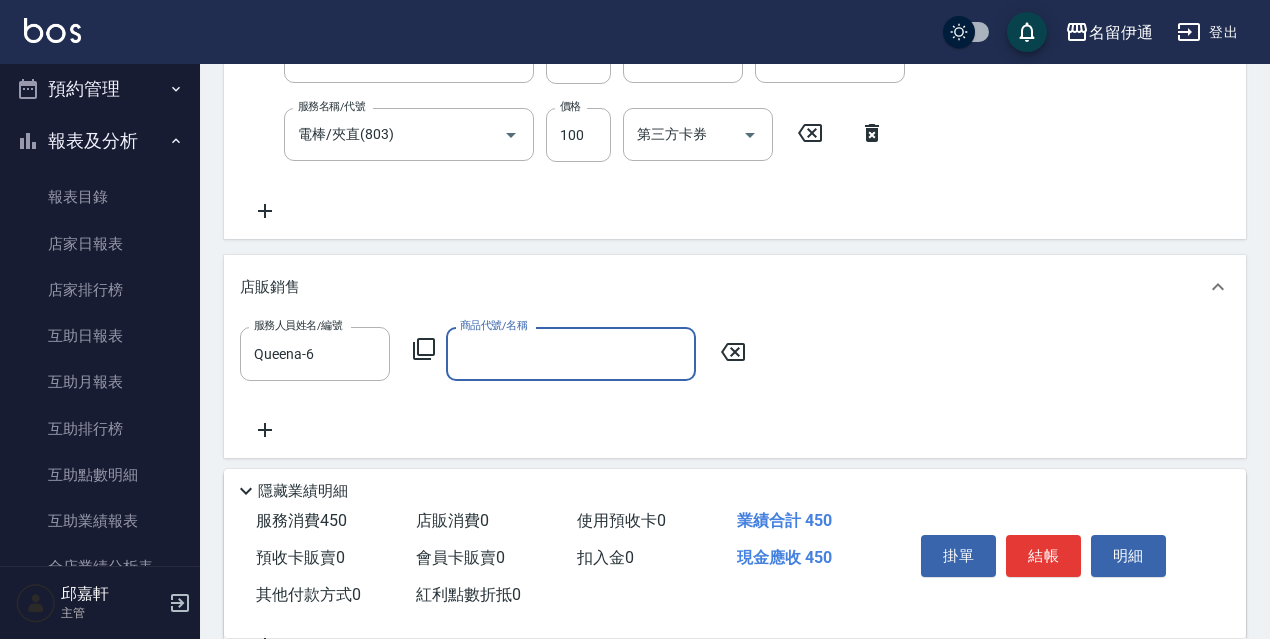 click 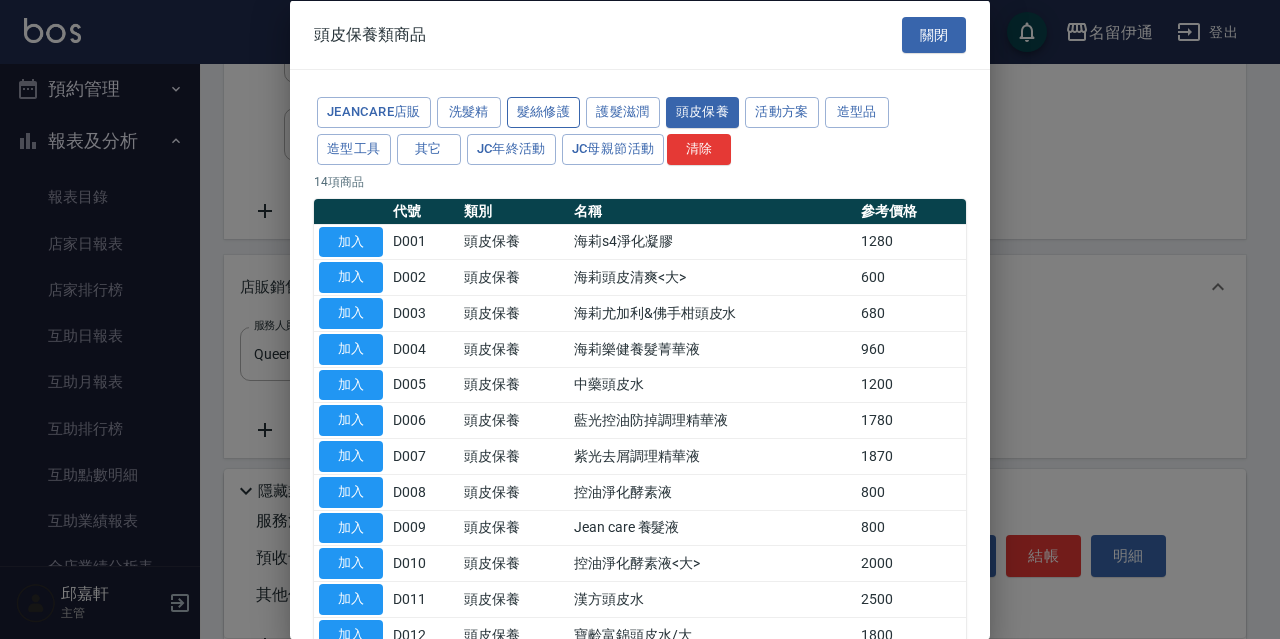 click on "髮絲修護" at bounding box center [544, 112] 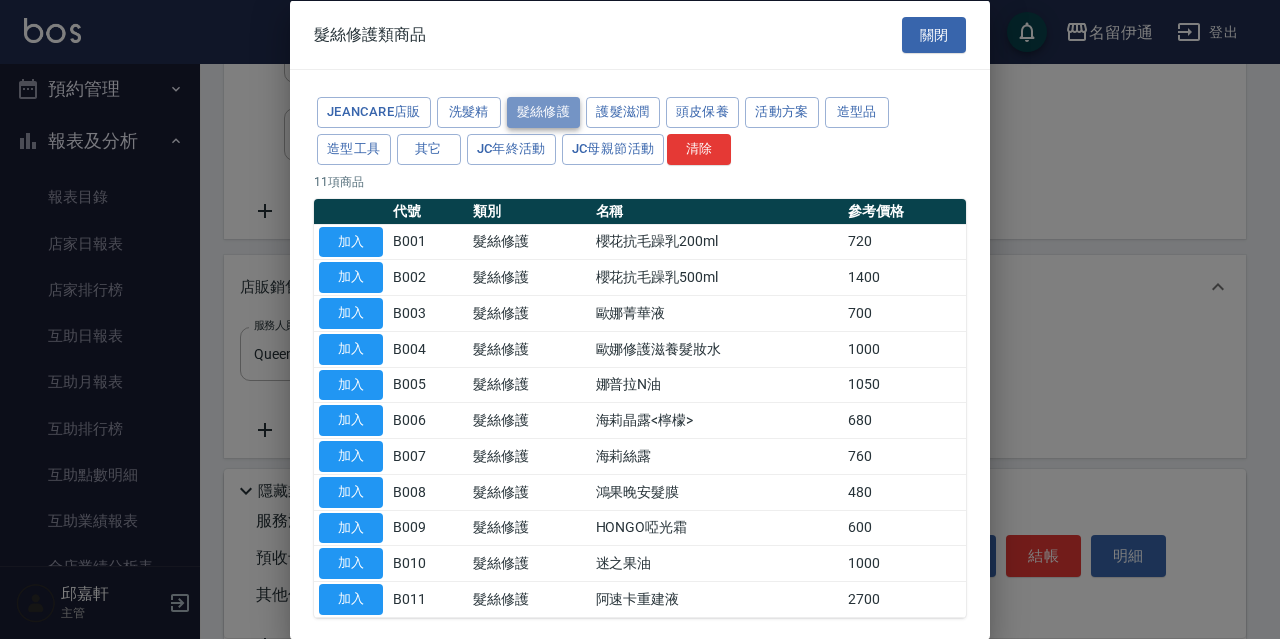 click on "髮絲修護" at bounding box center (544, 112) 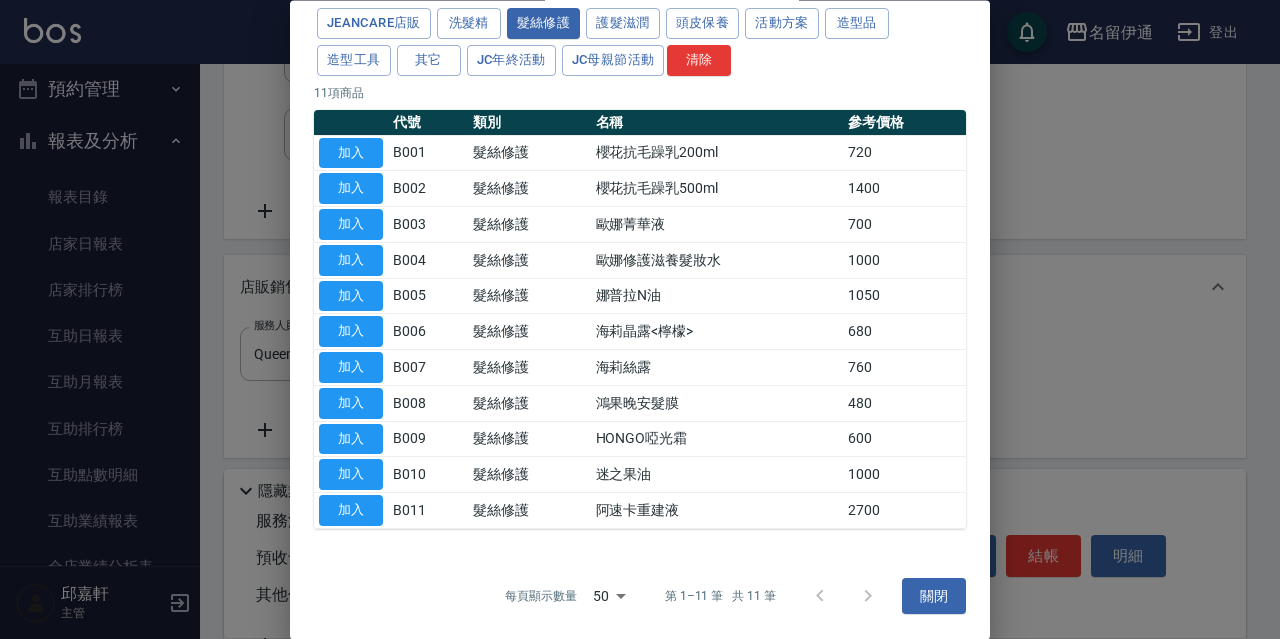 scroll, scrollTop: 0, scrollLeft: 0, axis: both 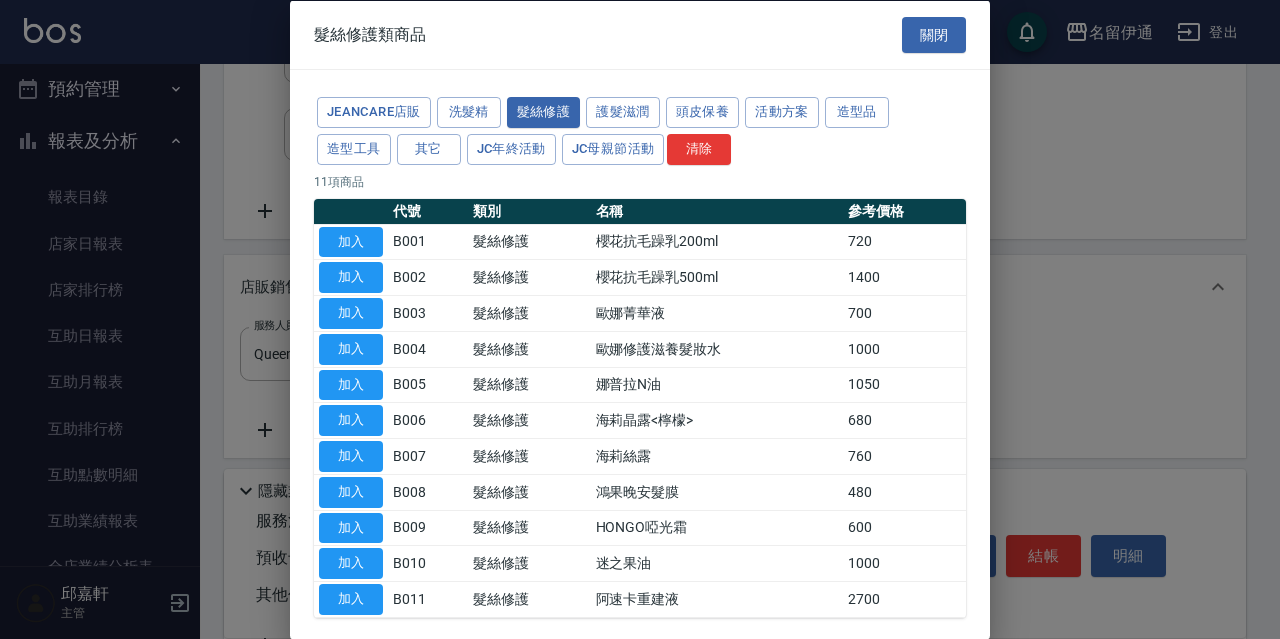 click on "髮絲修護" at bounding box center (544, 112) 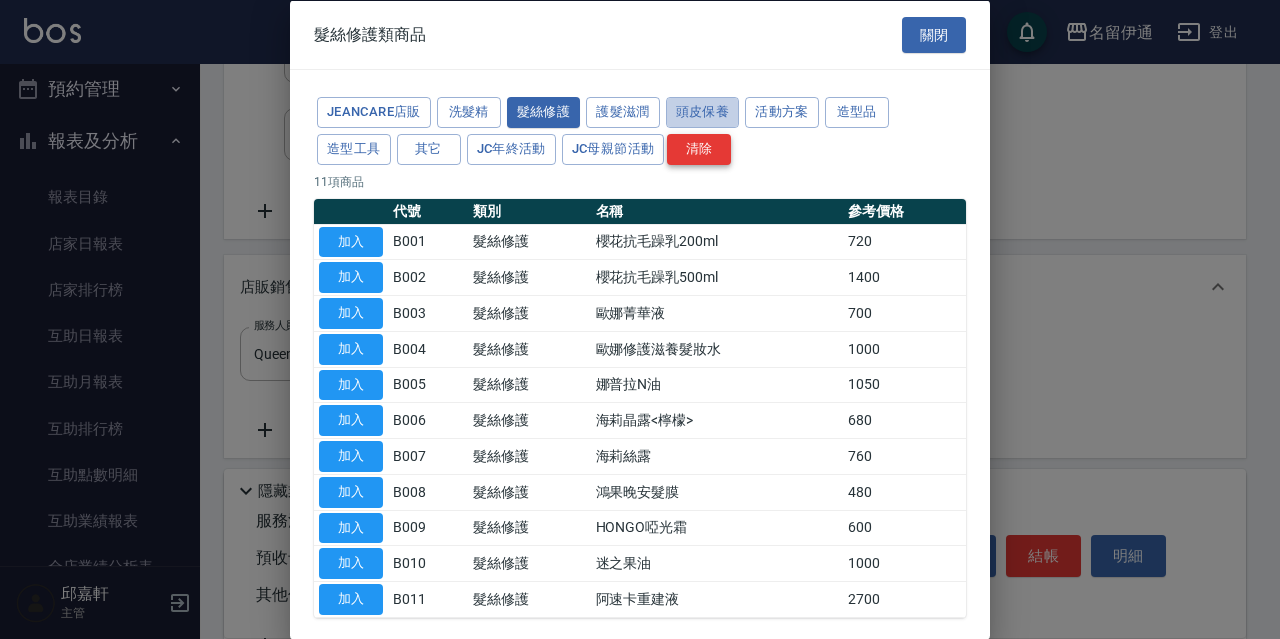 drag, startPoint x: 698, startPoint y: 114, endPoint x: 692, endPoint y: 140, distance: 26.683329 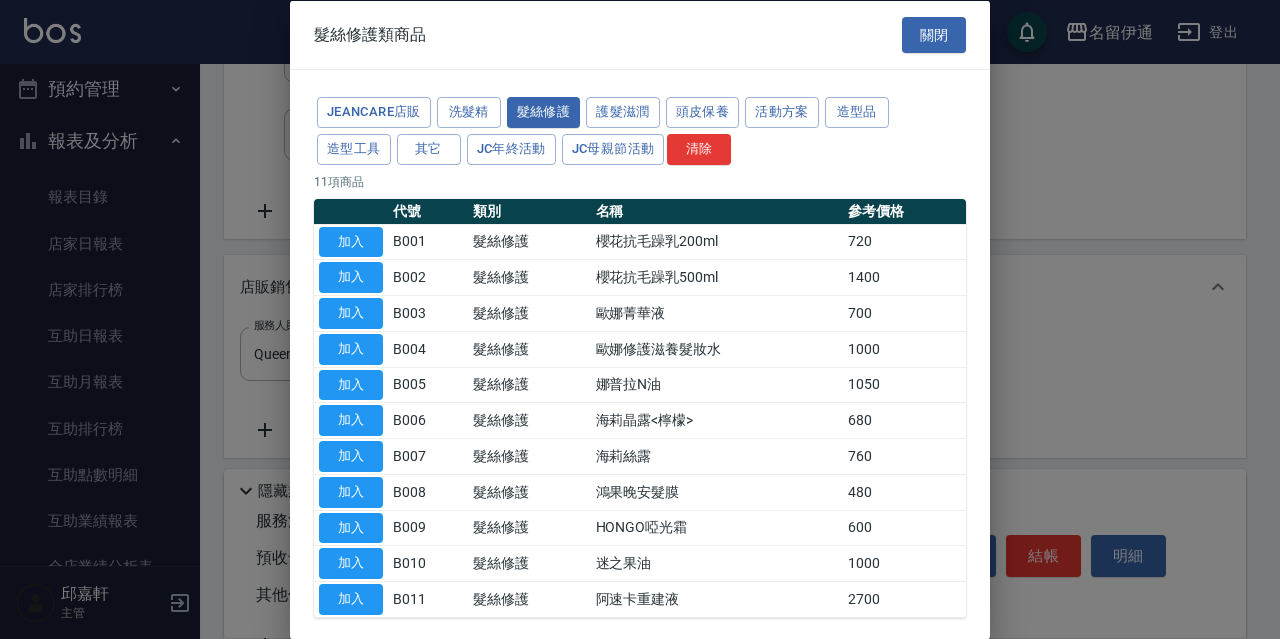 click on "頭皮保養" at bounding box center [703, 112] 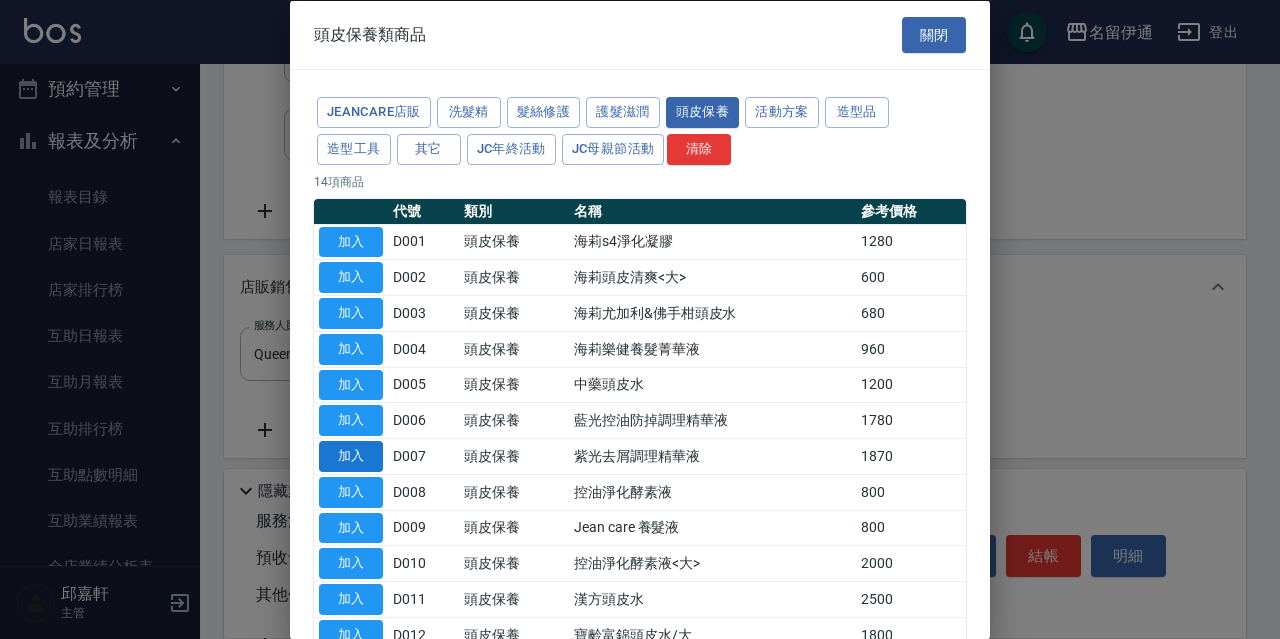 click on "頭皮保養" at bounding box center [703, 112] 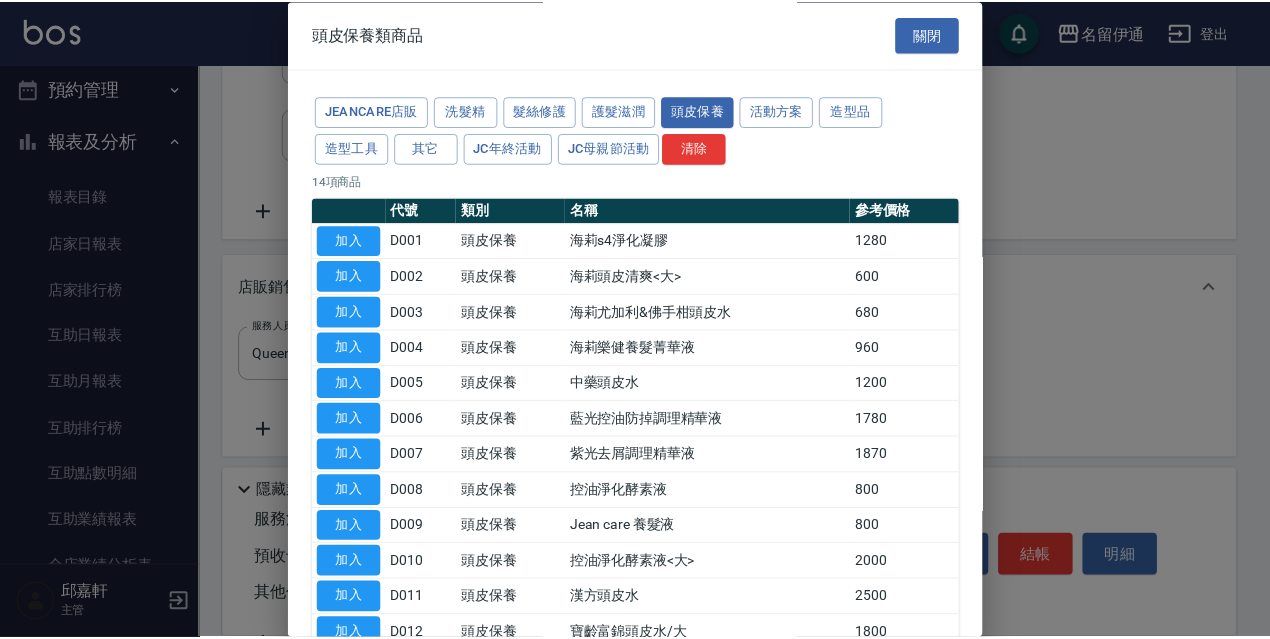 scroll, scrollTop: 195, scrollLeft: 0, axis: vertical 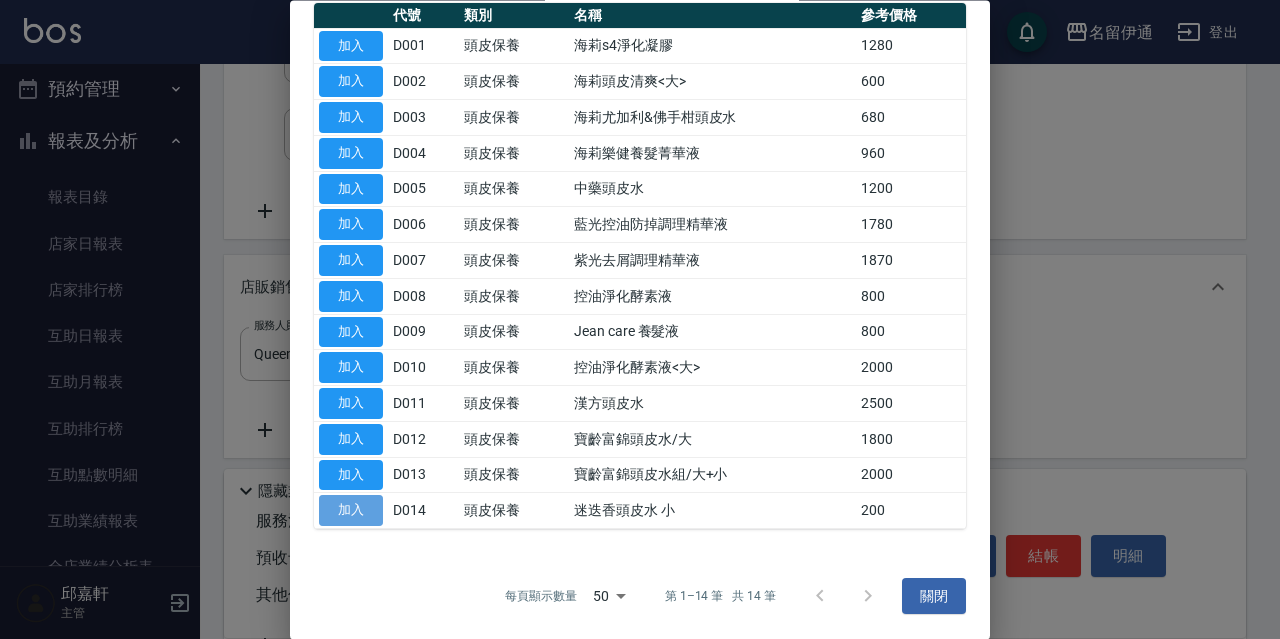 click on "加入" at bounding box center [351, 511] 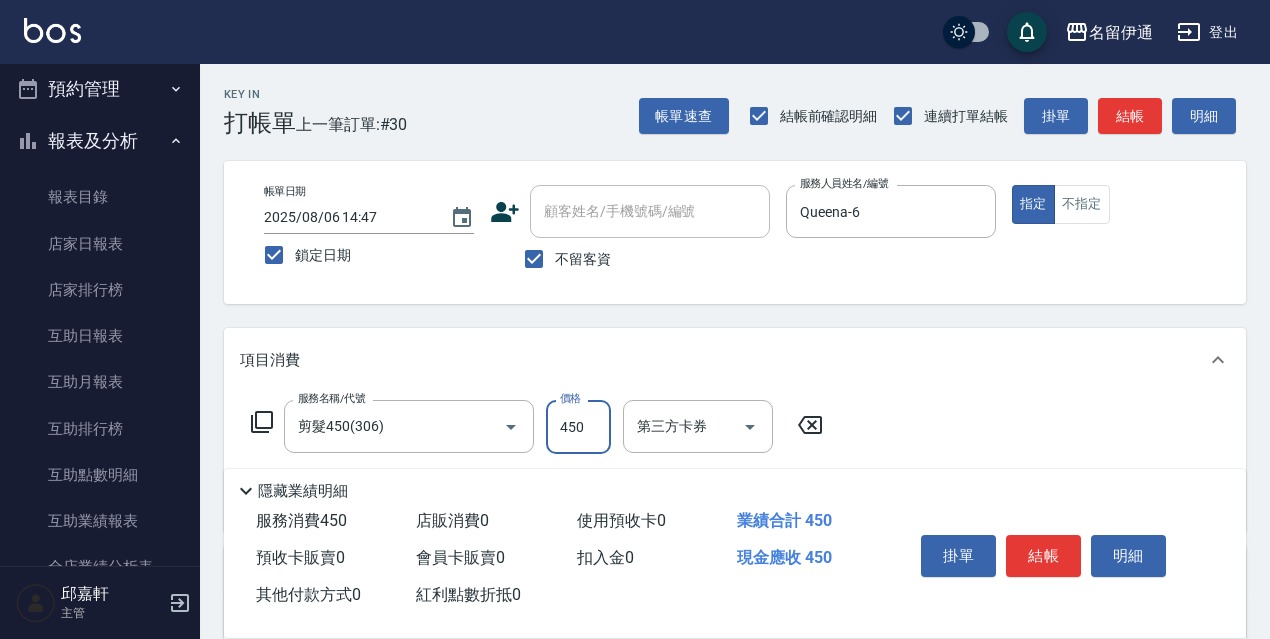 scroll, scrollTop: 292, scrollLeft: 0, axis: vertical 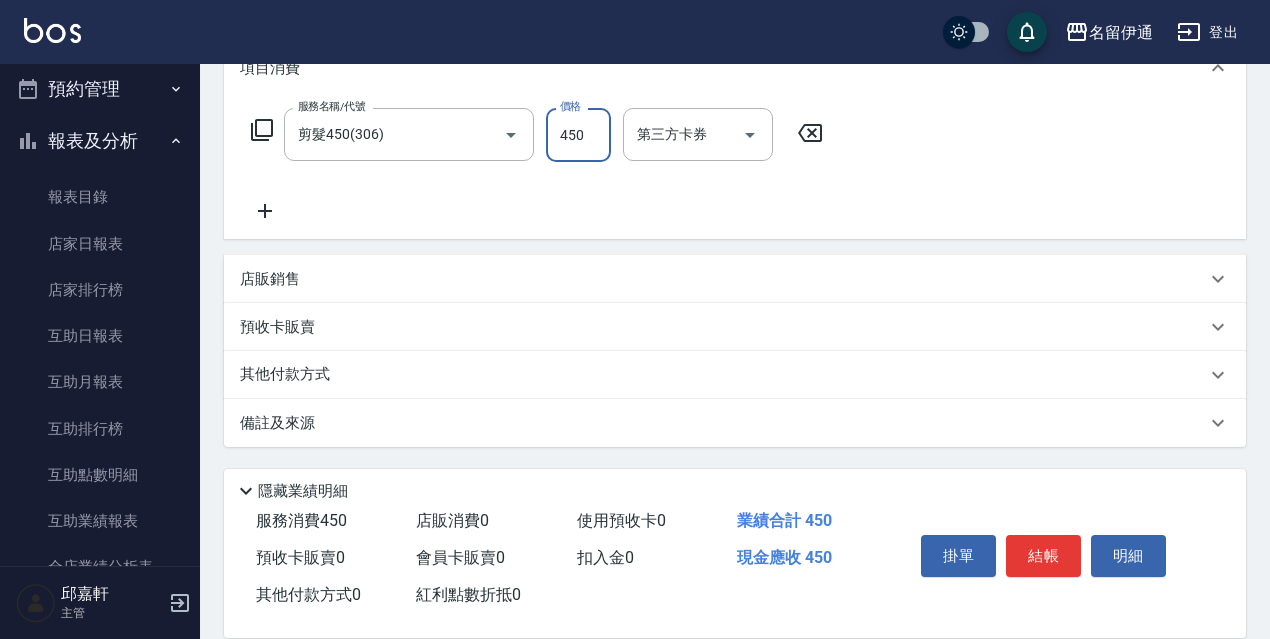 drag, startPoint x: 458, startPoint y: 276, endPoint x: 471, endPoint y: 285, distance: 15.811388 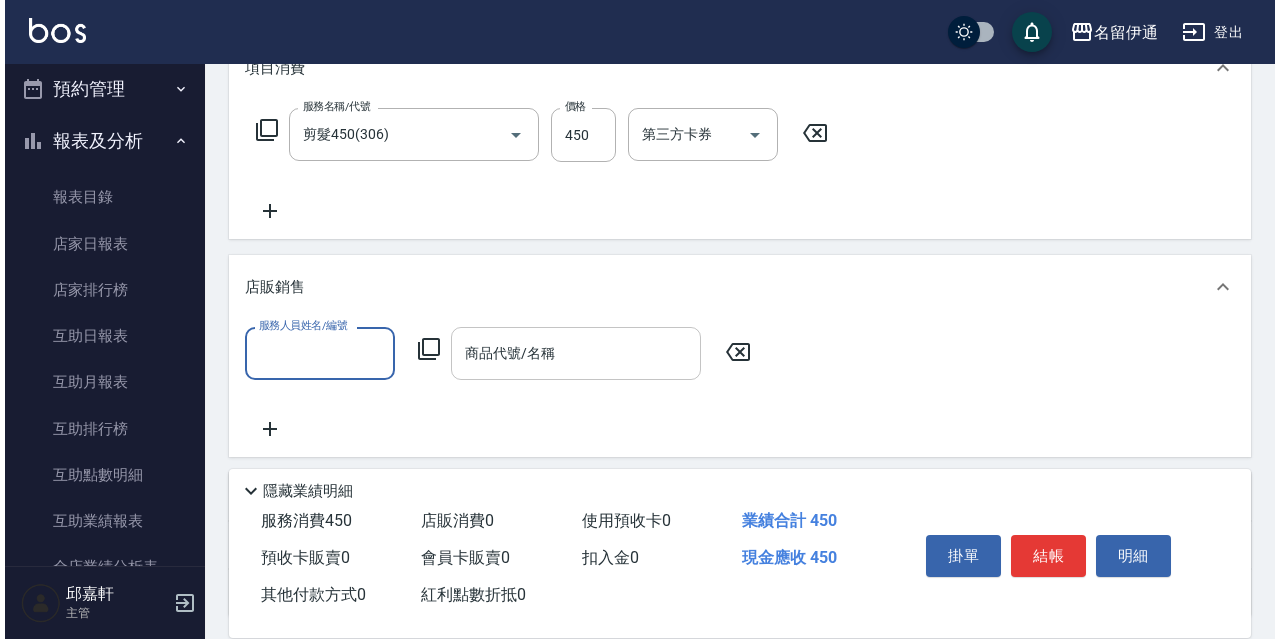 scroll, scrollTop: 0, scrollLeft: 0, axis: both 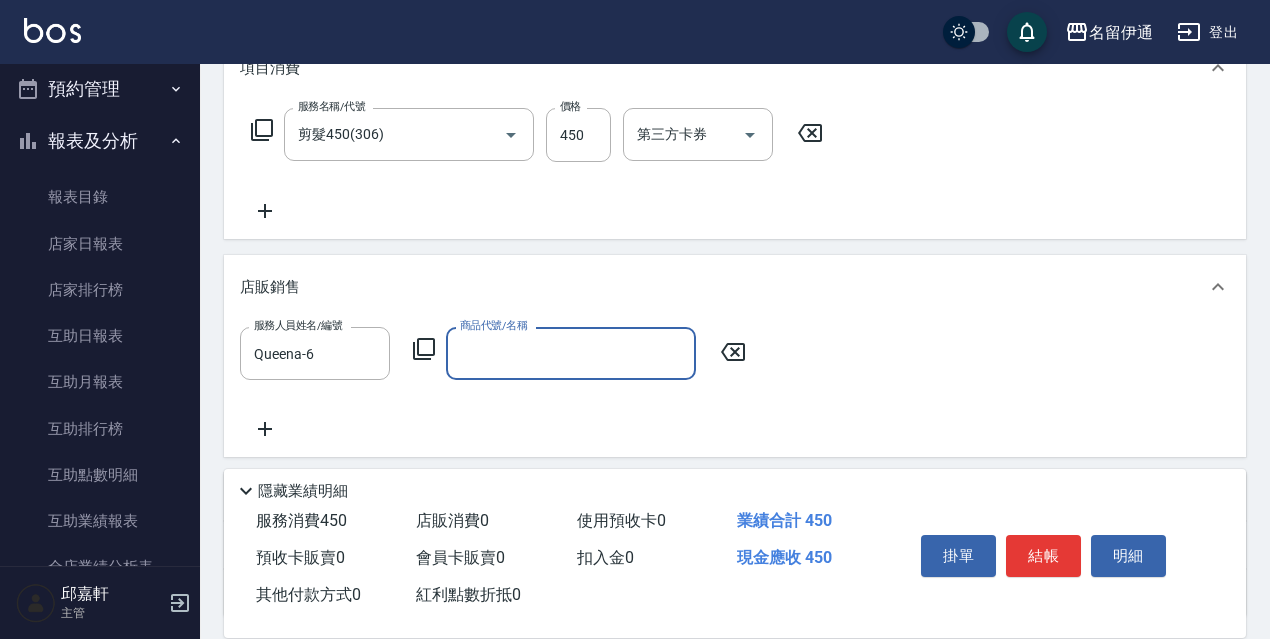 click 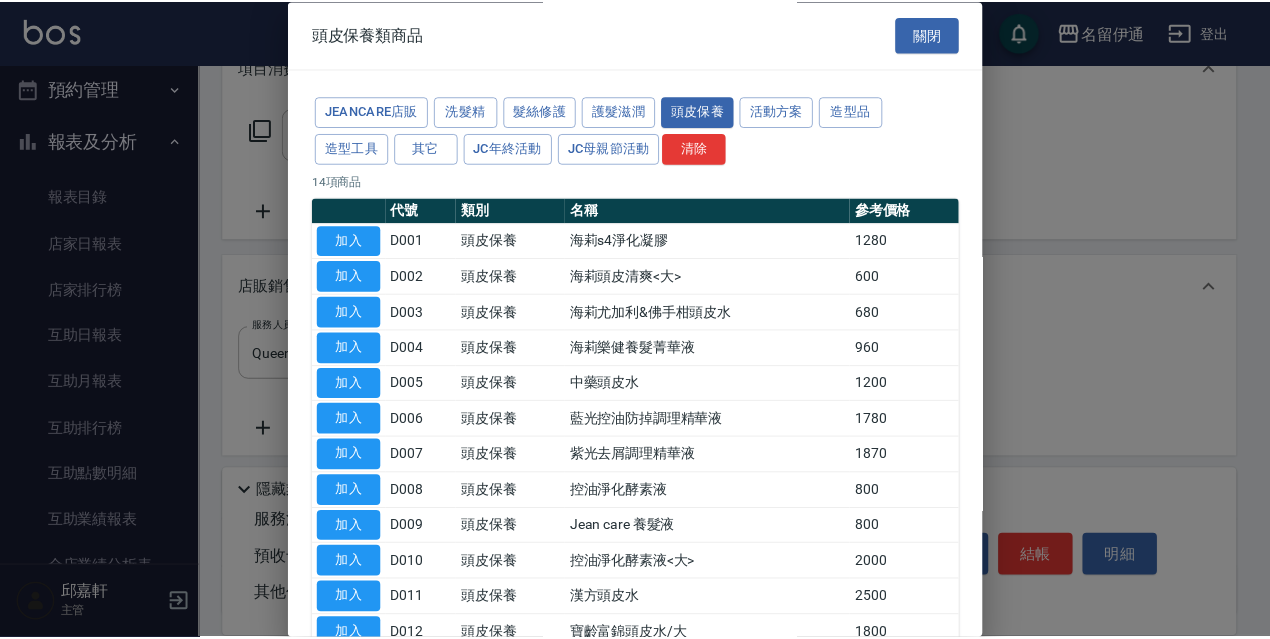 scroll, scrollTop: 195, scrollLeft: 0, axis: vertical 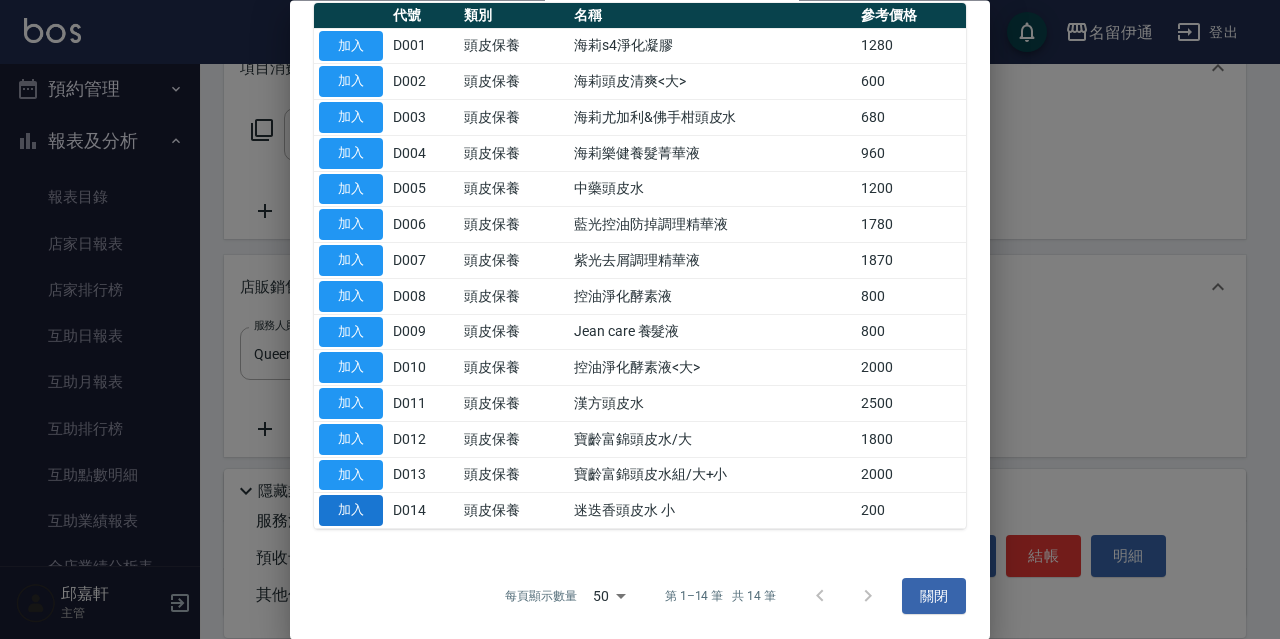 click on "加入" at bounding box center [351, 511] 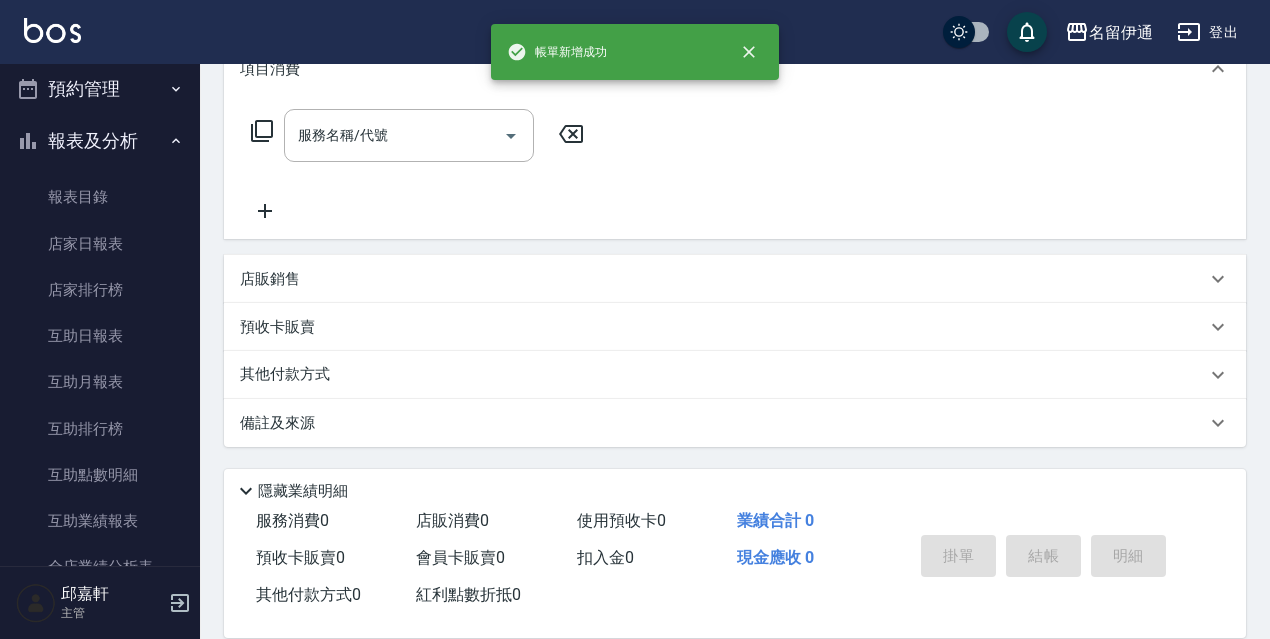 scroll, scrollTop: 0, scrollLeft: 0, axis: both 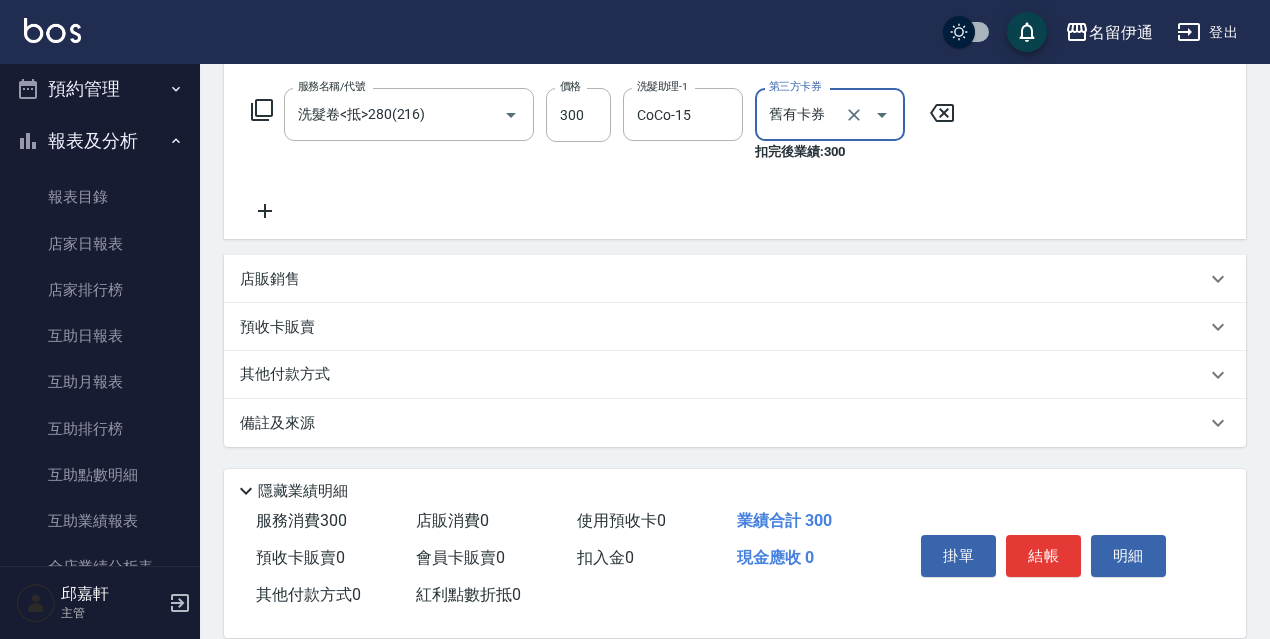 click on "預收卡販賣" at bounding box center [735, 327] 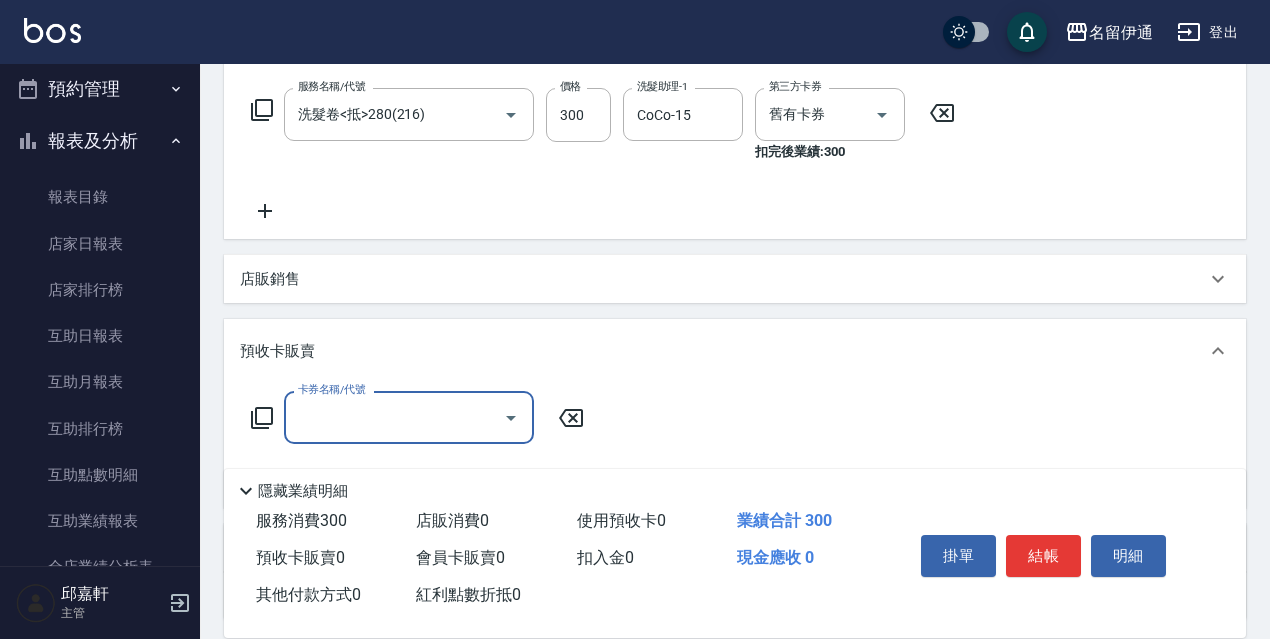 scroll, scrollTop: 0, scrollLeft: 0, axis: both 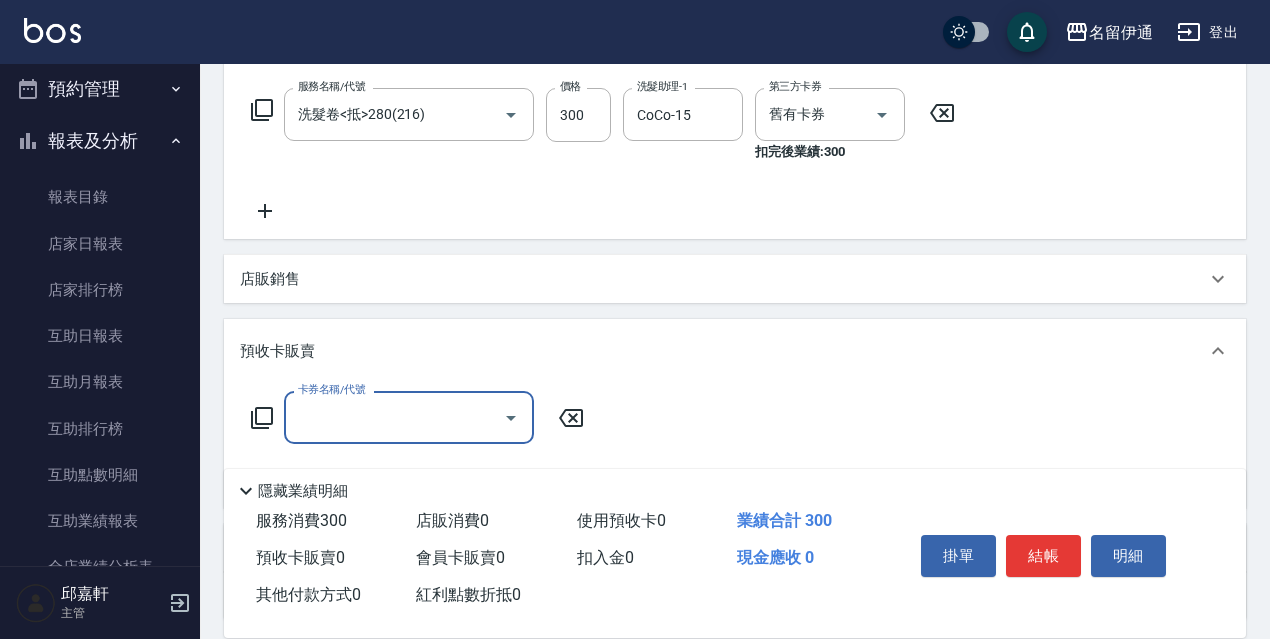 click on "店販銷售" at bounding box center (270, 279) 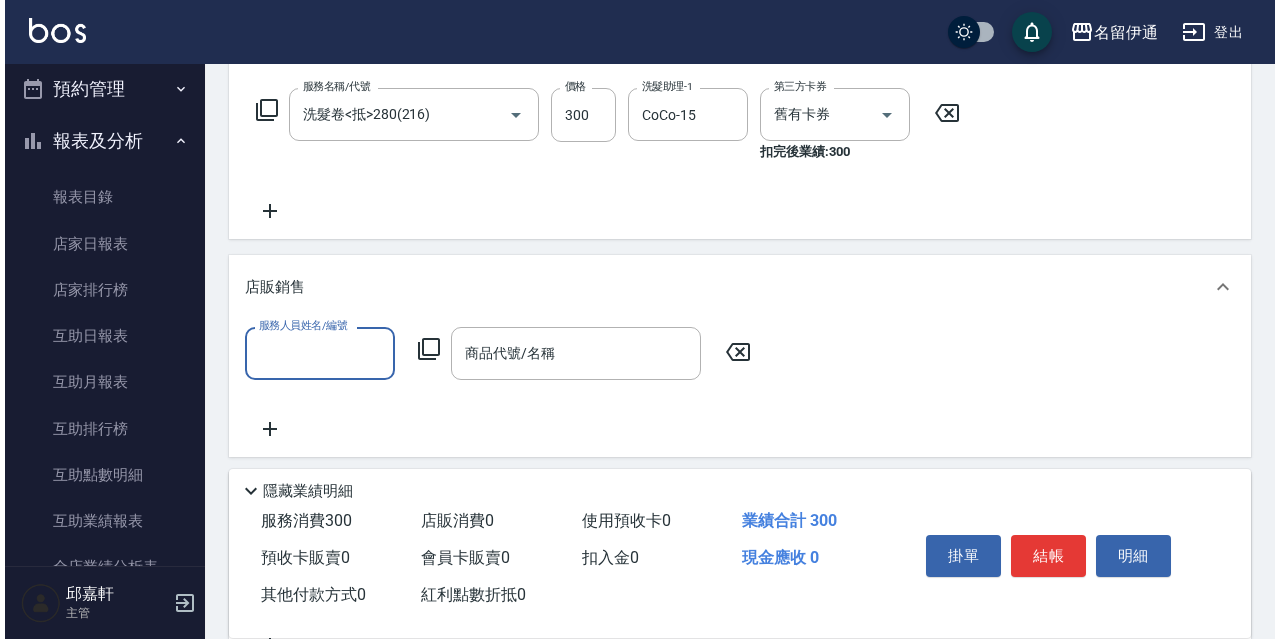 scroll, scrollTop: 0, scrollLeft: 0, axis: both 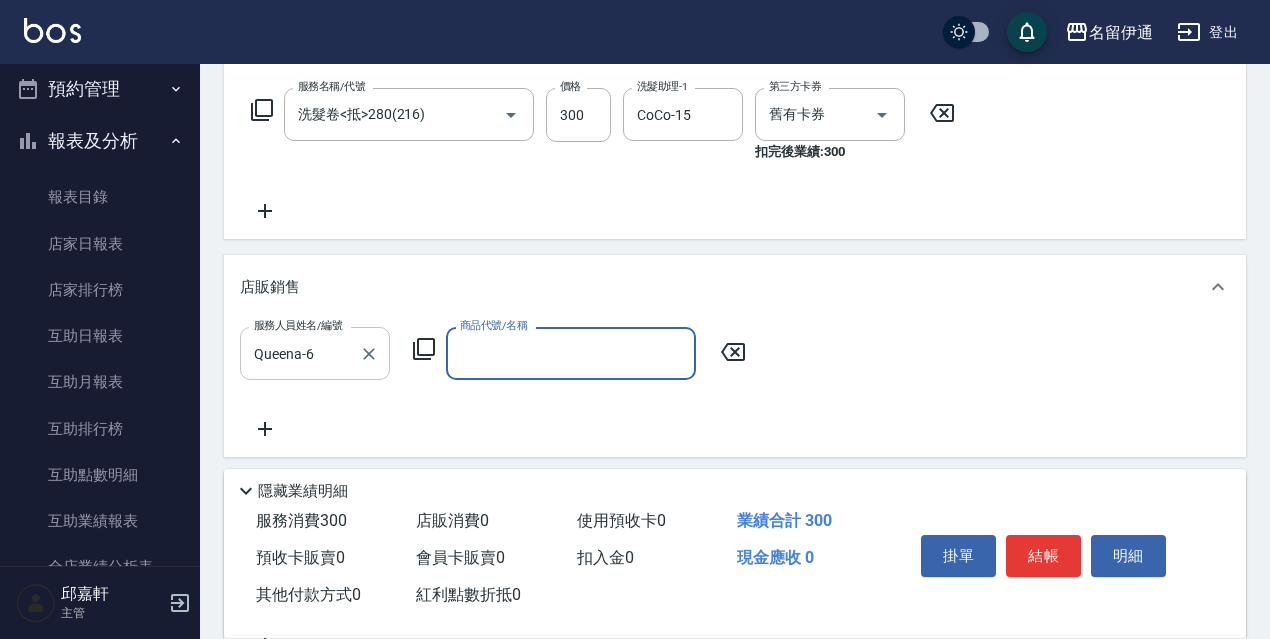 drag, startPoint x: 322, startPoint y: 361, endPoint x: 336, endPoint y: 361, distance: 14 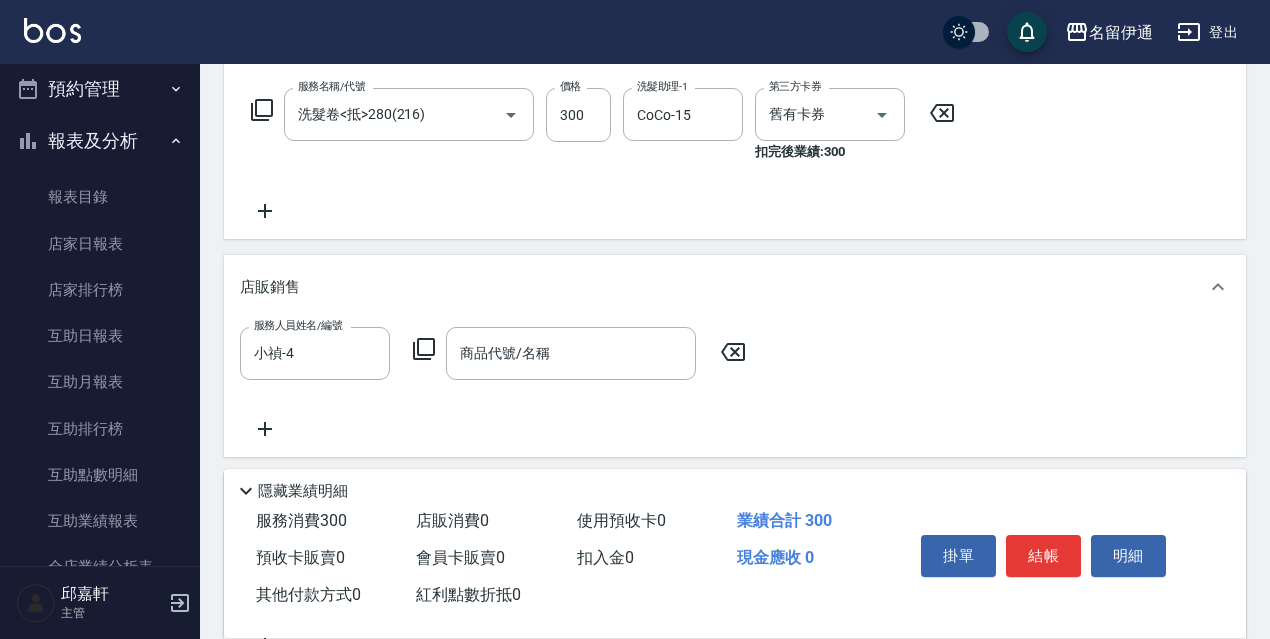 click 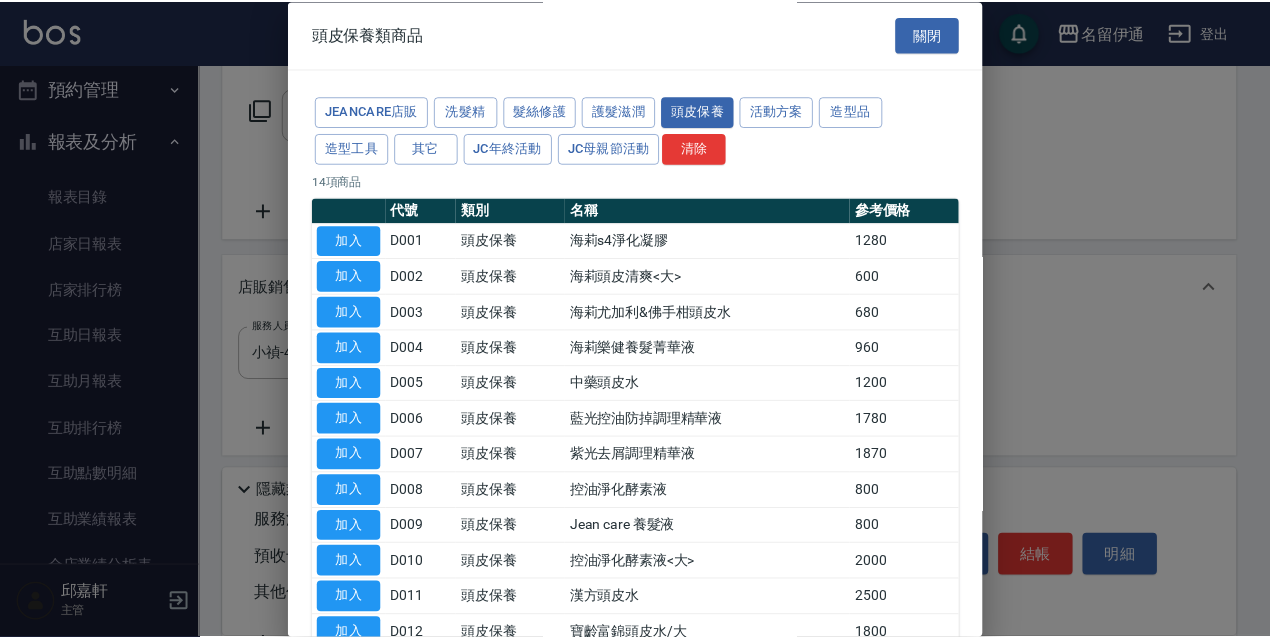 scroll, scrollTop: 195, scrollLeft: 0, axis: vertical 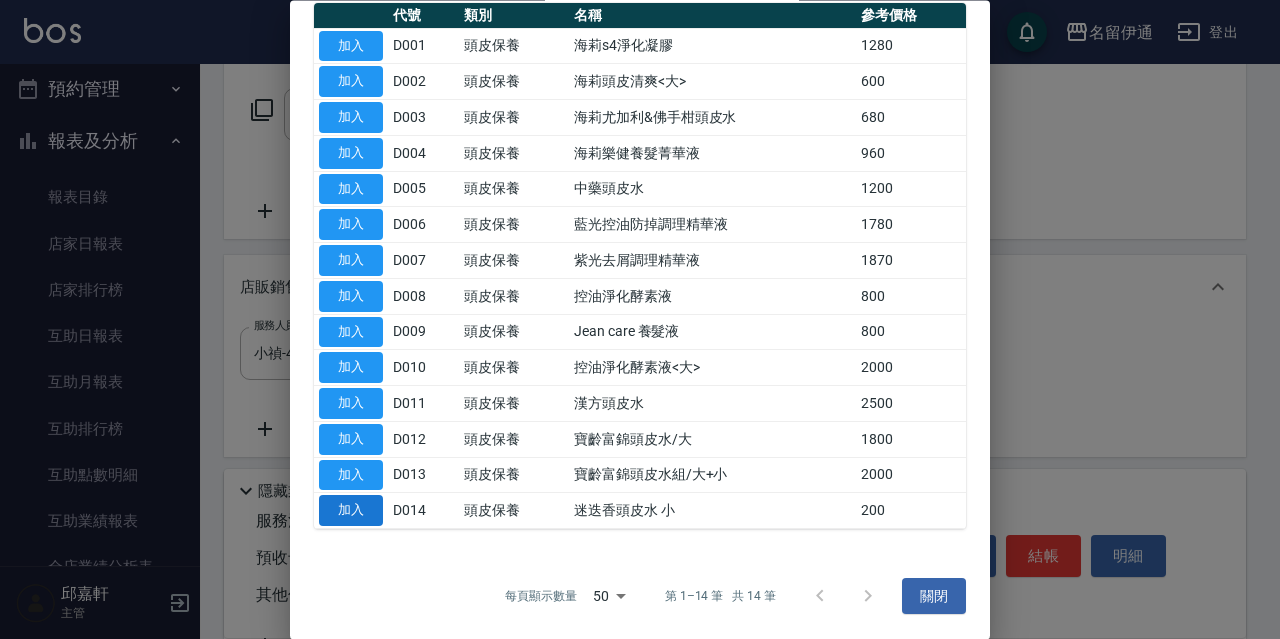 click on "加入" at bounding box center [351, 511] 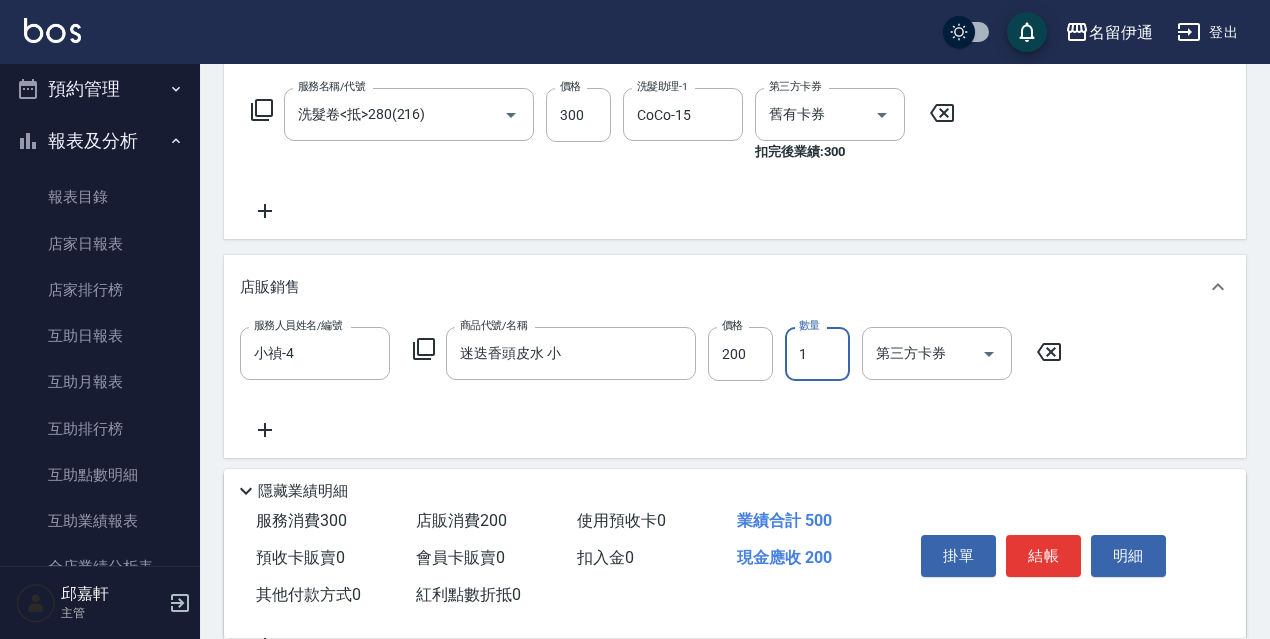 click on "1" at bounding box center [817, 354] 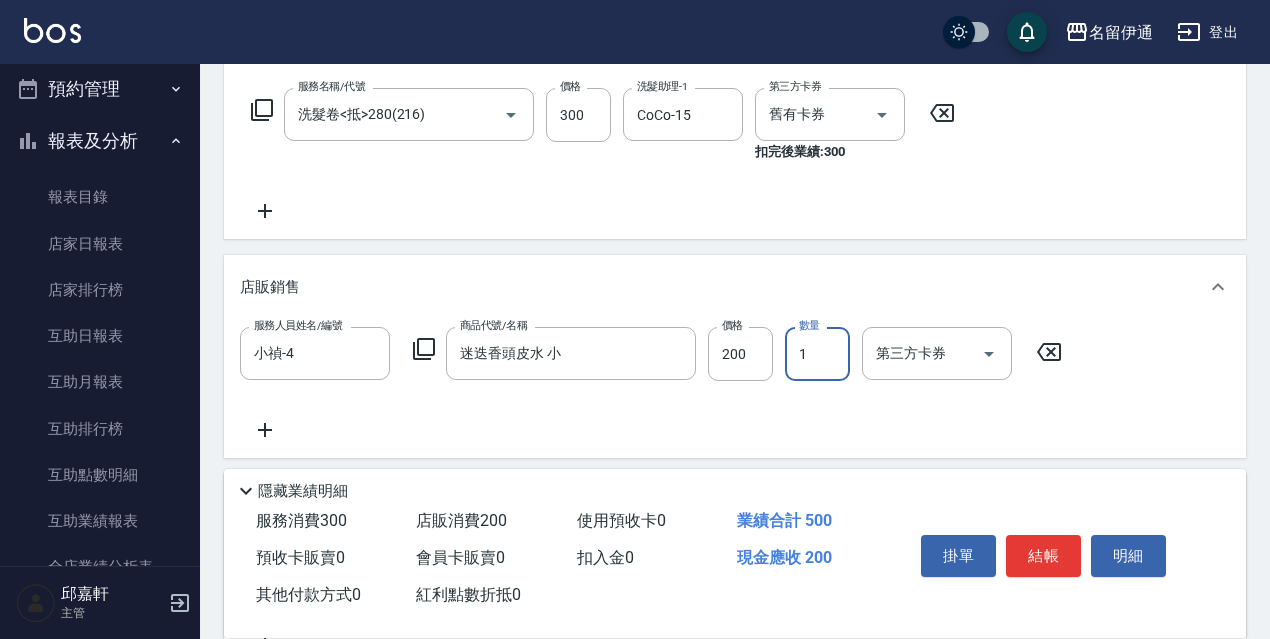 scroll, scrollTop: 612, scrollLeft: 0, axis: vertical 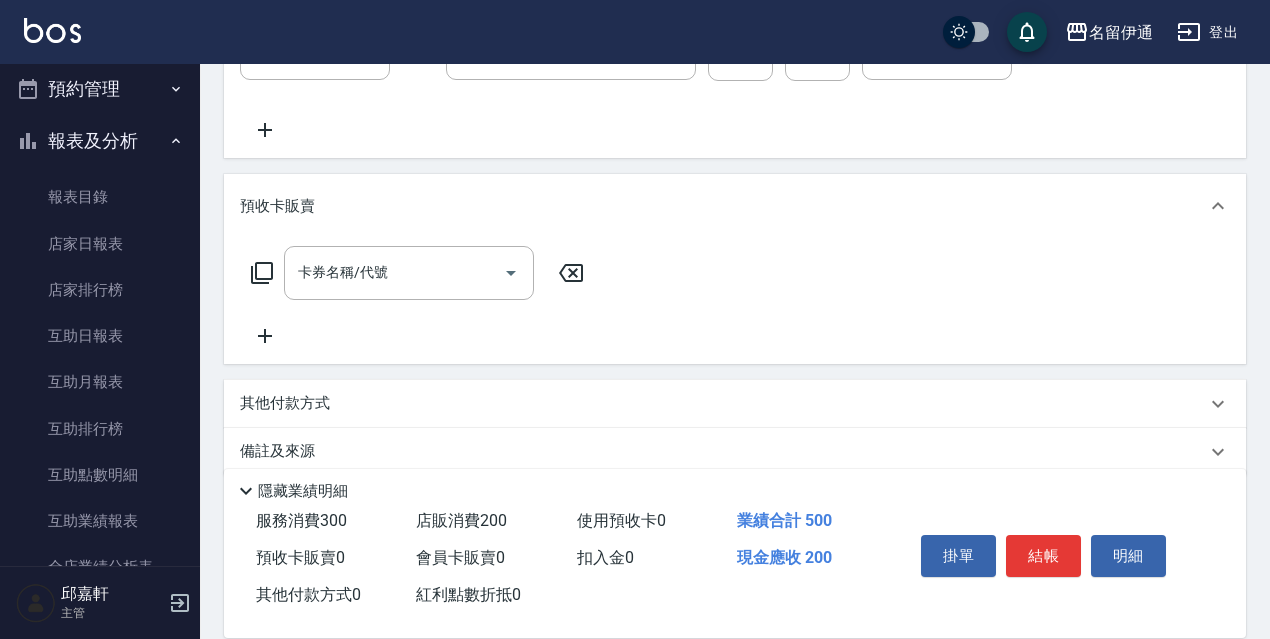 click on "其他付款方式" at bounding box center (735, 404) 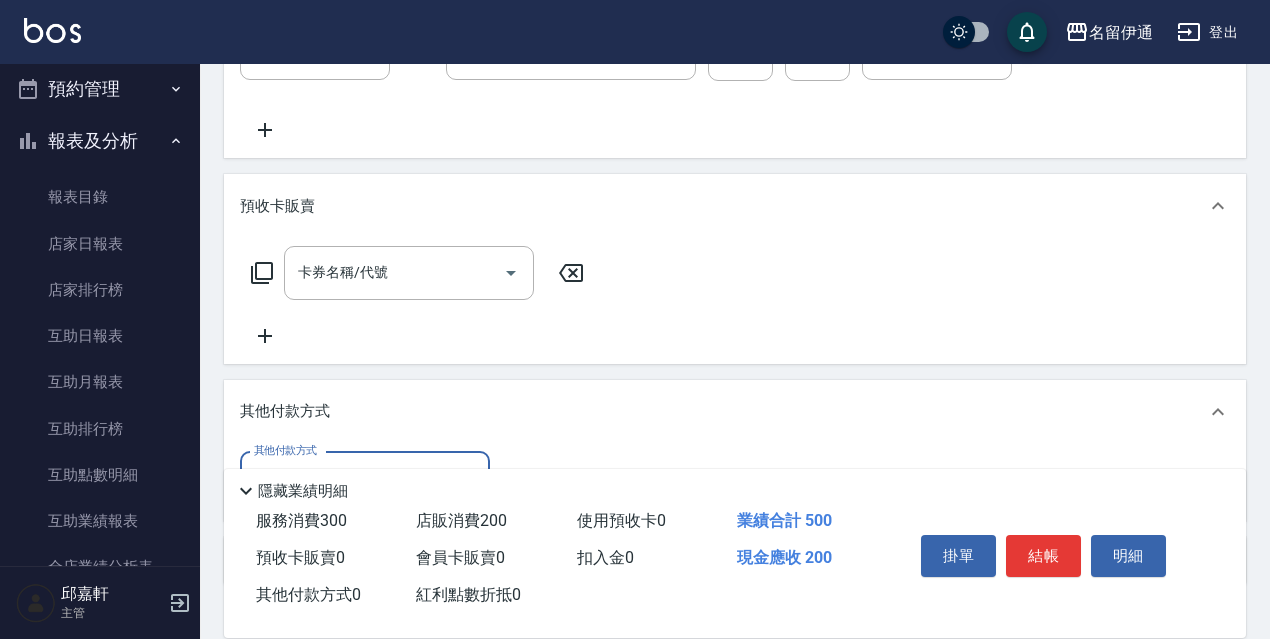 scroll, scrollTop: 750, scrollLeft: 0, axis: vertical 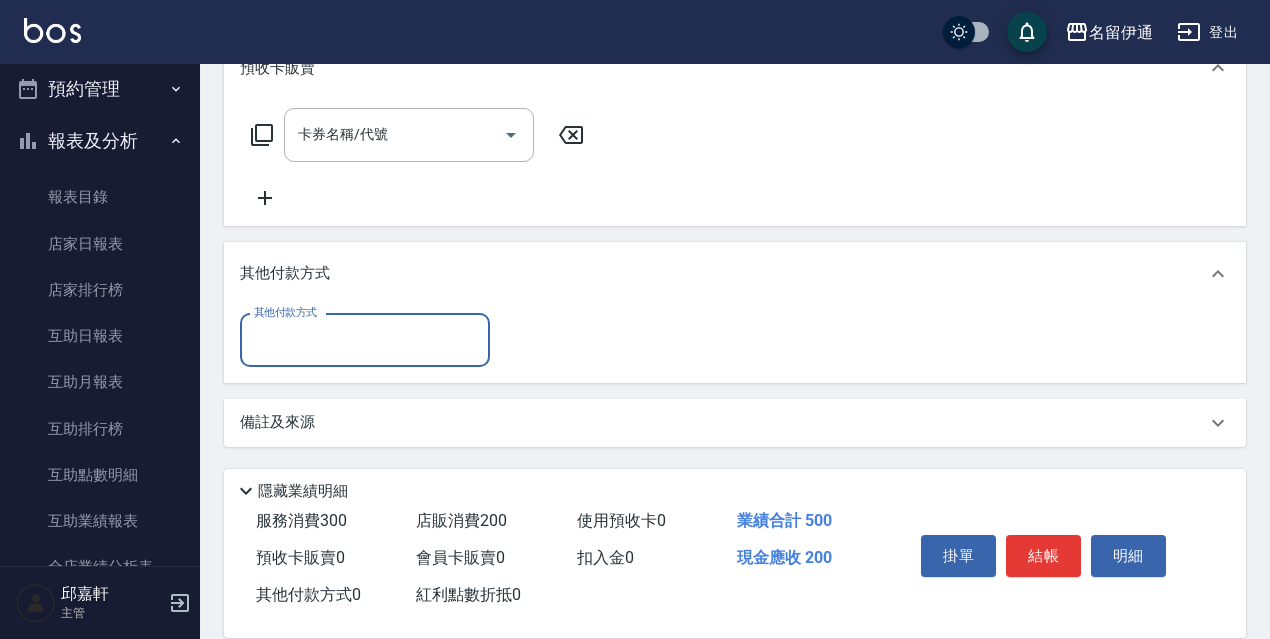 click on "其他付款方式" at bounding box center (735, 274) 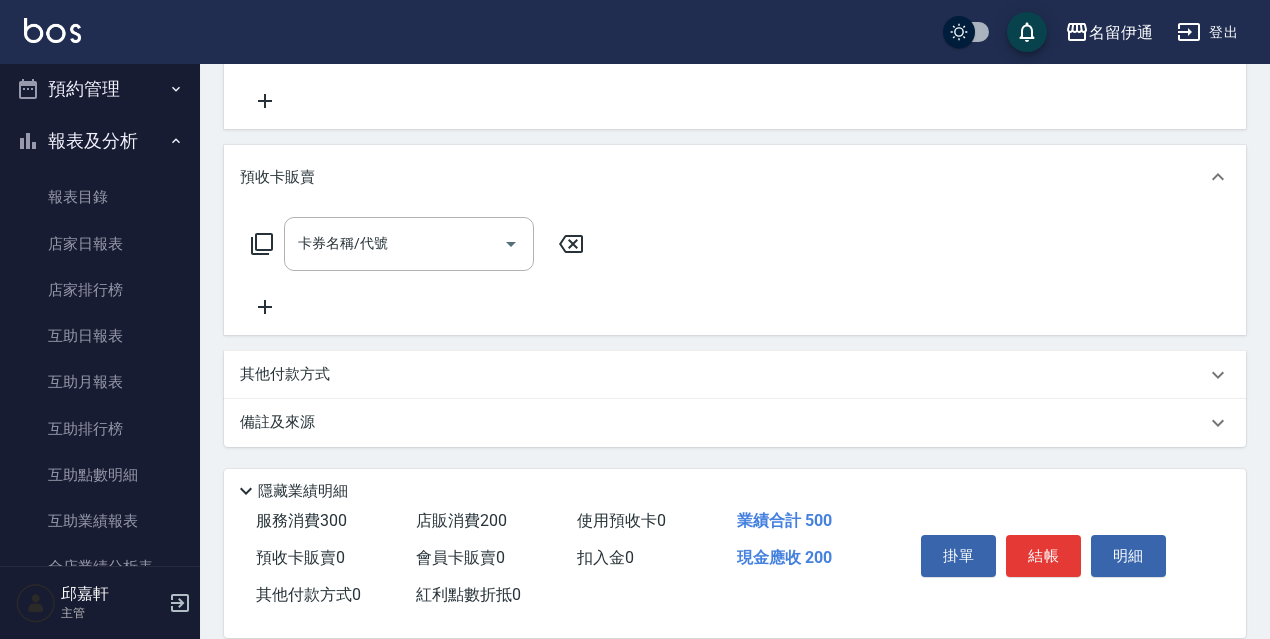 scroll, scrollTop: 641, scrollLeft: 0, axis: vertical 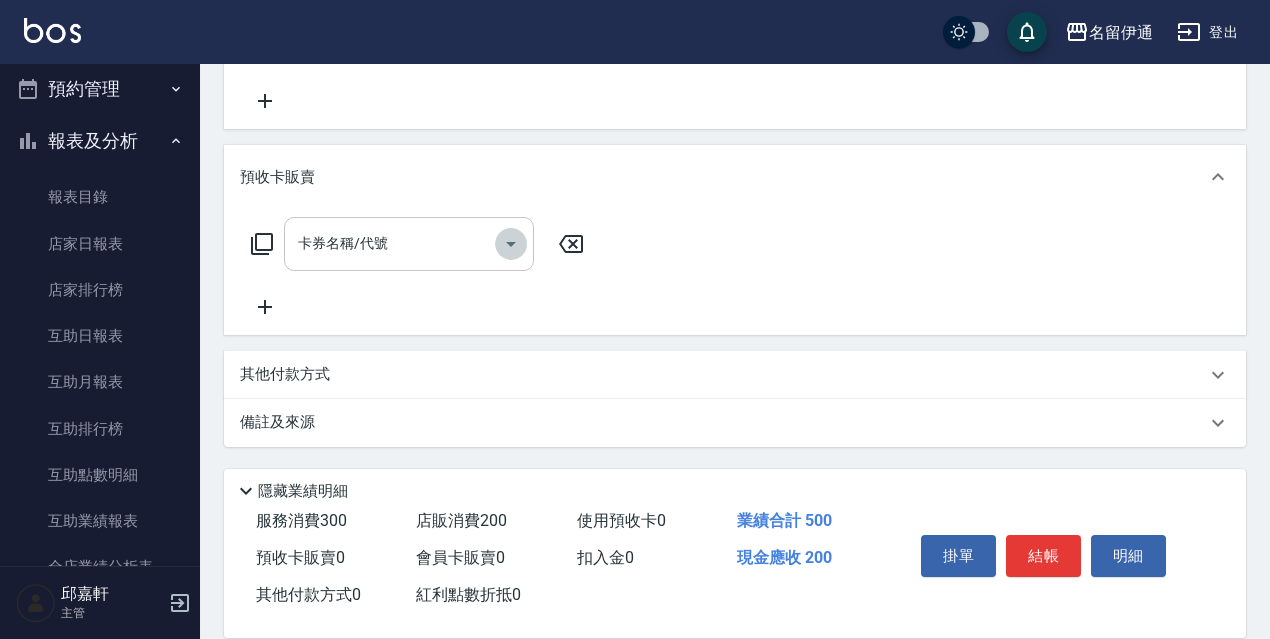 click at bounding box center (511, 244) 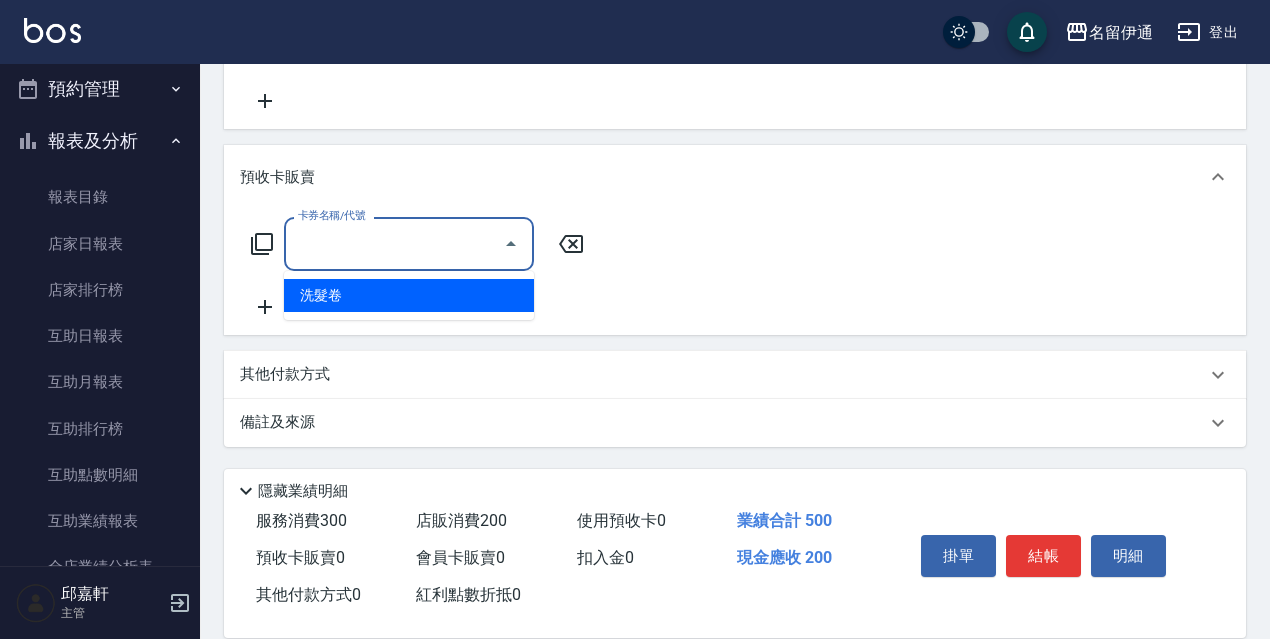 click on "洗髮卷" at bounding box center [409, 295] 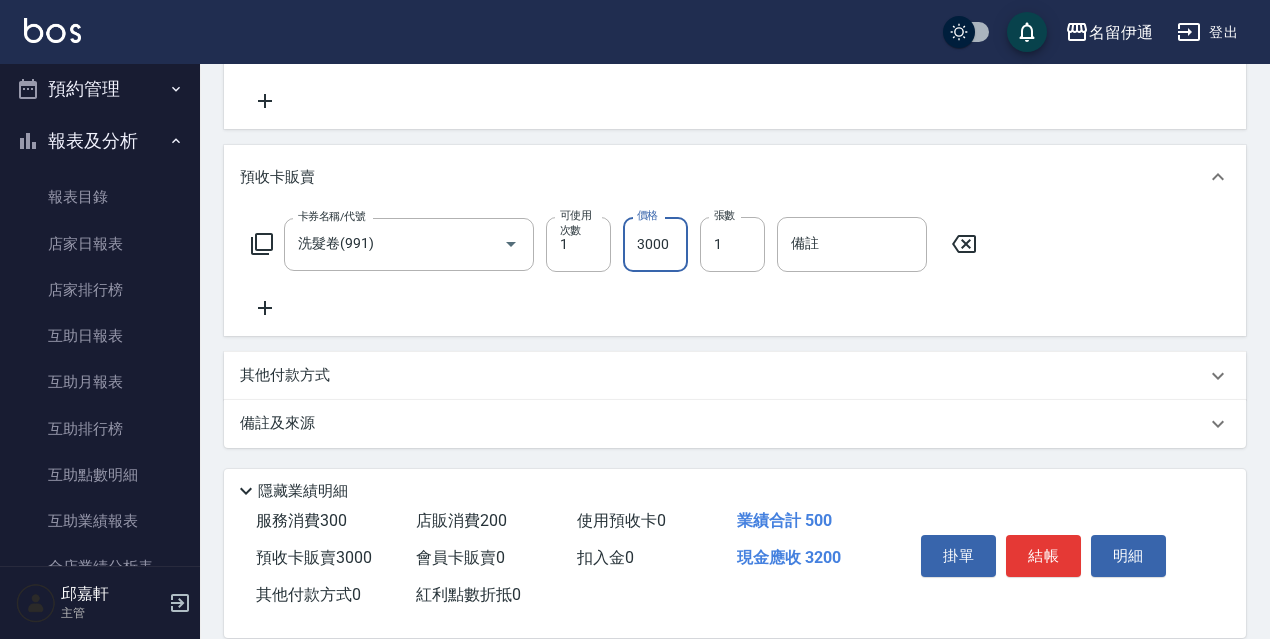 scroll, scrollTop: 341, scrollLeft: 0, axis: vertical 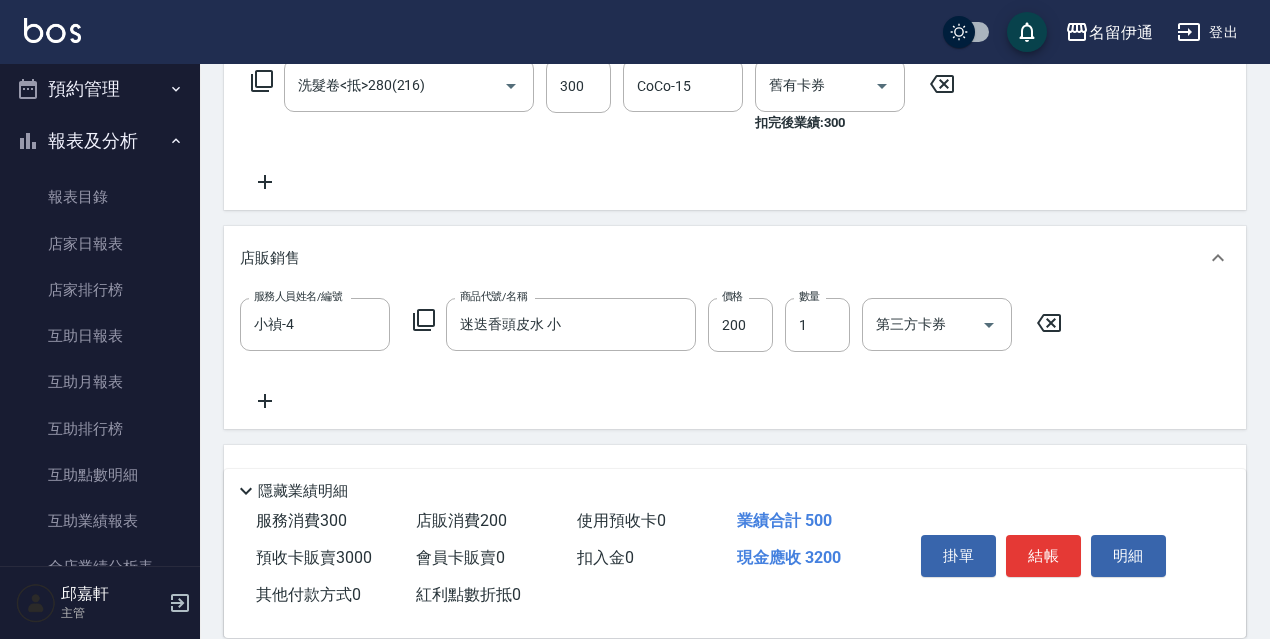 click 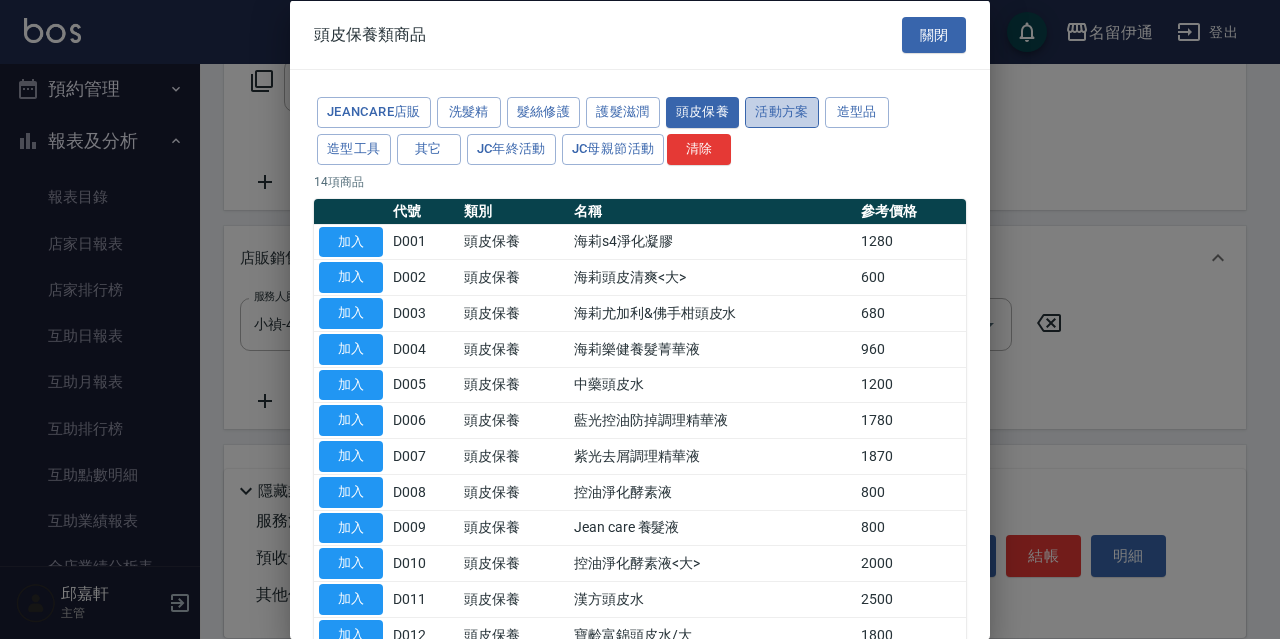 click on "活動方案" at bounding box center (782, 112) 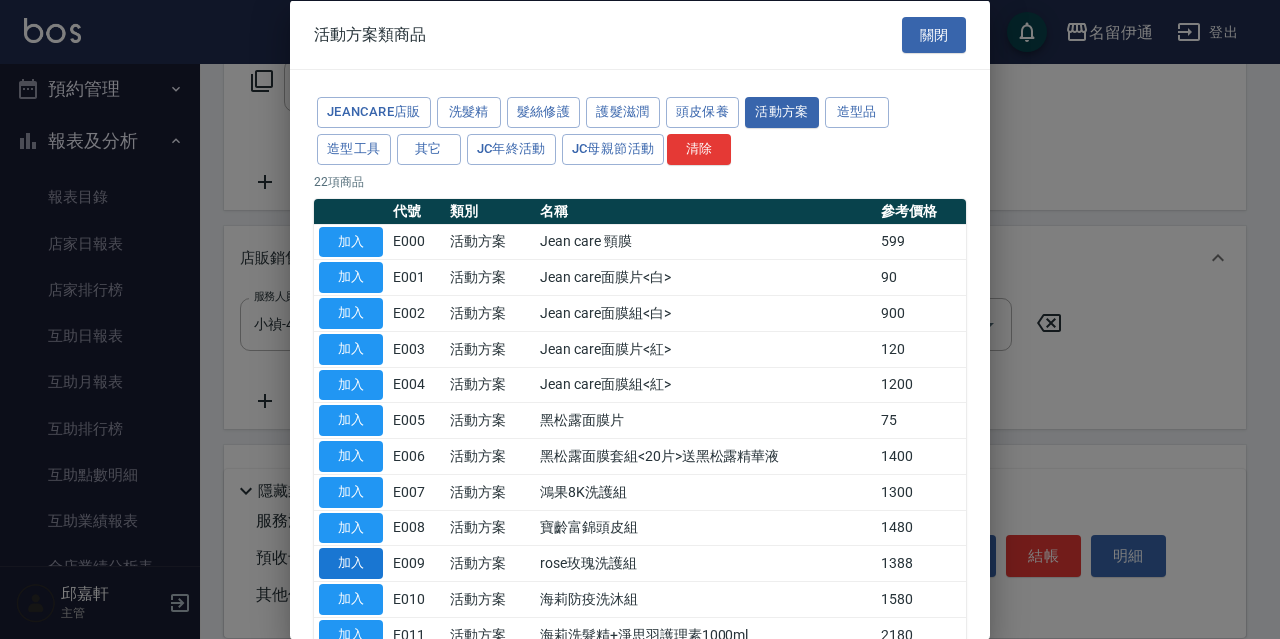 click on "加入" at bounding box center [351, 563] 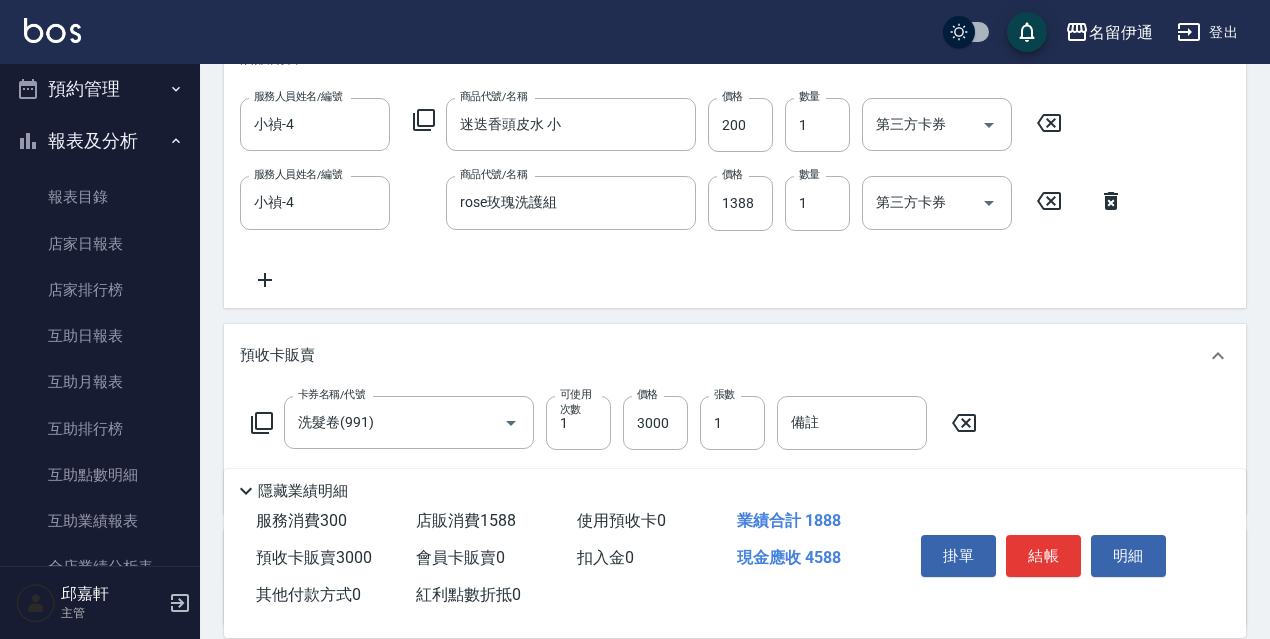 scroll, scrollTop: 641, scrollLeft: 0, axis: vertical 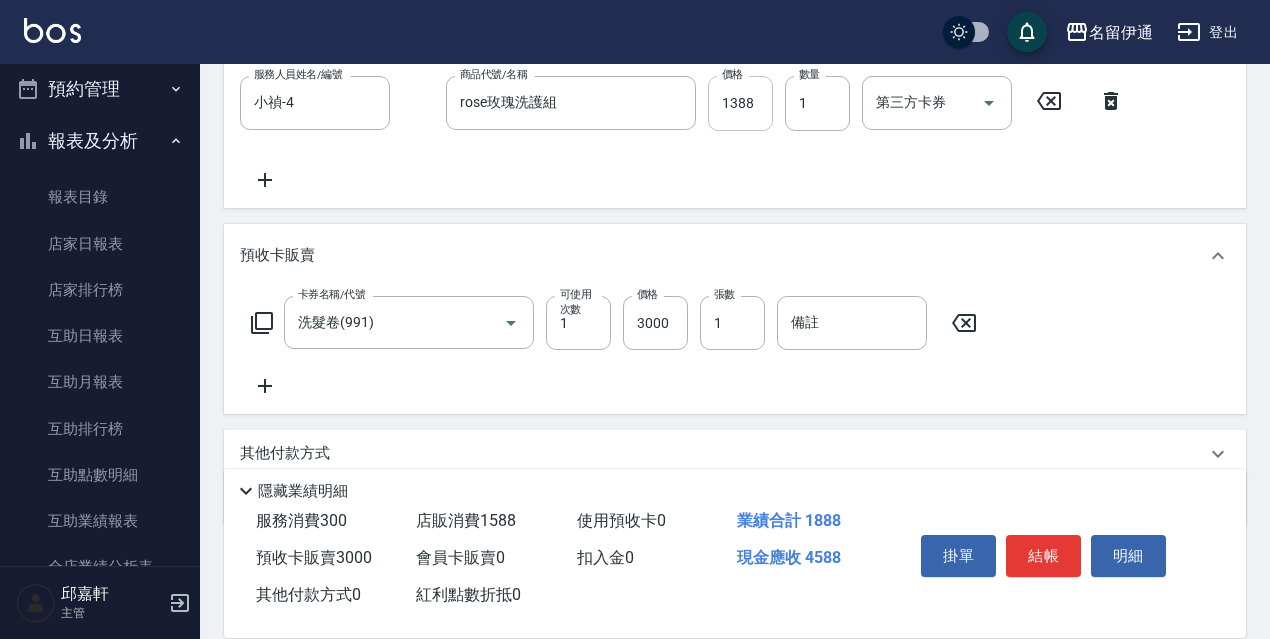 click on "1388" at bounding box center (740, 103) 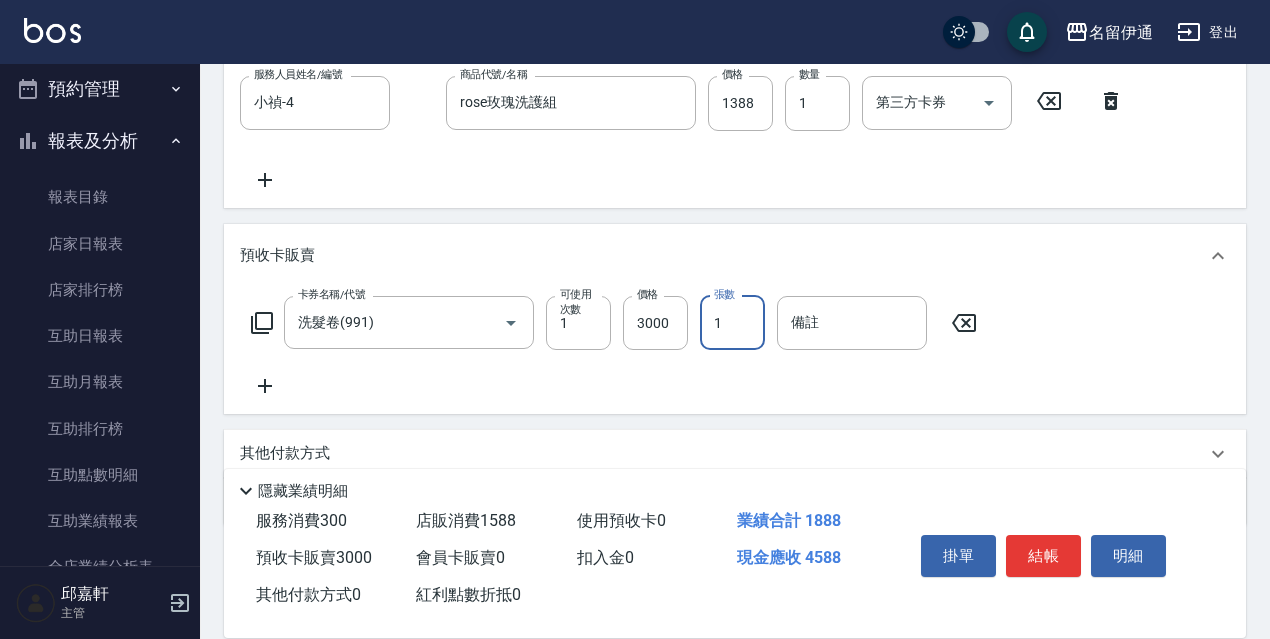 click on "1" at bounding box center (732, 323) 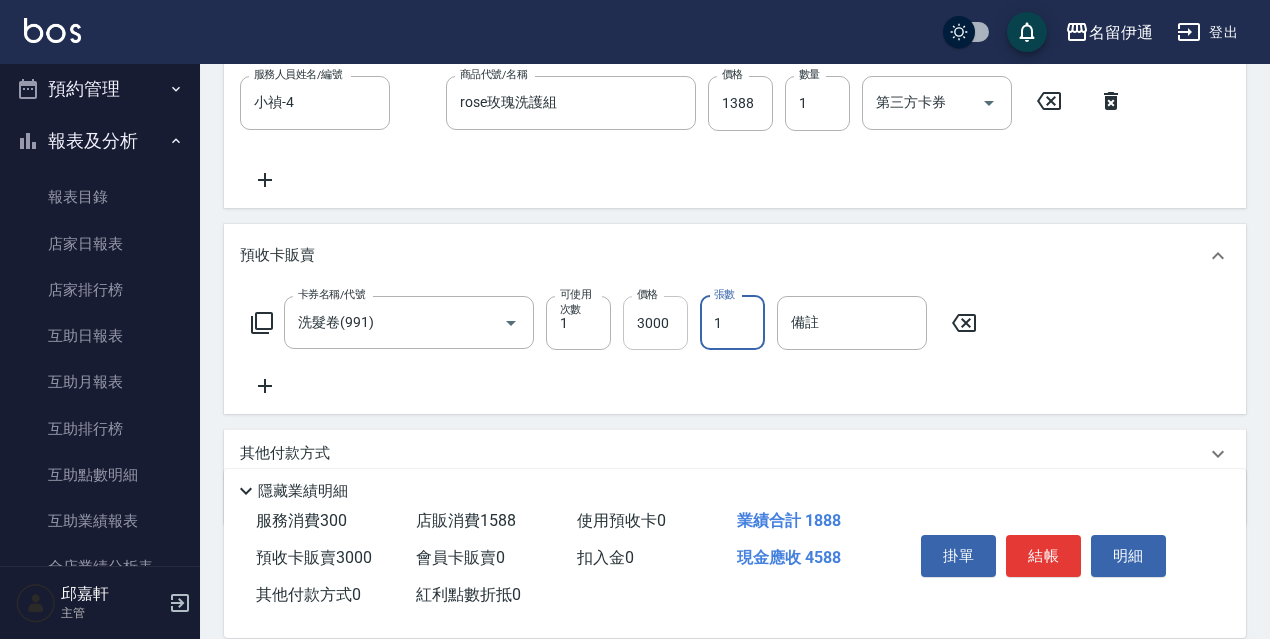 drag, startPoint x: 734, startPoint y: 334, endPoint x: 658, endPoint y: 341, distance: 76.321686 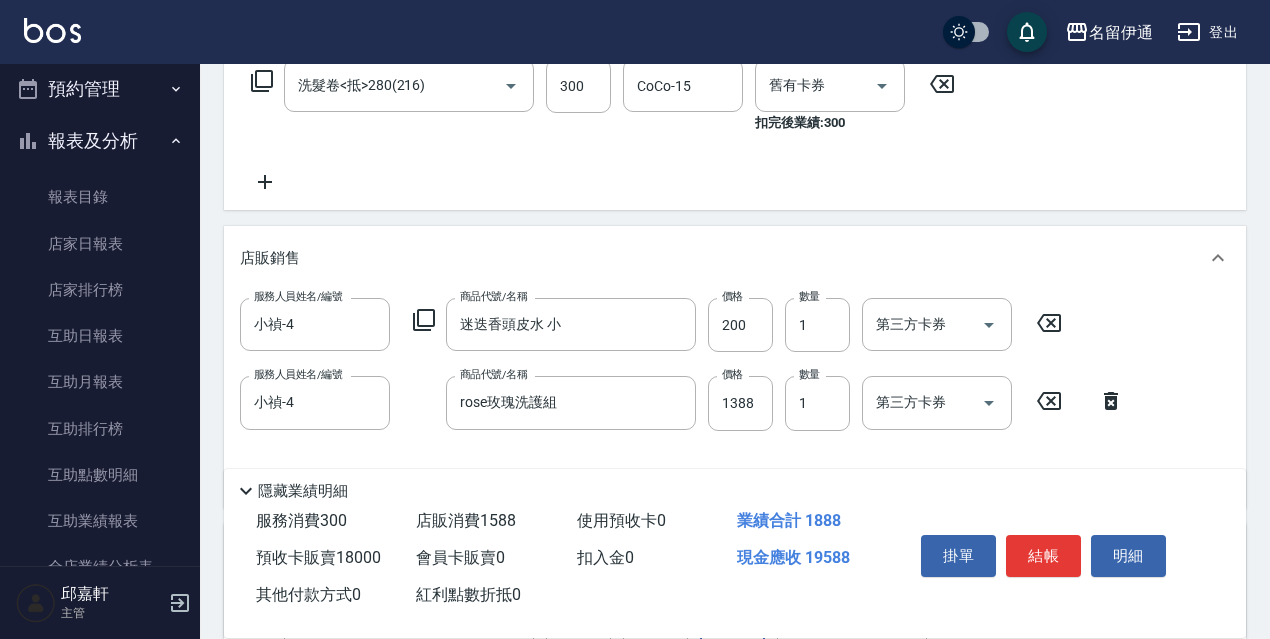 scroll, scrollTop: 441, scrollLeft: 0, axis: vertical 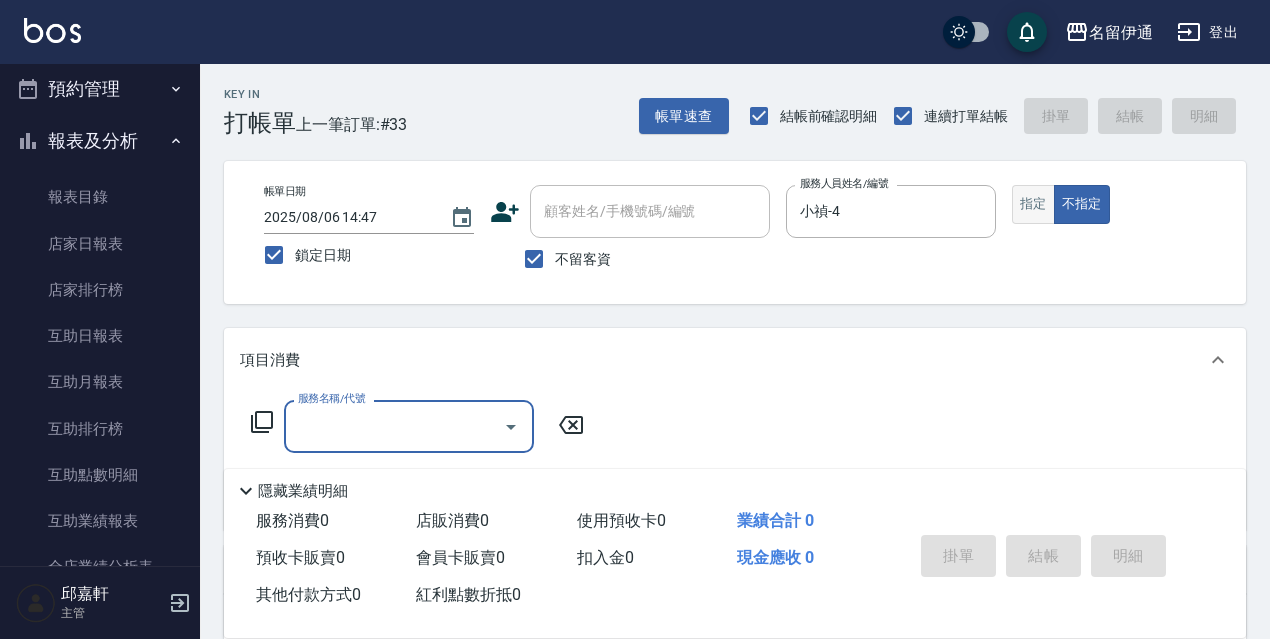 click on "指定" at bounding box center (1033, 204) 